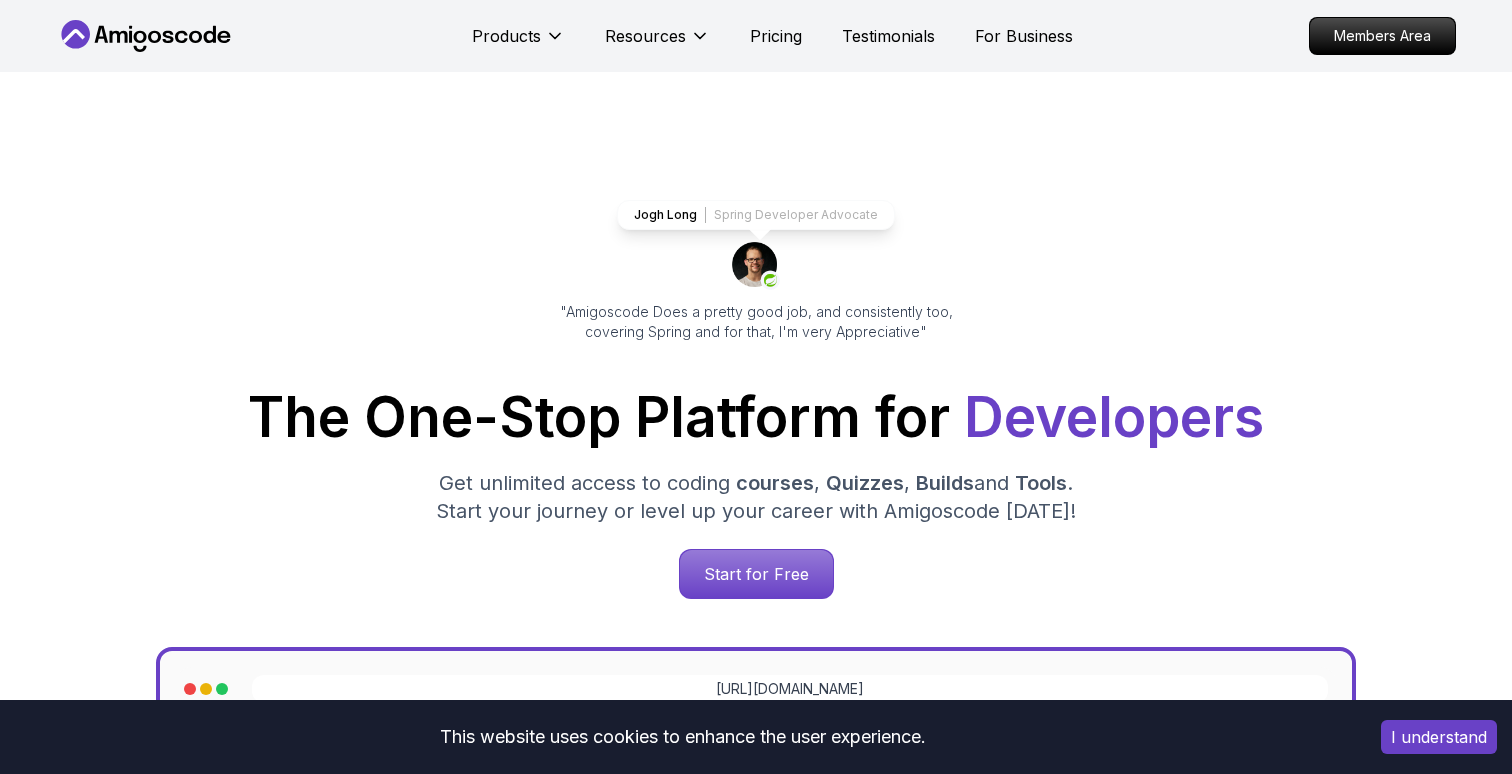 scroll, scrollTop: 0, scrollLeft: 0, axis: both 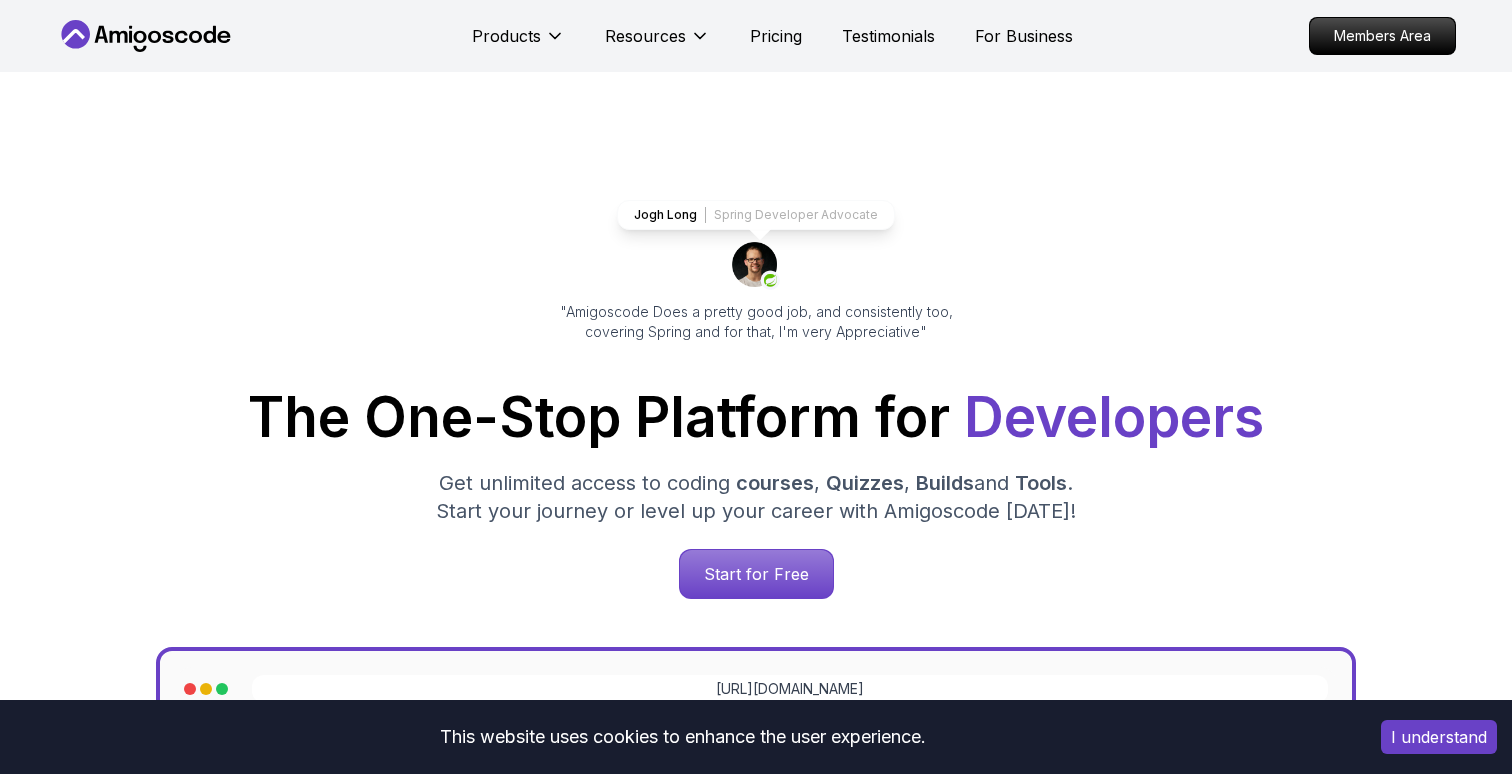 click 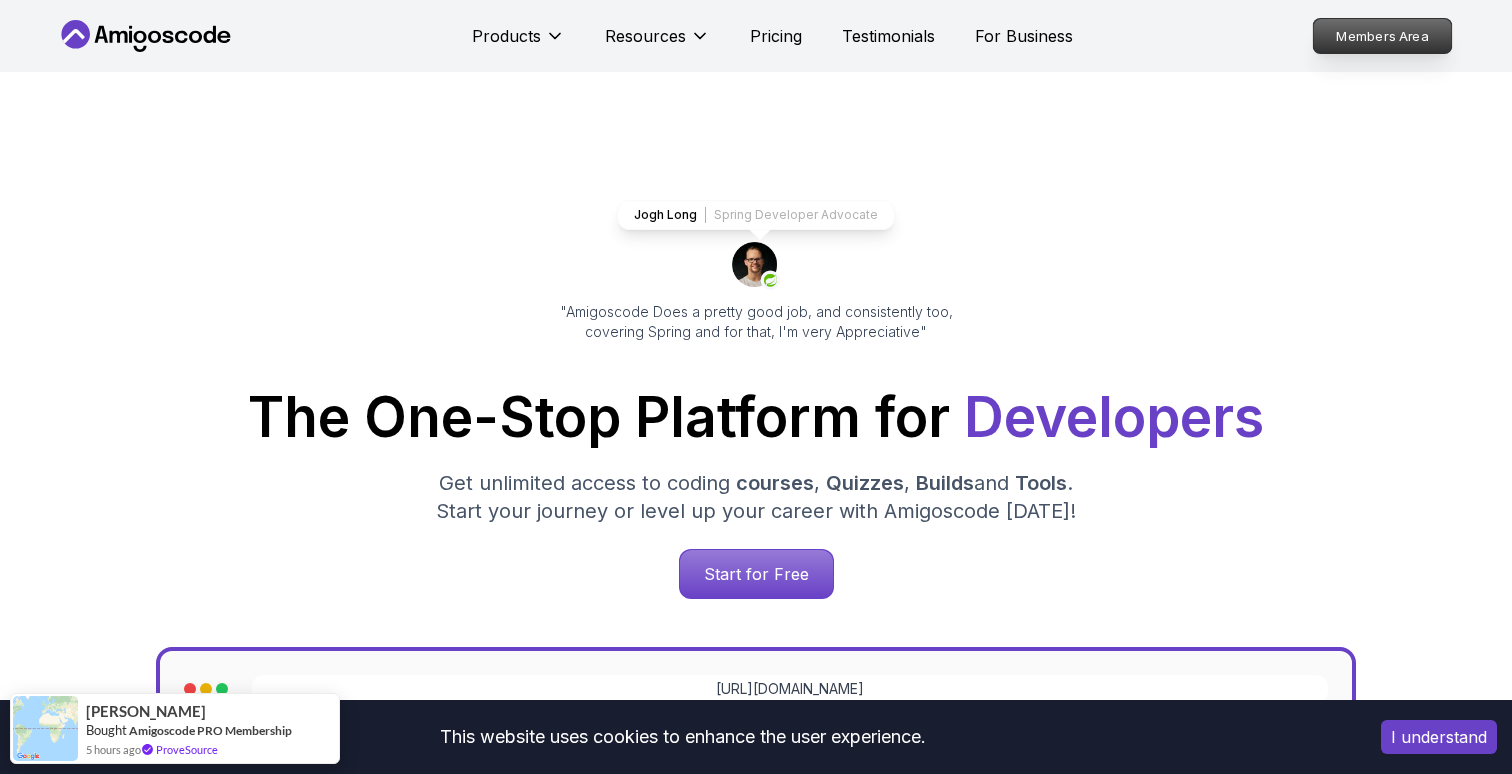 click on "Members Area" at bounding box center [1383, 36] 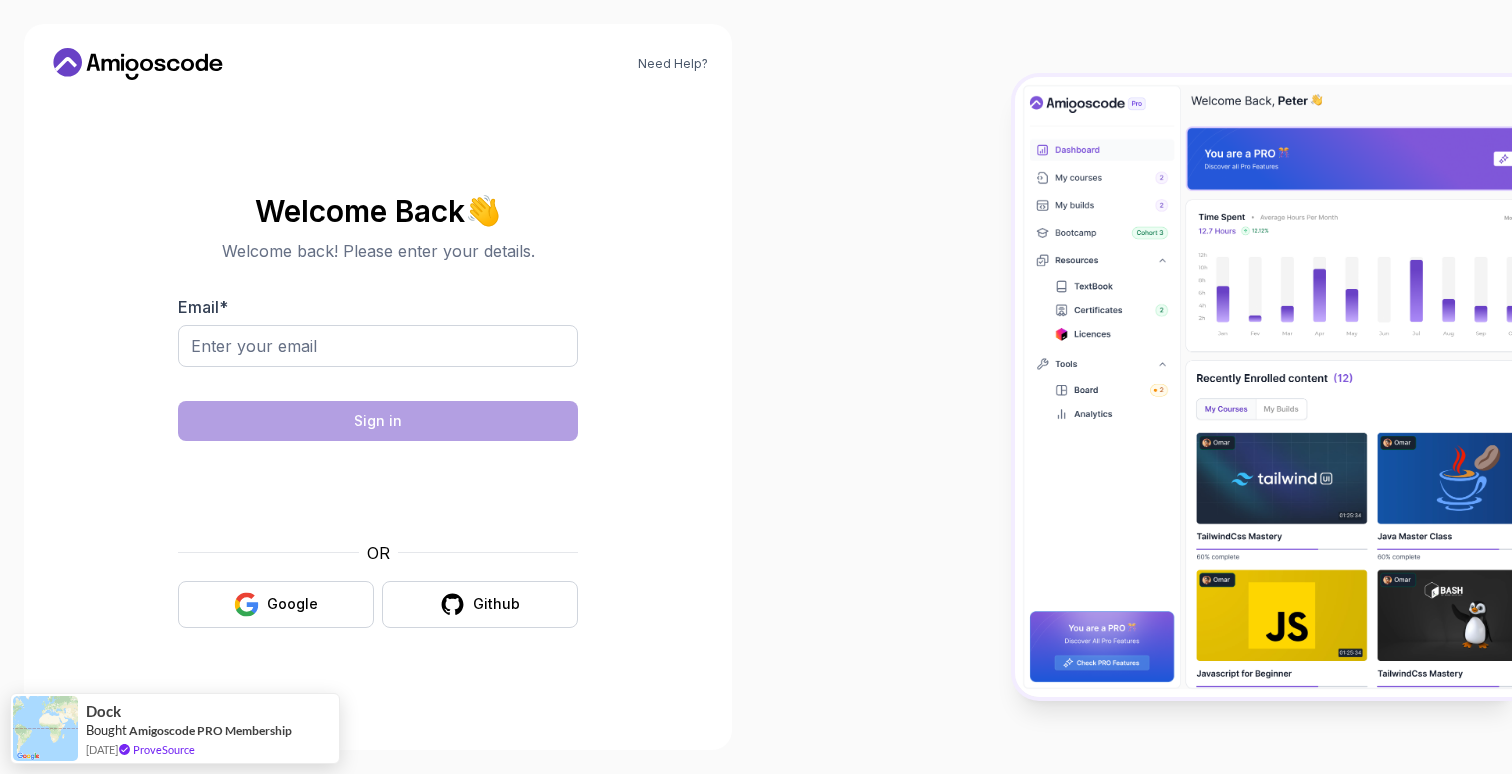 click on "Need Help? Welcome Back 👋 Welcome back! Please enter your details. Email * Sign in OR Google Github
Dock Bought   Amigoscode PRO Membership 2 days ago     ProveSource" at bounding box center [756, 387] 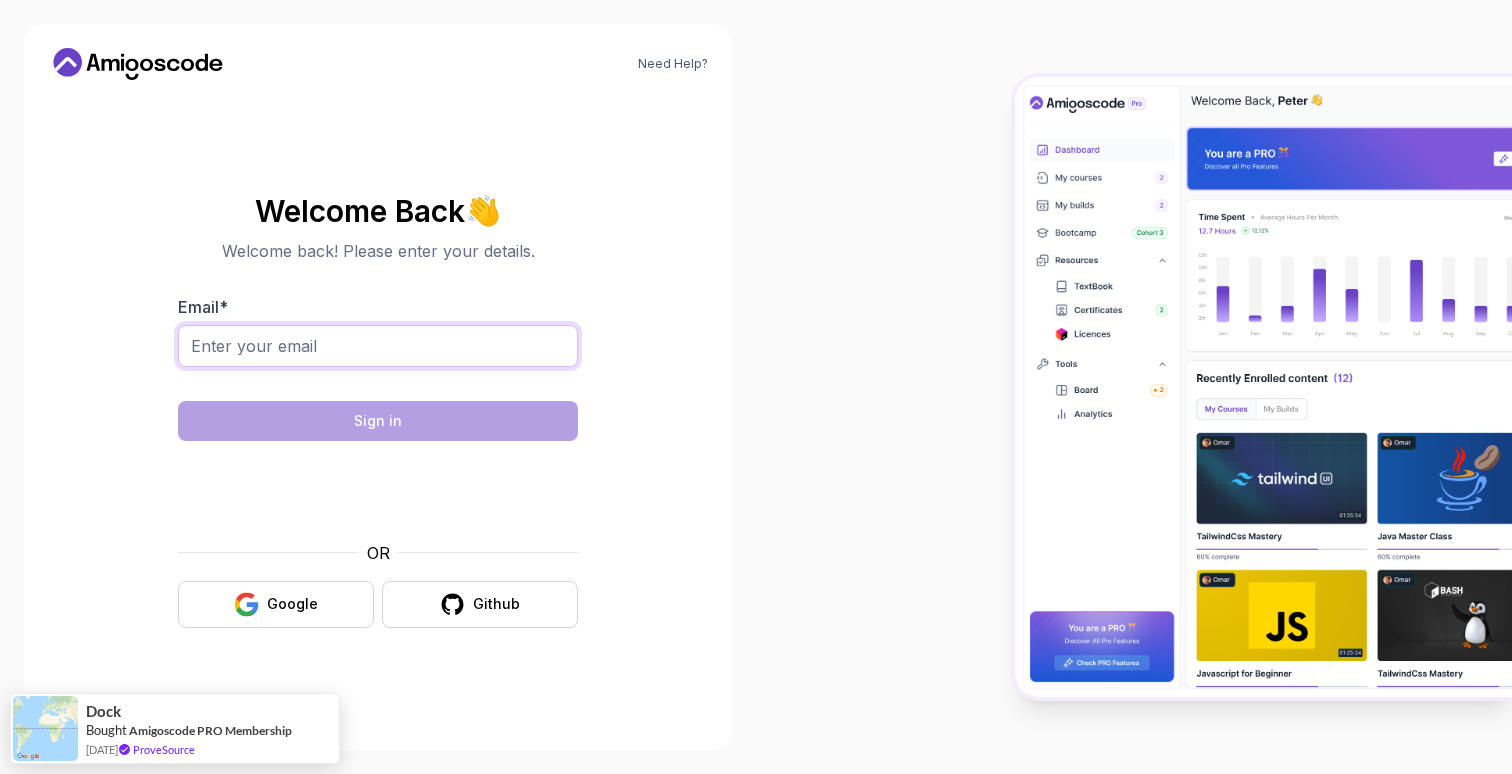 click on "Email *" at bounding box center [378, 346] 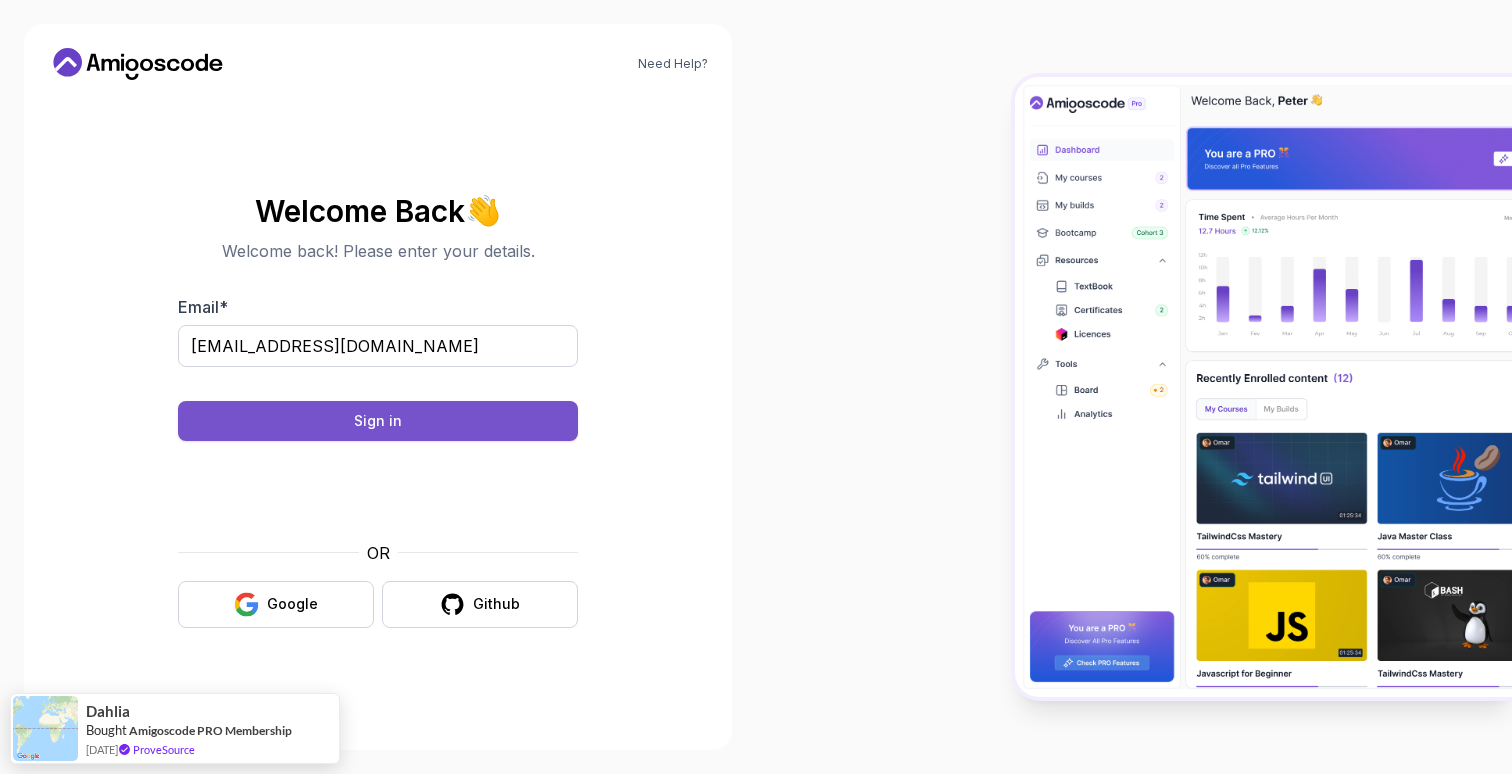 click on "Sign in" at bounding box center [378, 421] 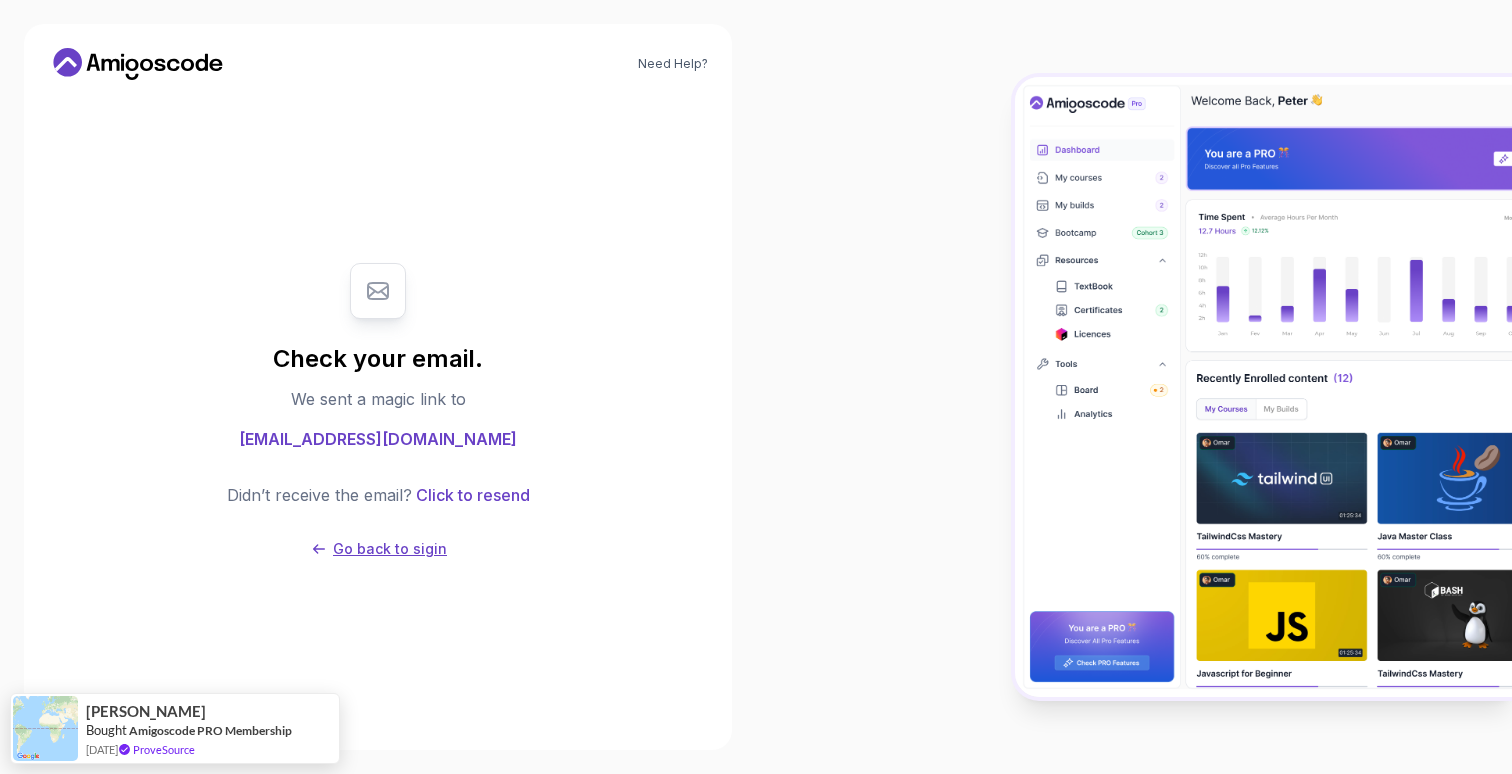 click on "Go back to sigin" at bounding box center (390, 549) 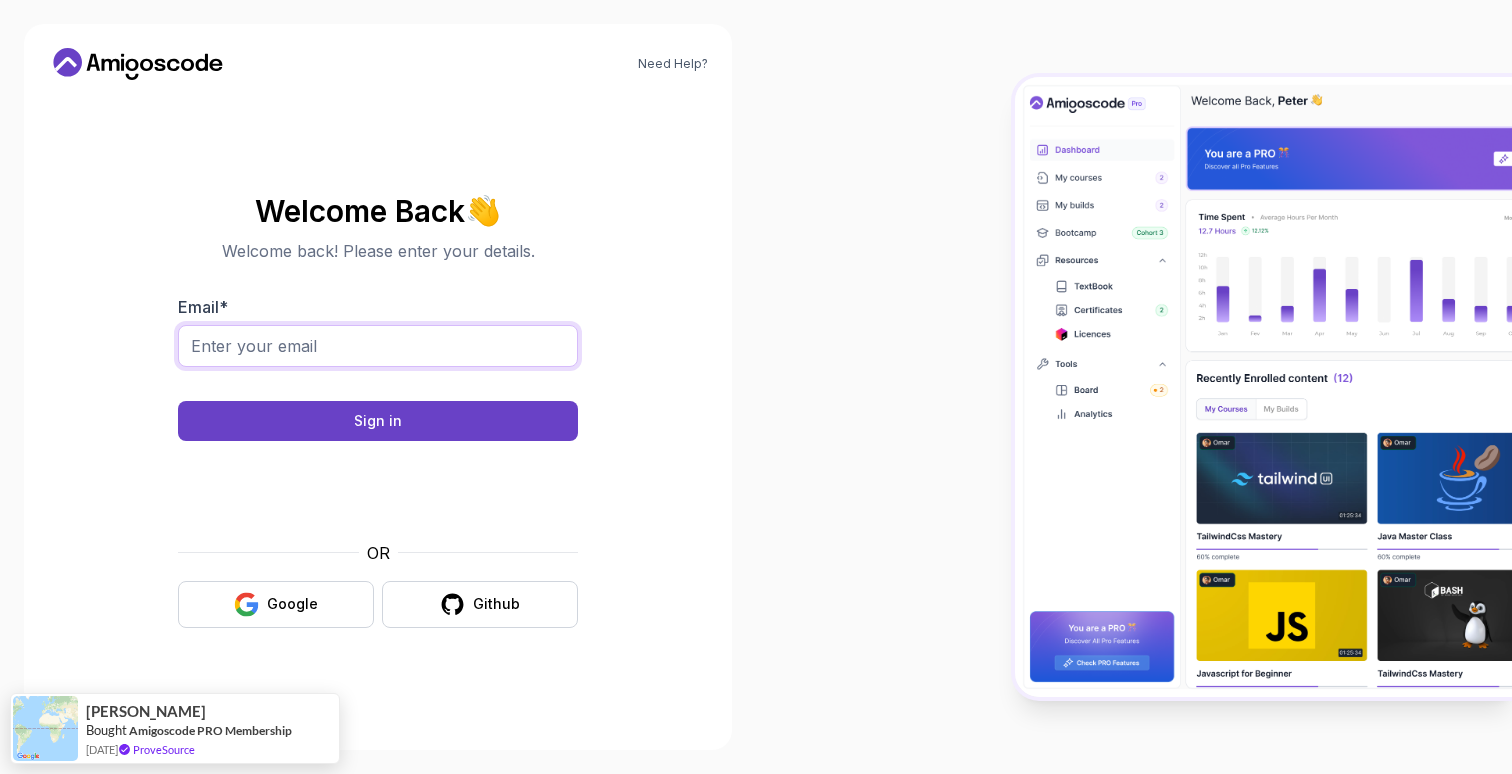 click on "Email *" at bounding box center (378, 346) 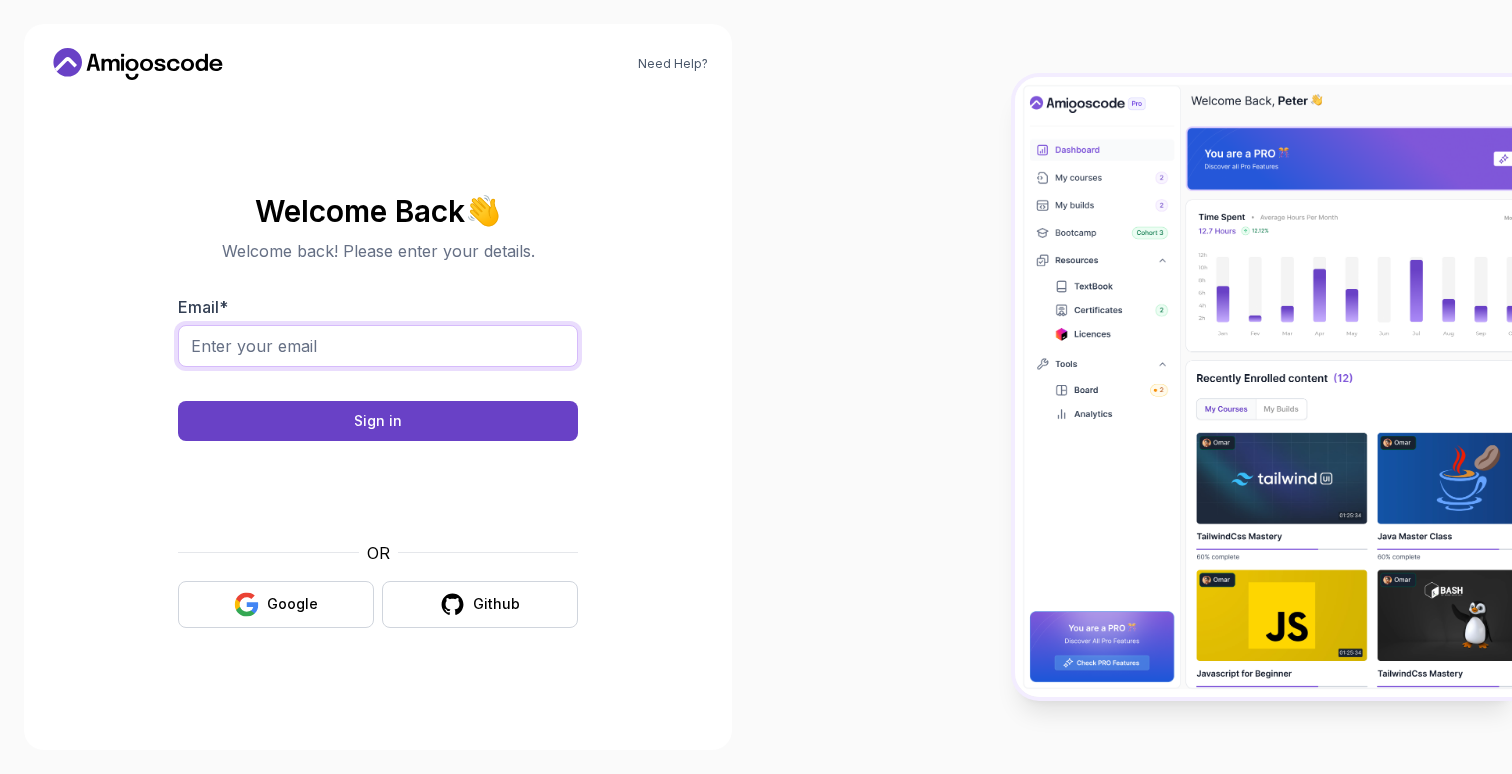 type on "barbosaclint@gmail.com" 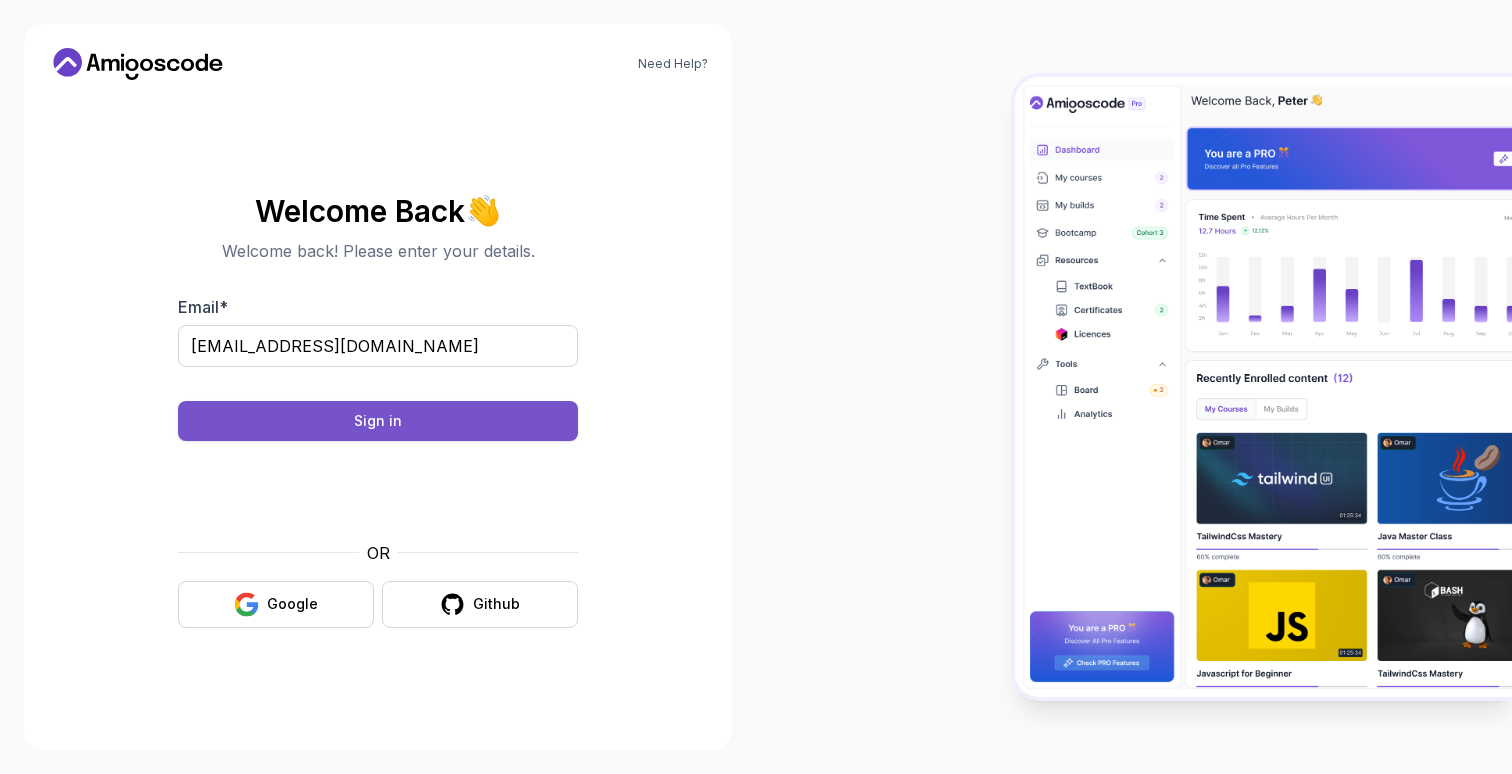 click on "Sign in" at bounding box center (378, 421) 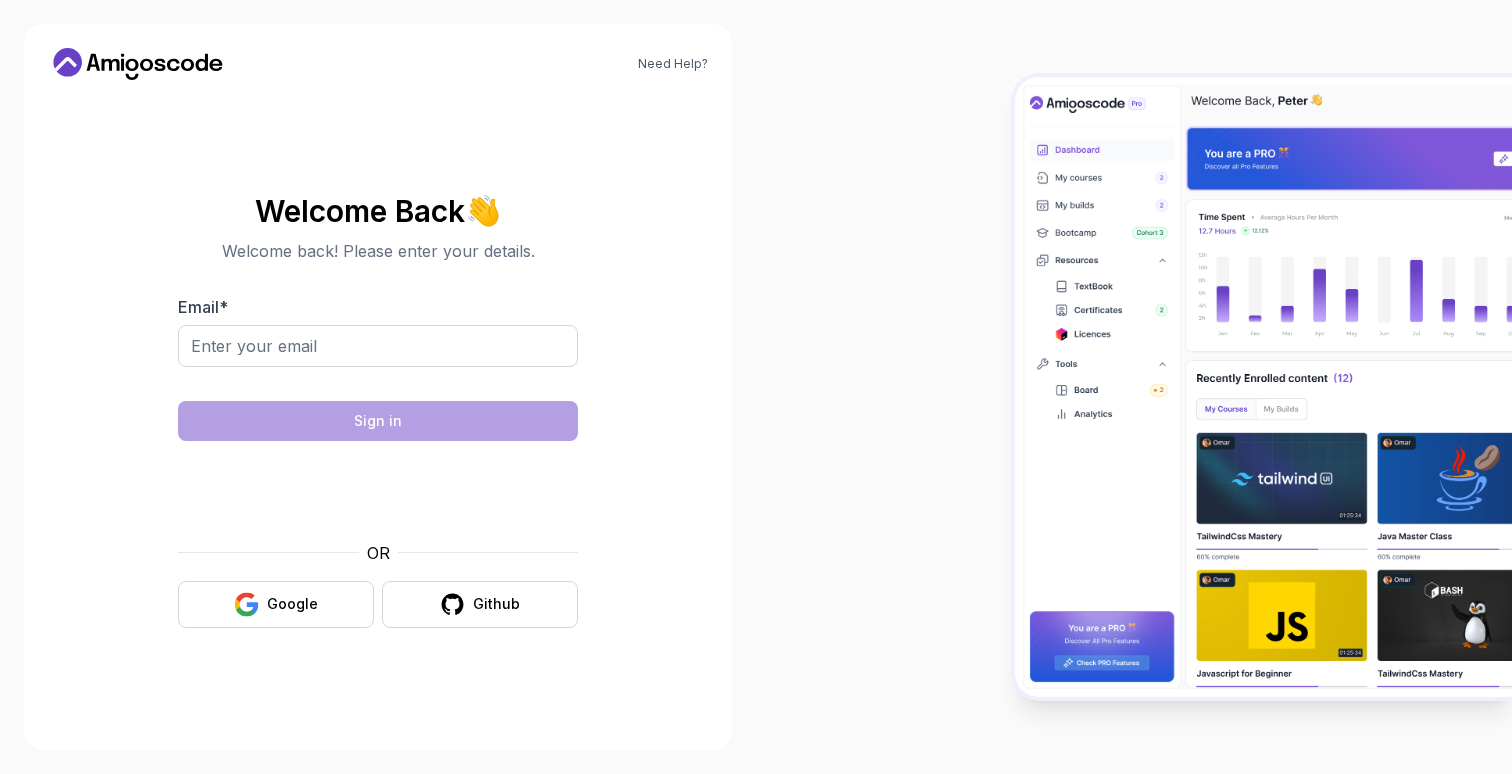 scroll, scrollTop: 0, scrollLeft: 0, axis: both 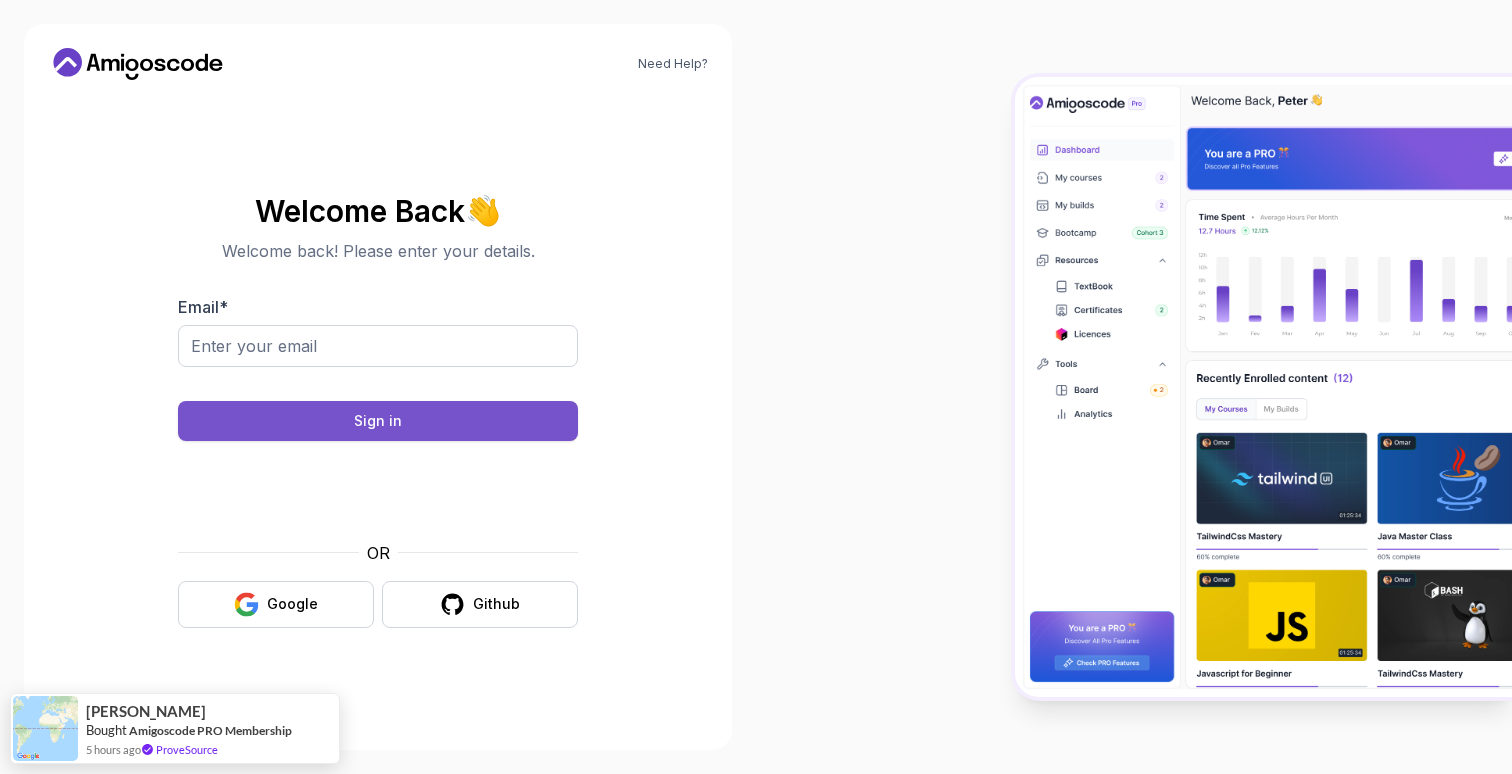 click on "Sign in" at bounding box center (378, 421) 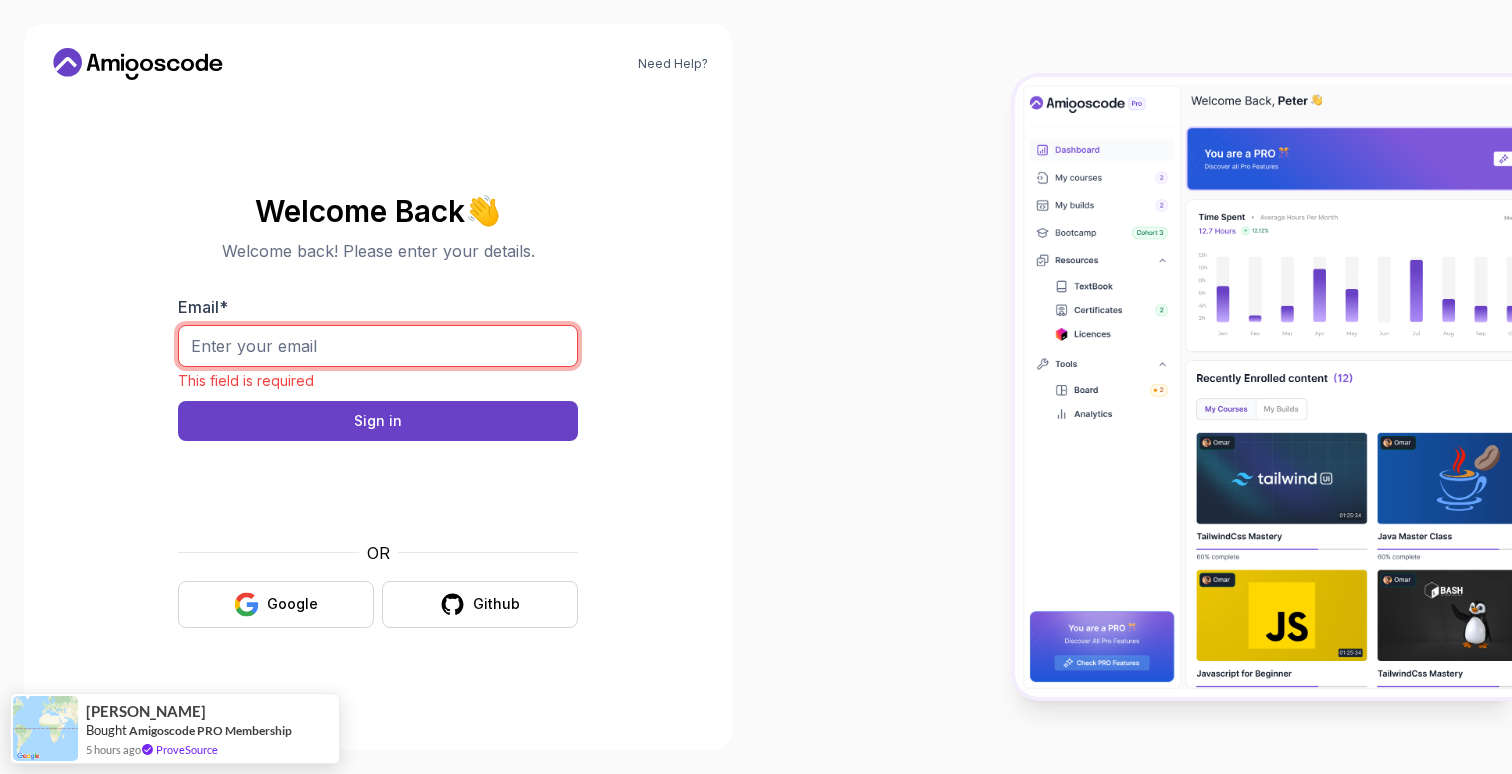 click on "Email *" at bounding box center [378, 346] 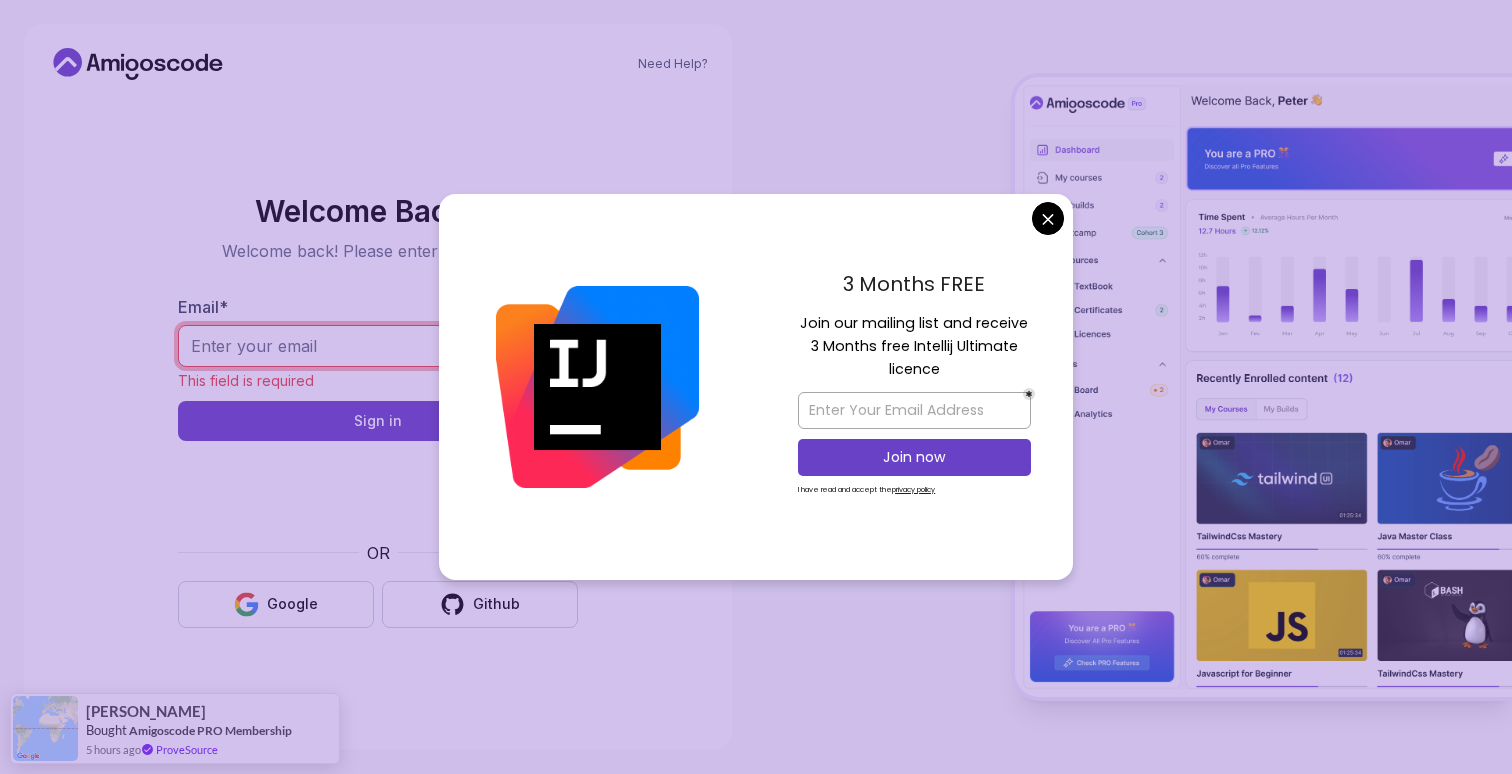 type on "[EMAIL_ADDRESS][DOMAIN_NAME]" 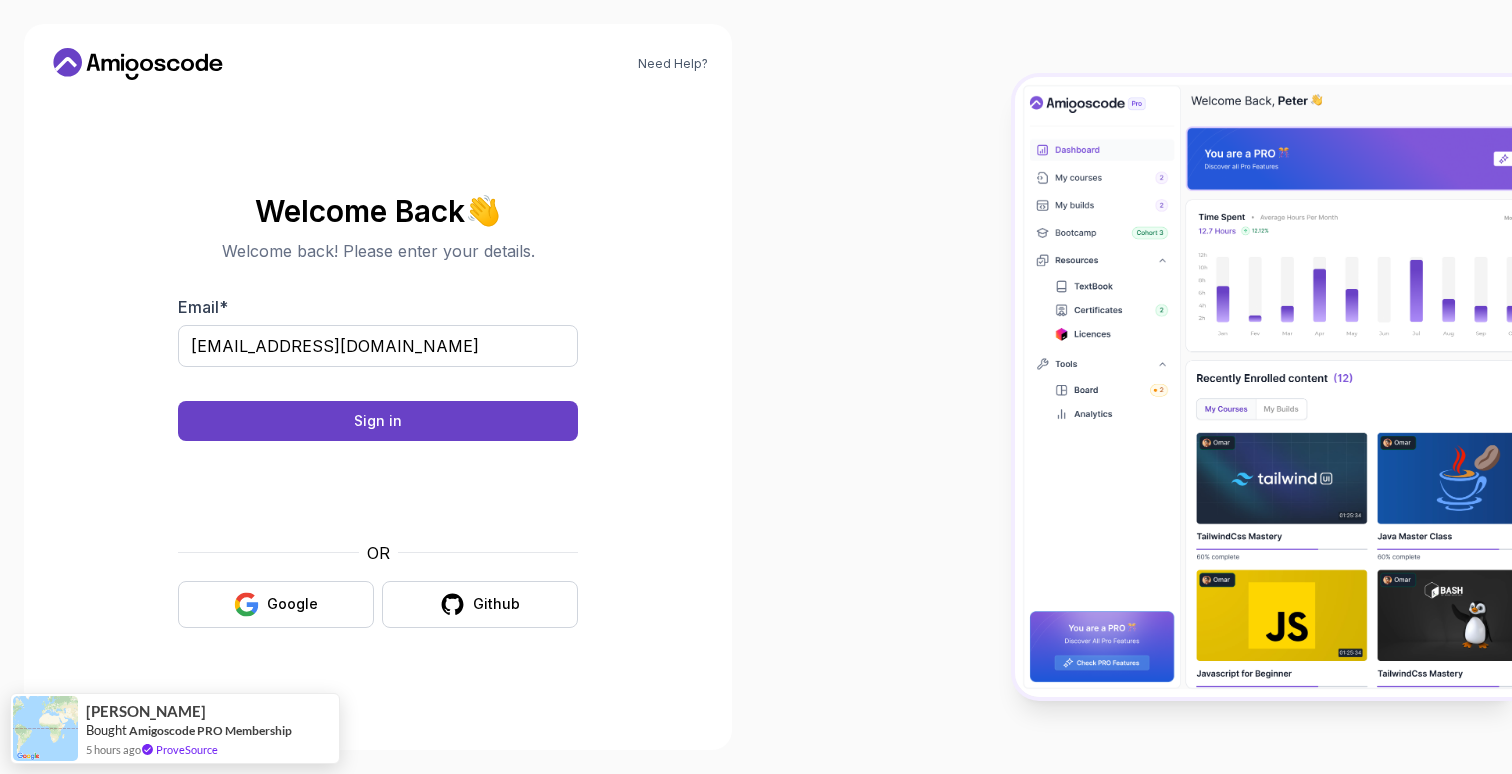 click on "Need Help? Welcome Back 👋 Welcome back! Please enter your details. Email * barbosaclint@gmail.com Sign in OR Google Github
Rocco Bought   Amigoscode PRO Membership 5 hours ago     ProveSource" at bounding box center [756, 387] 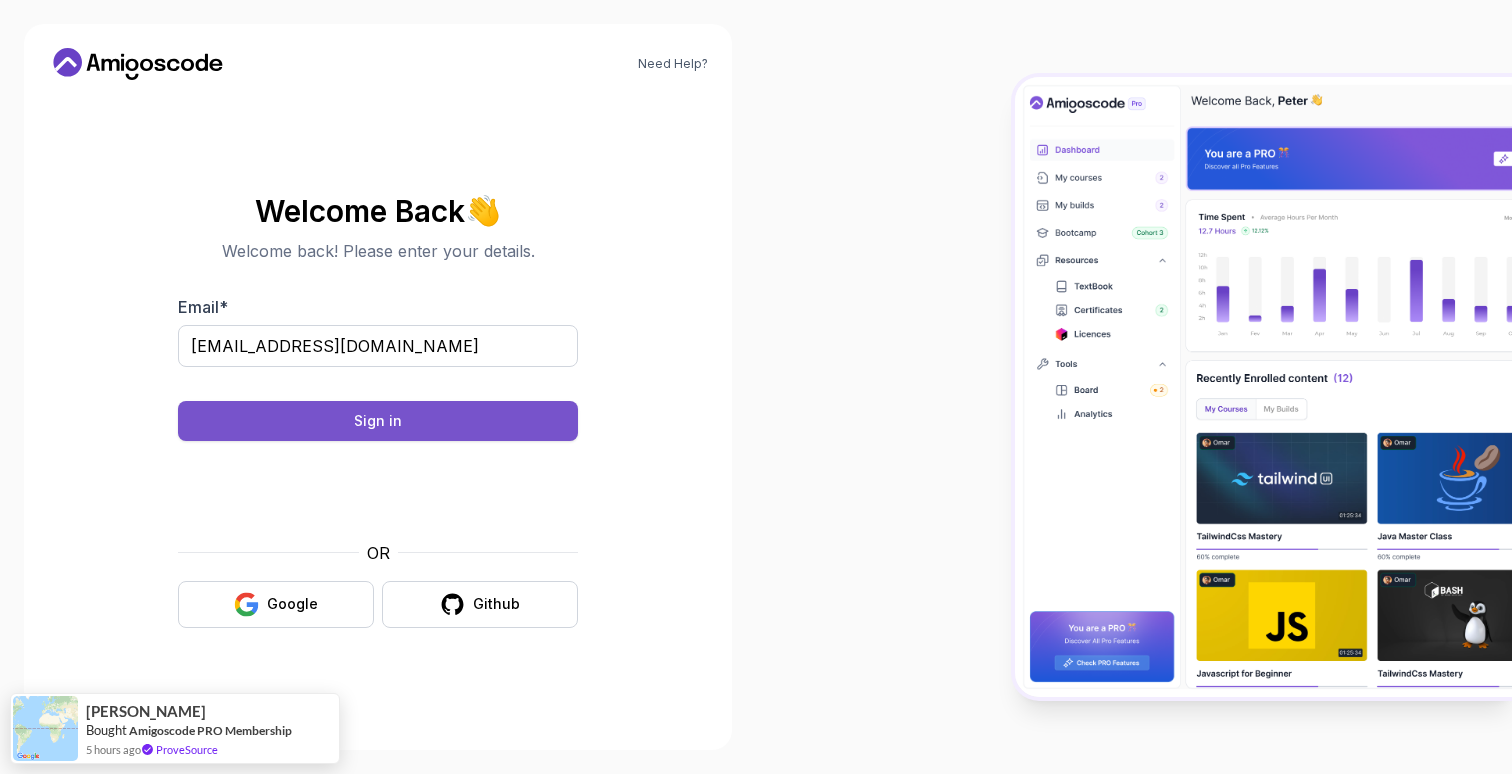 click on "Sign in" at bounding box center [378, 421] 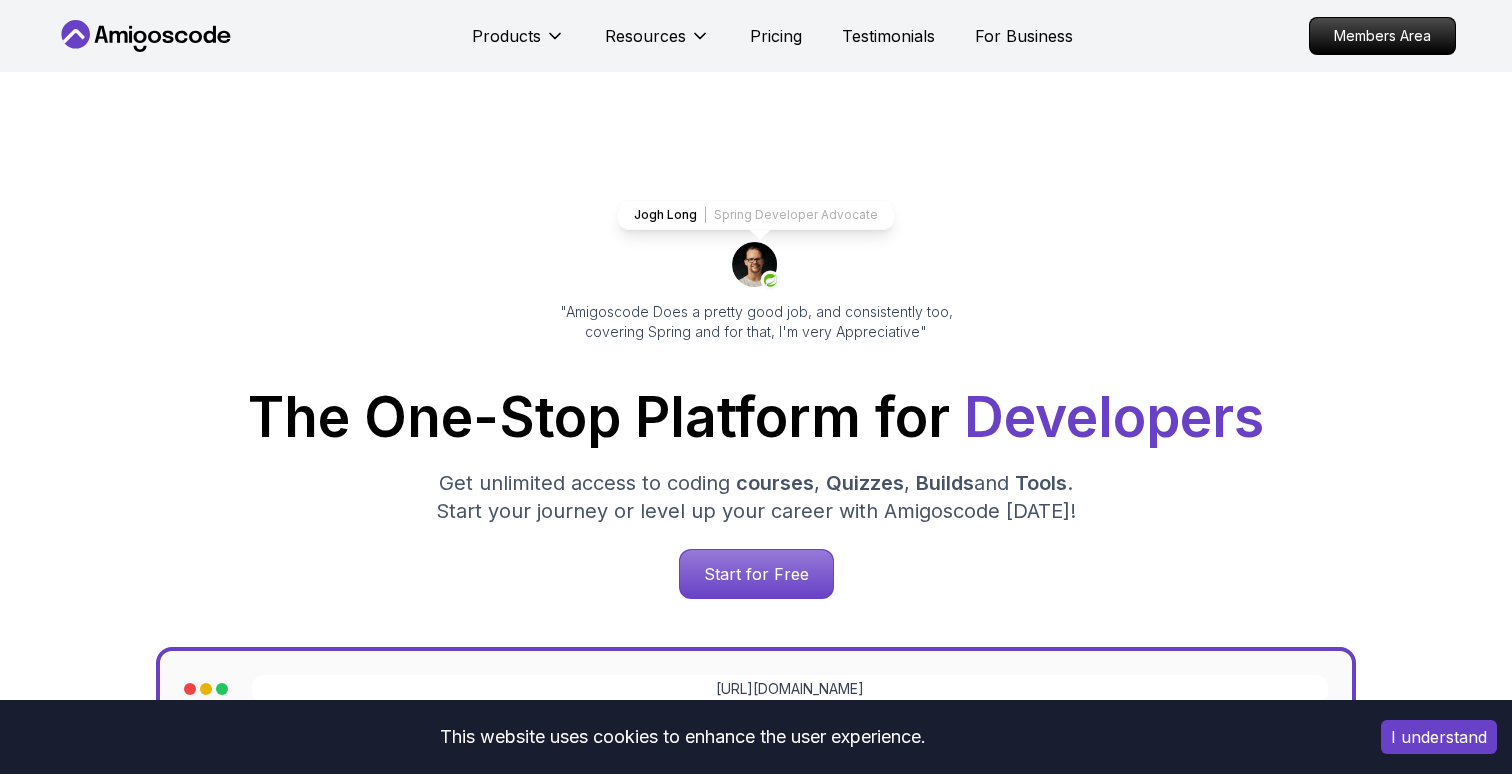 scroll, scrollTop: 0, scrollLeft: 0, axis: both 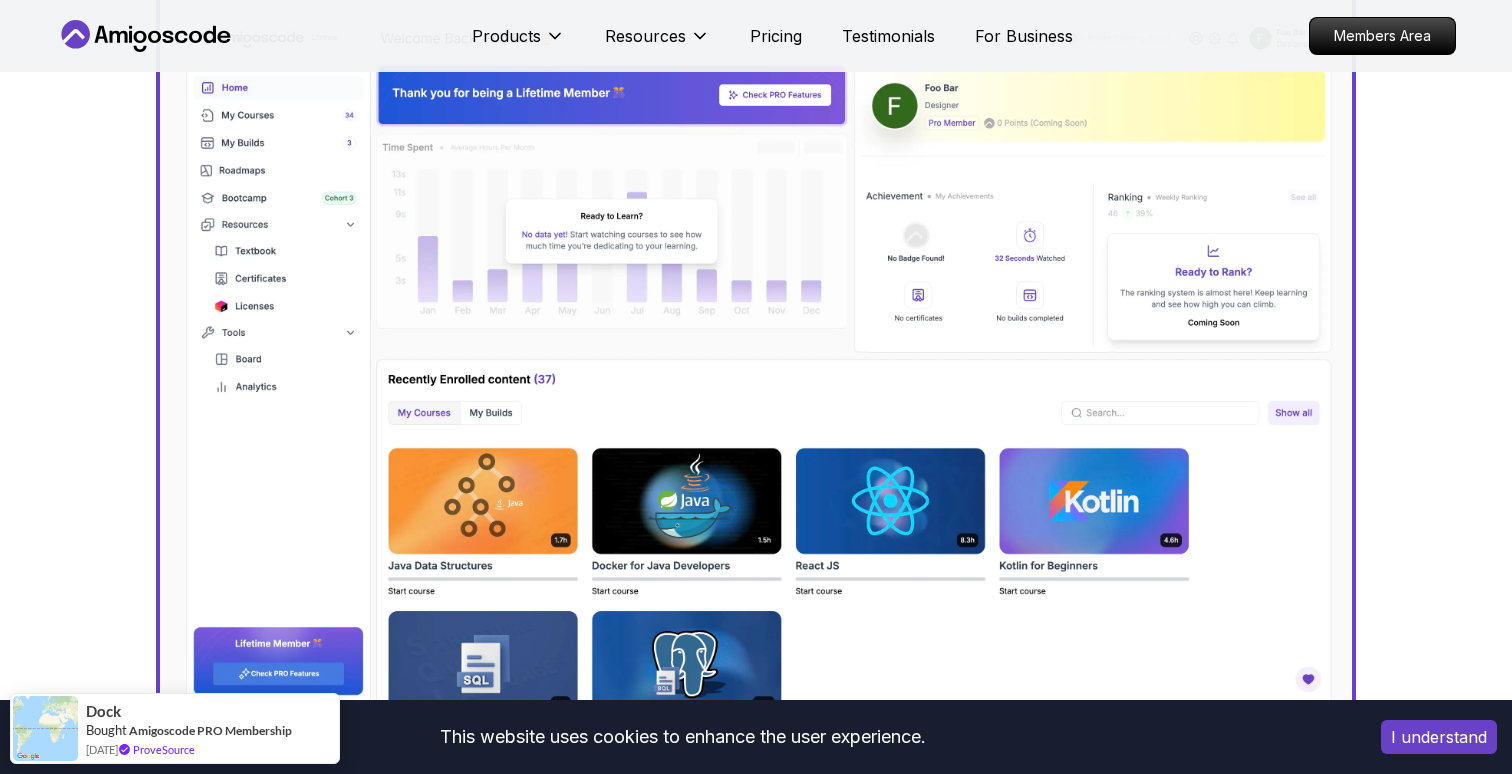 click on "I understand" at bounding box center [1439, 737] 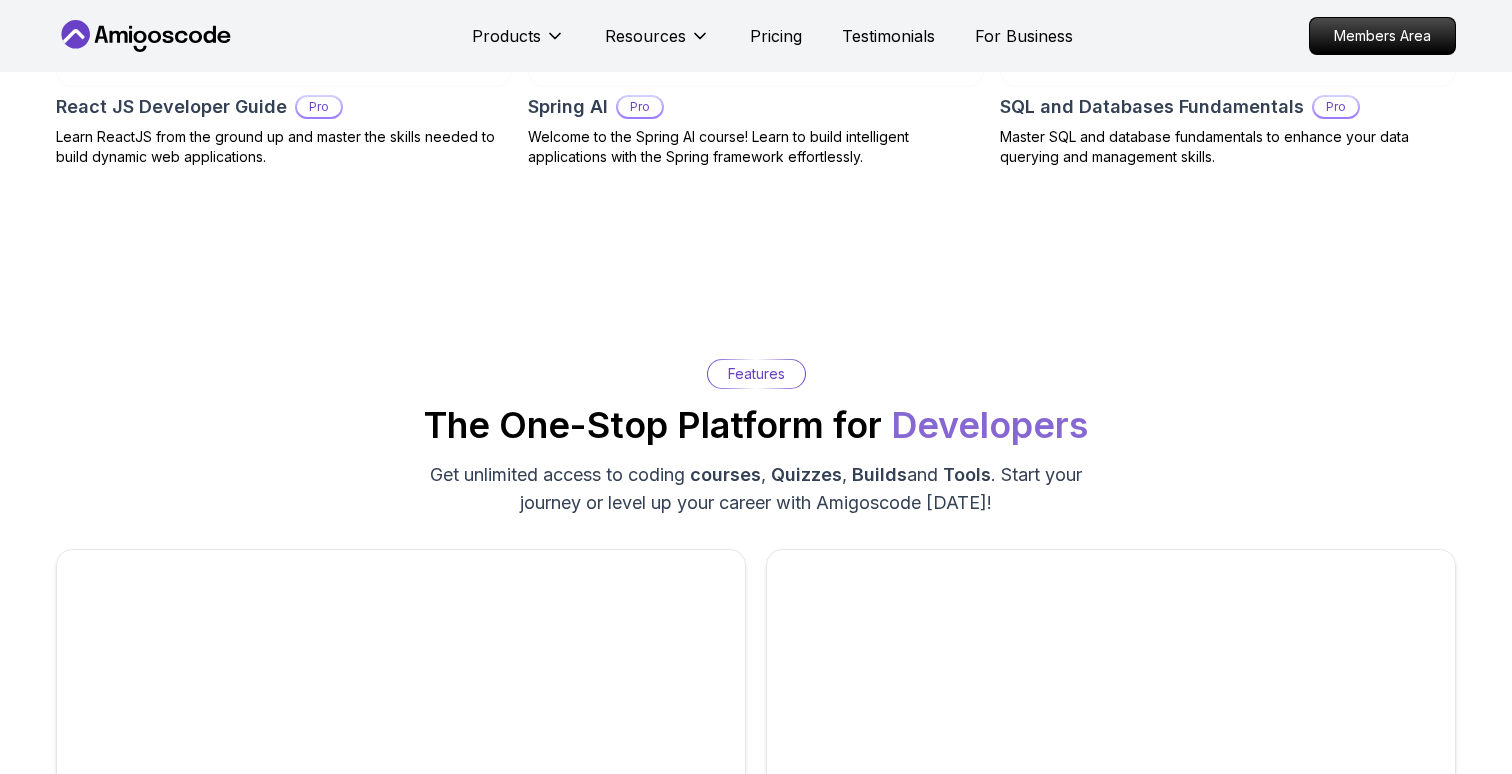 scroll, scrollTop: 2677, scrollLeft: 0, axis: vertical 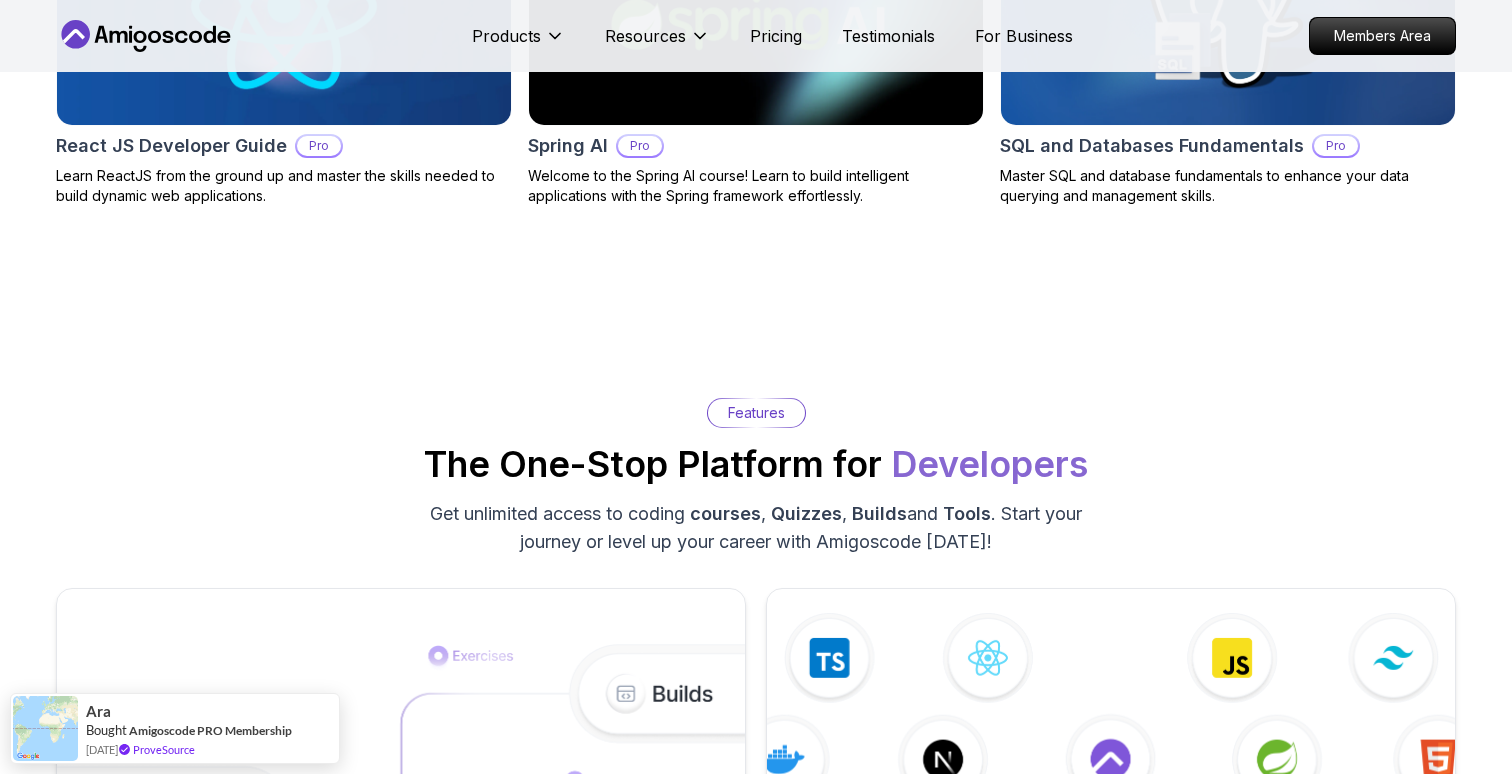 click on "Products Resources Pricing Testimonials For Business Members Area" at bounding box center [756, 36] 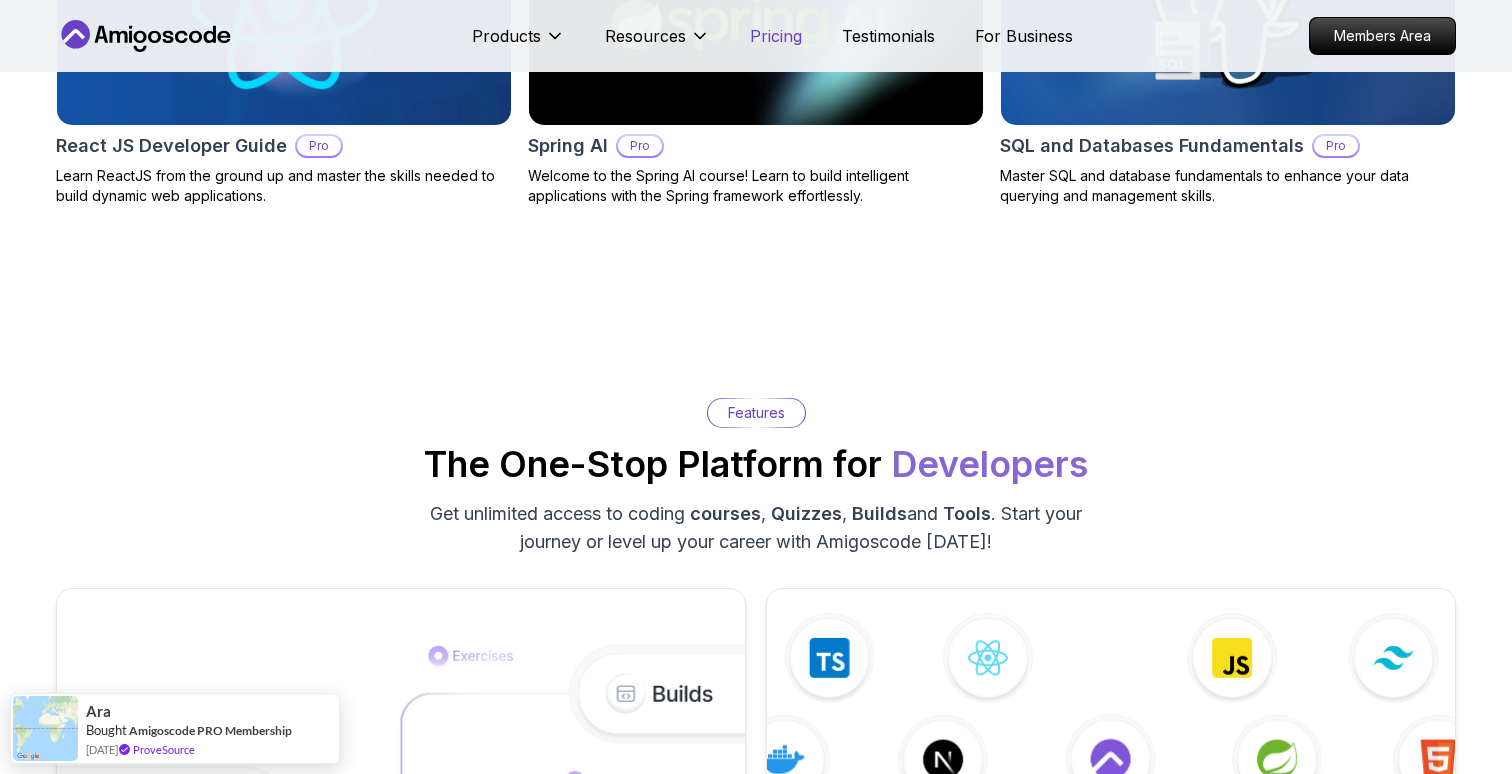 click on "Pricing" at bounding box center (776, 36) 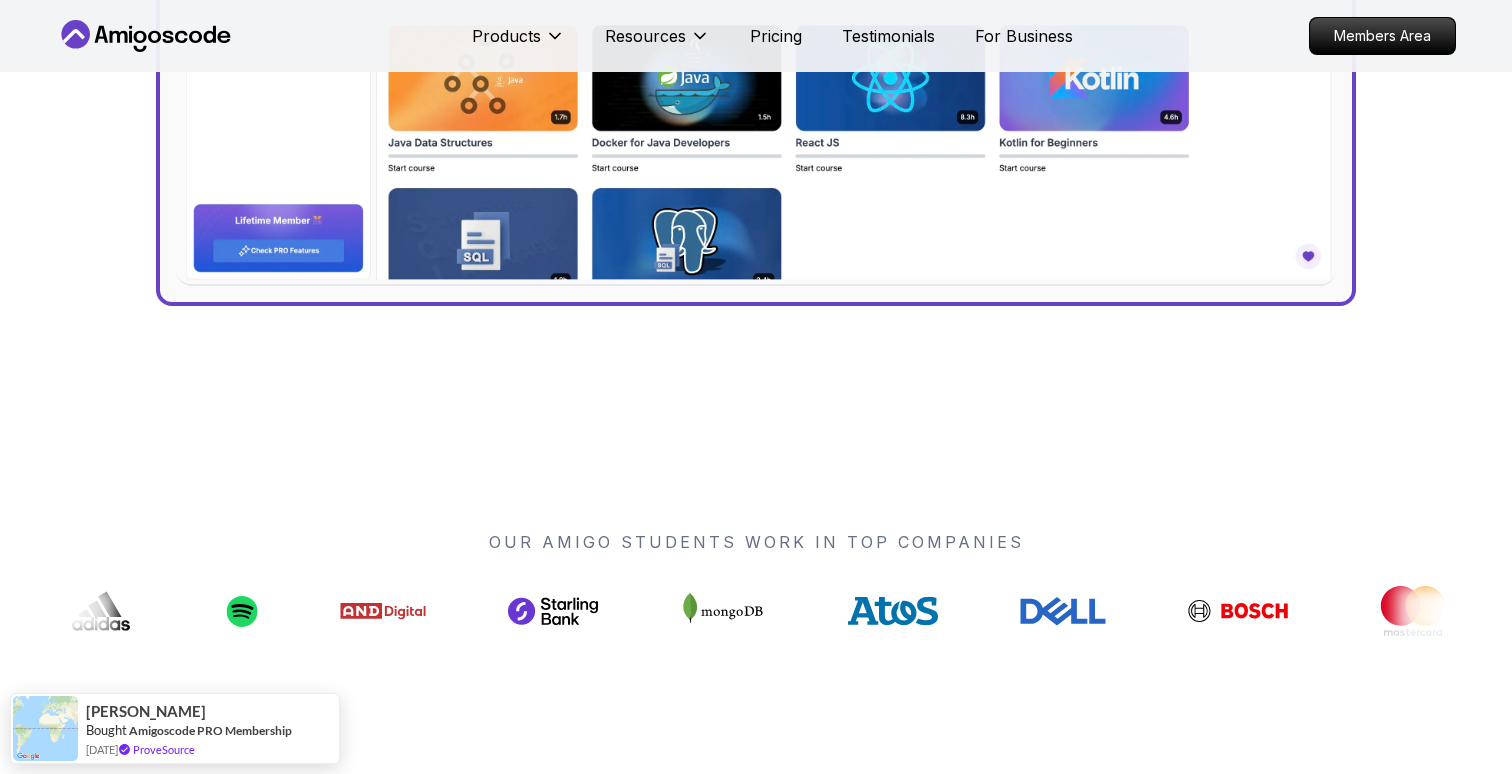 scroll, scrollTop: 0, scrollLeft: 0, axis: both 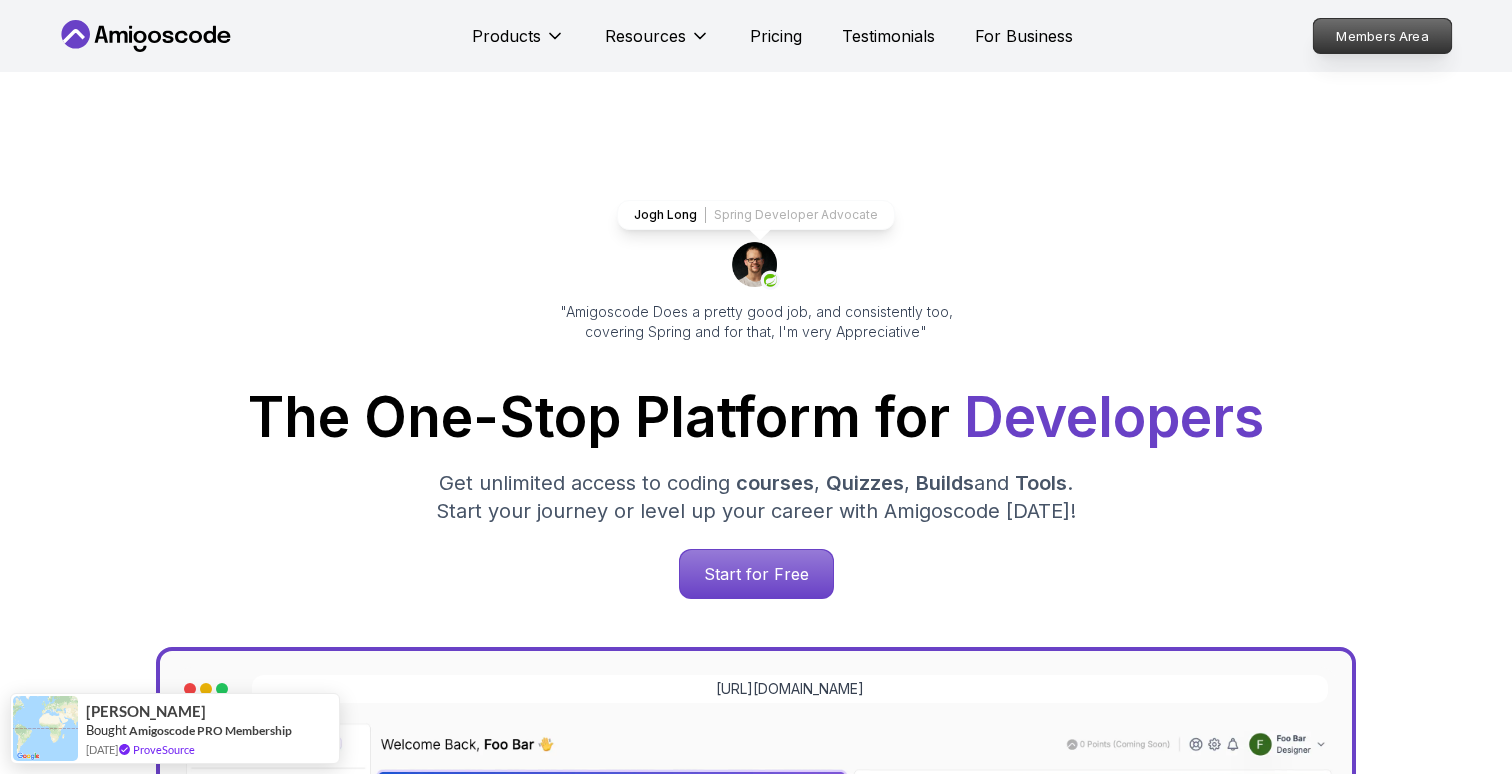 click on "Members Area" at bounding box center (1383, 36) 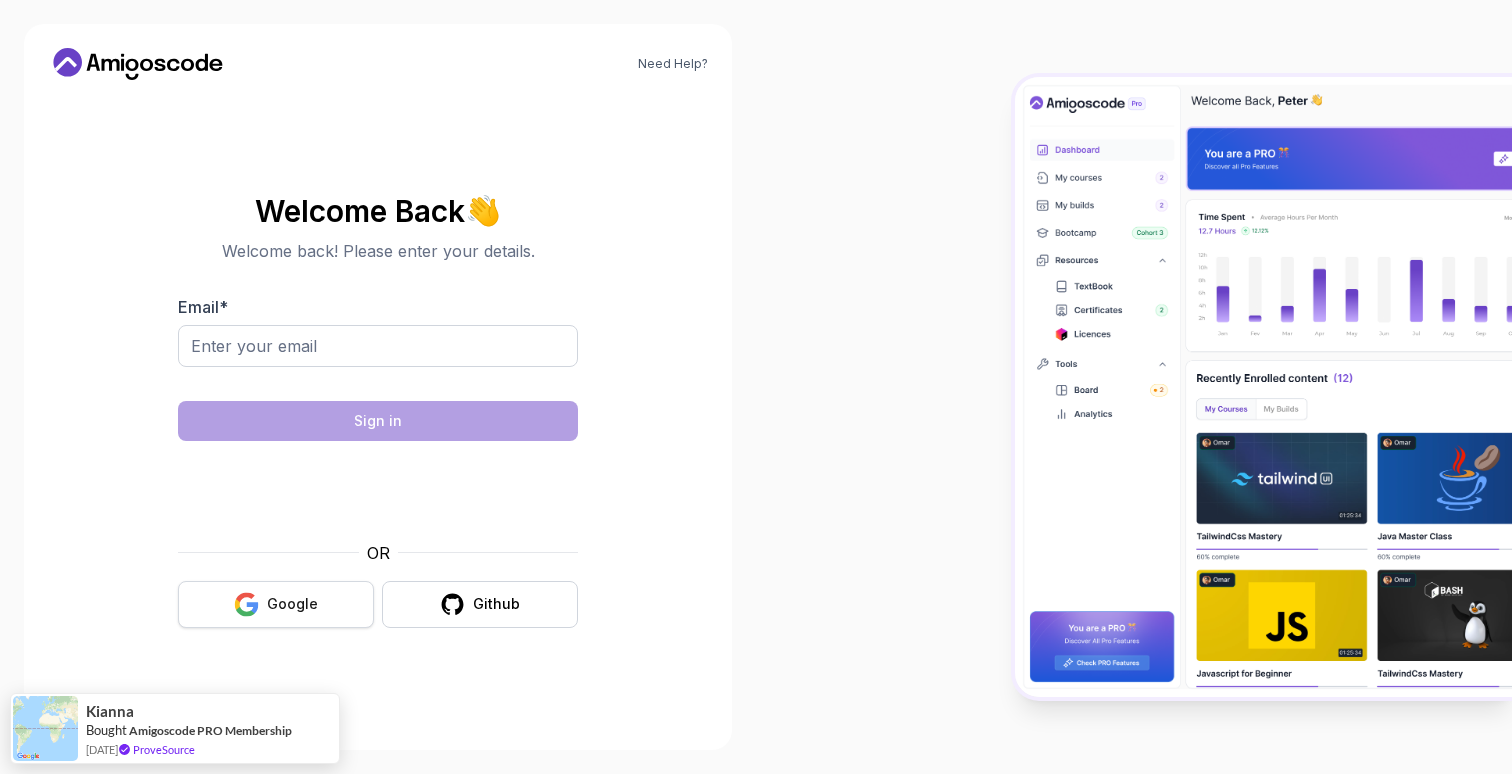 click on "Google" at bounding box center (276, 604) 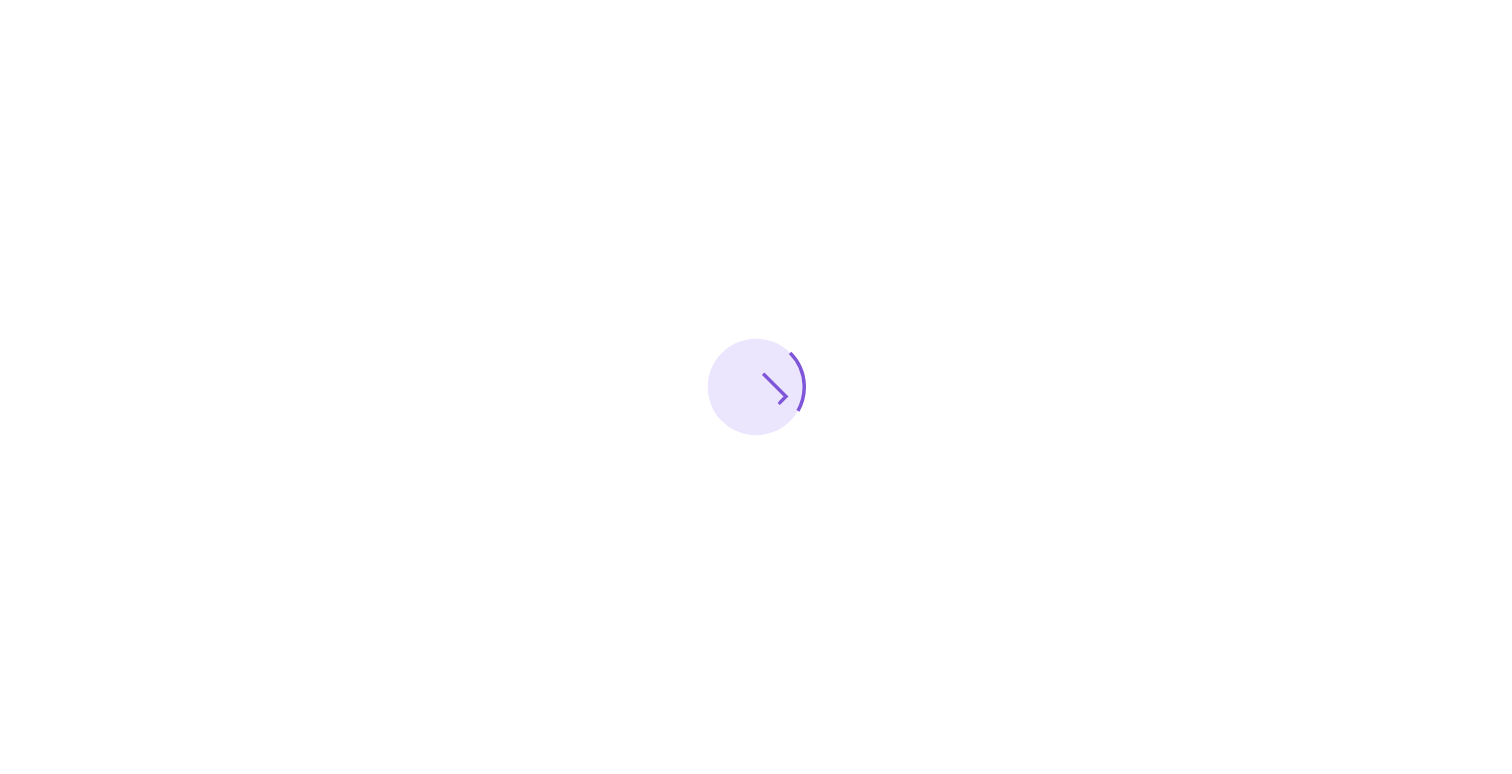 scroll, scrollTop: 0, scrollLeft: 0, axis: both 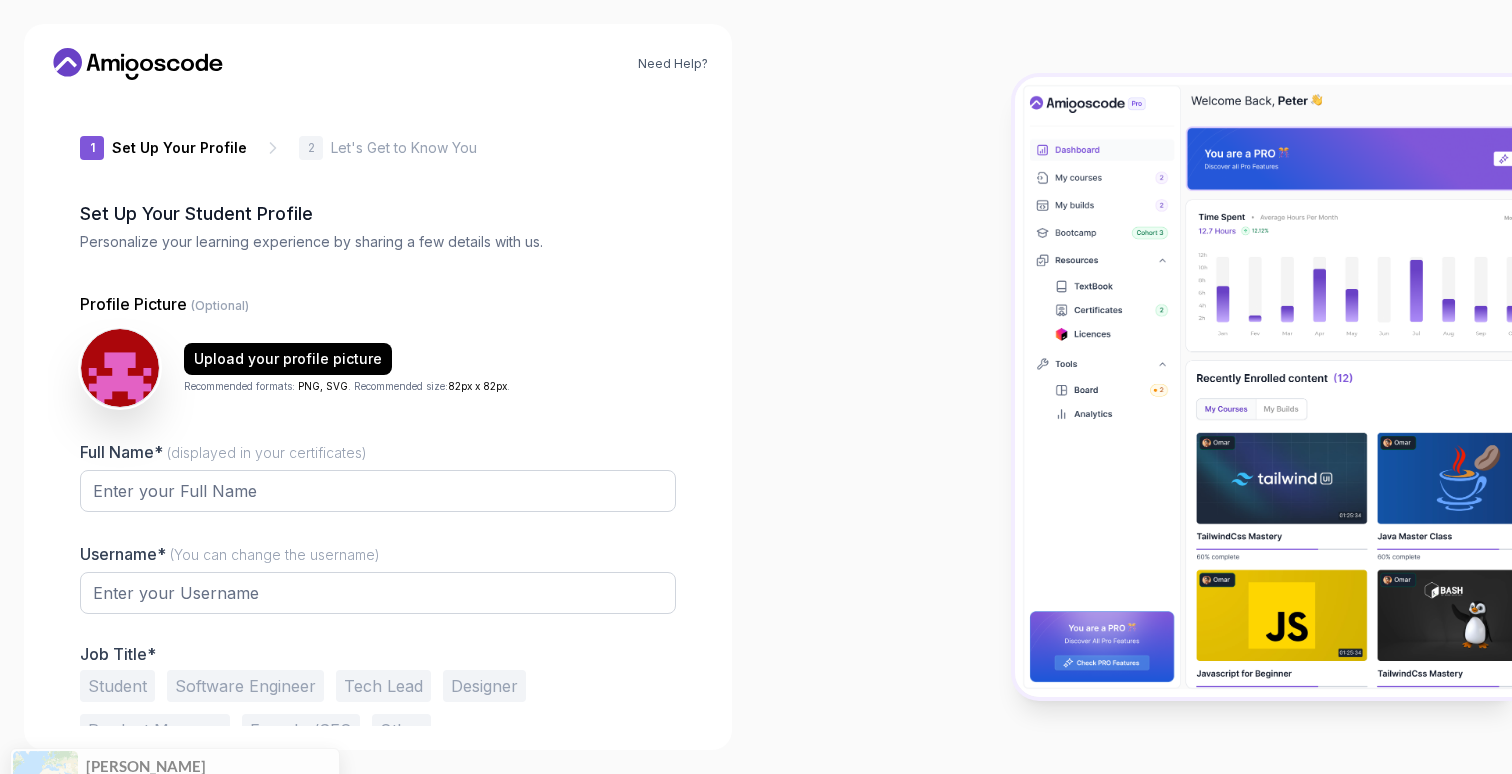 type on "swifttiger2fdf3" 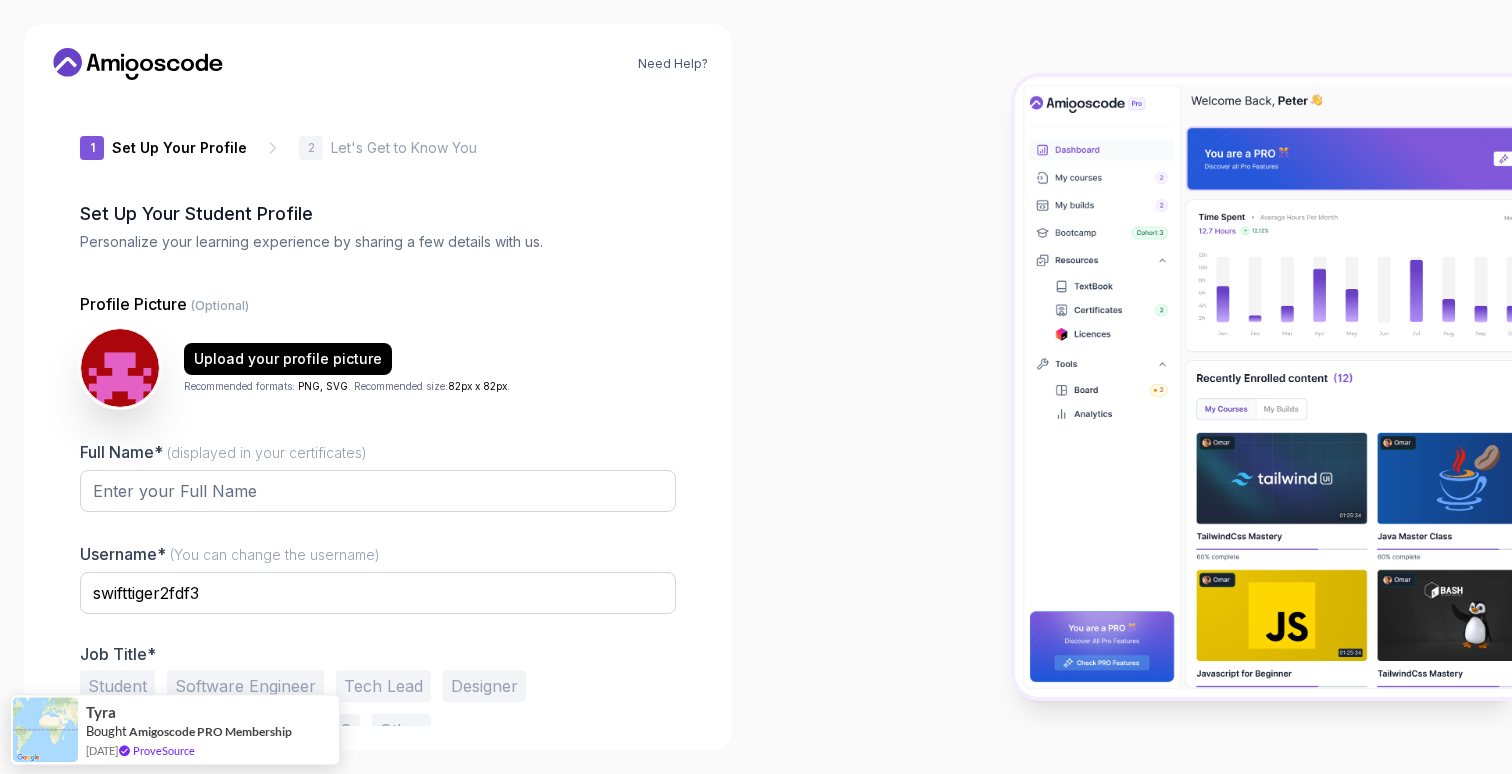 scroll, scrollTop: 60, scrollLeft: 0, axis: vertical 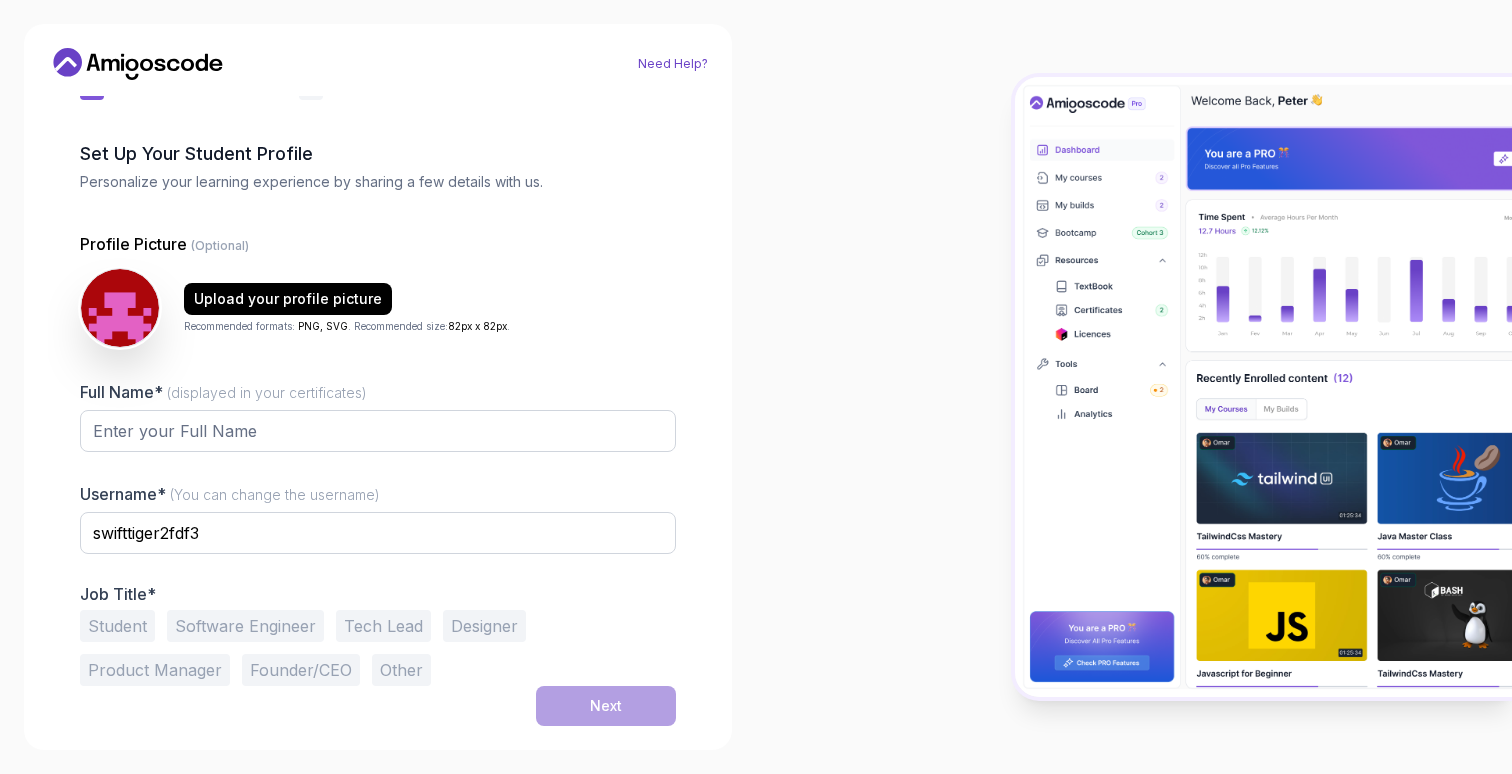 click on "Need Help?" at bounding box center [673, 64] 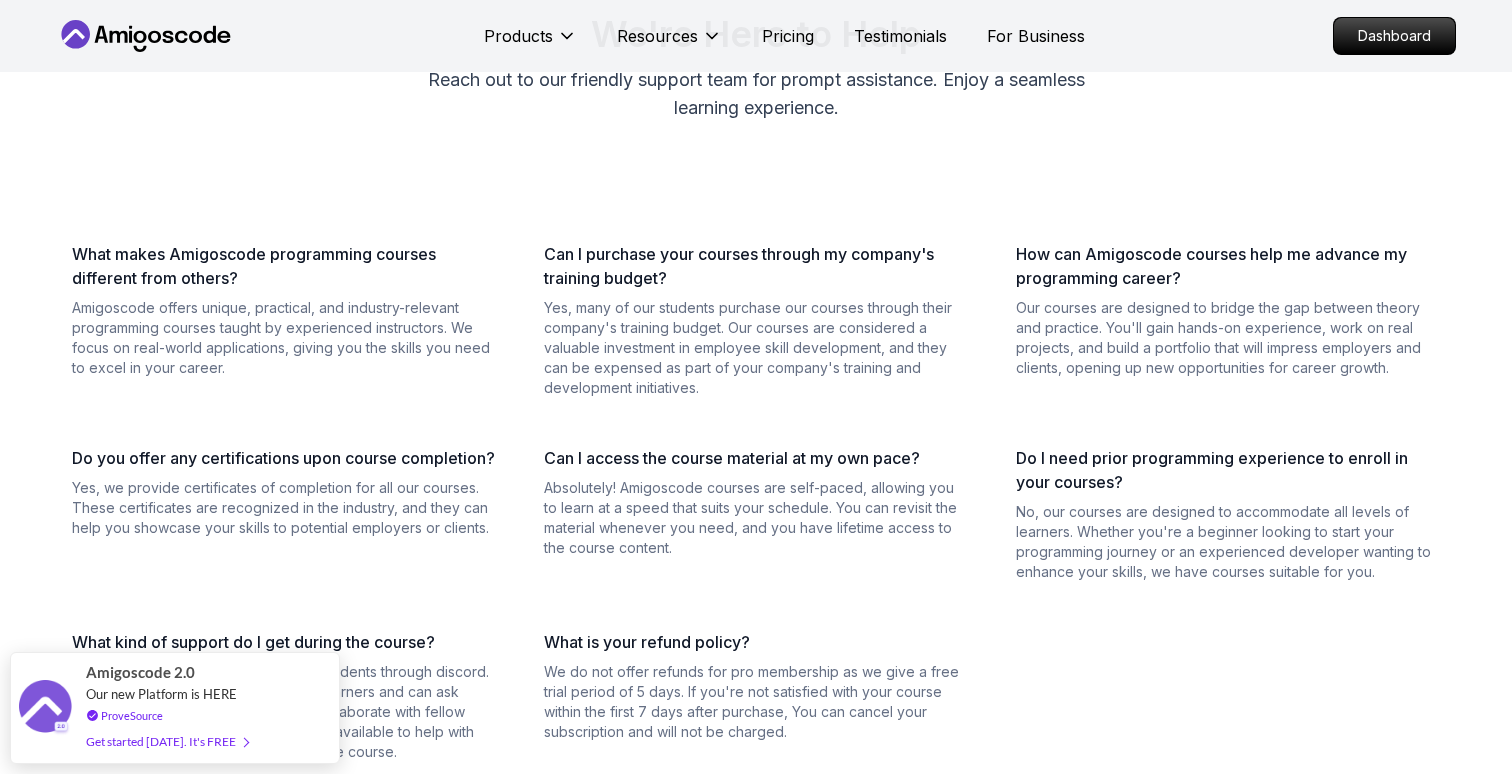 scroll, scrollTop: 173, scrollLeft: 0, axis: vertical 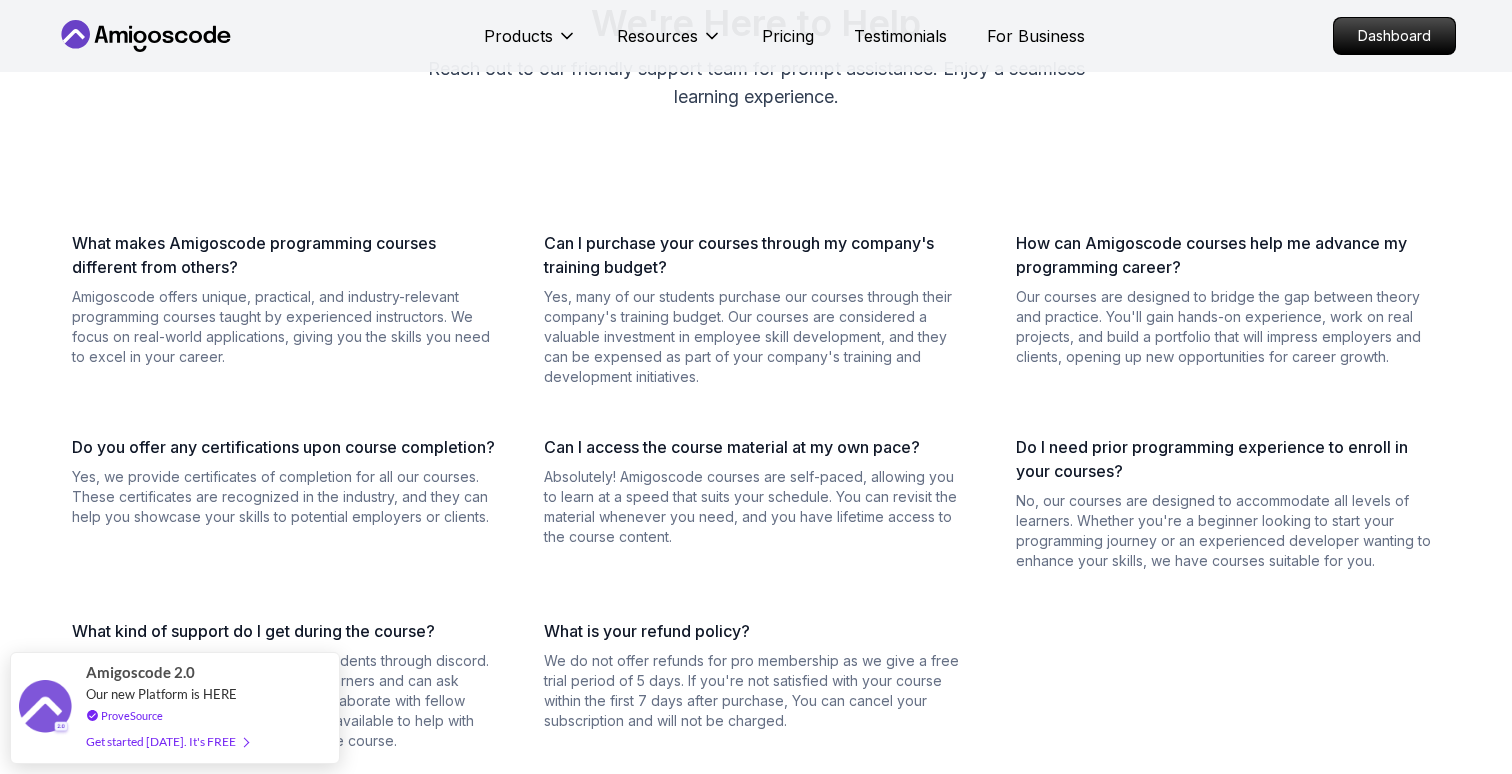 click on "Absolutely! Amigoscode courses are self-paced, allowing you to learn at a speed that suits your schedule. You can revisit the material whenever you need, and you have lifetime access to the course content." at bounding box center (756, 507) 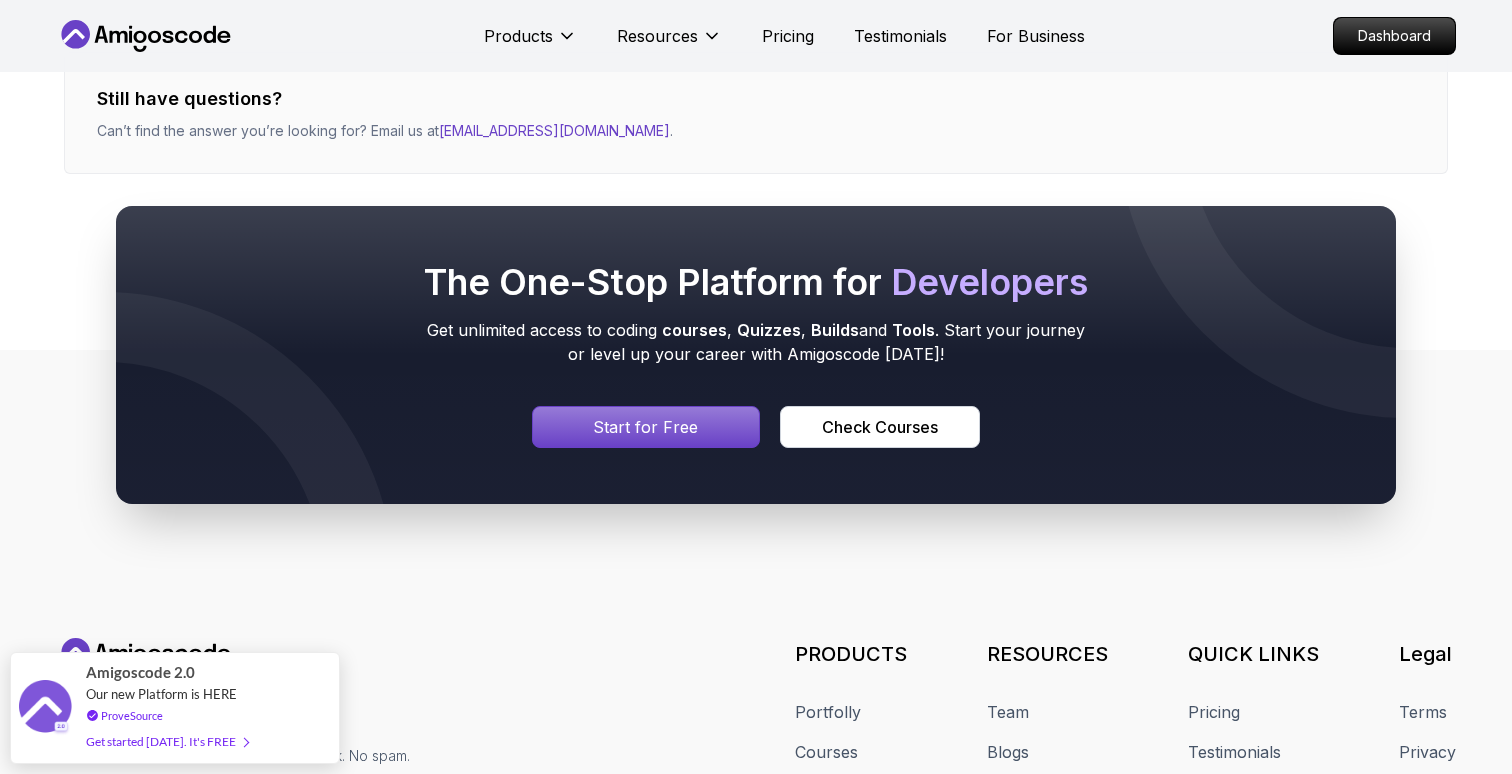 scroll, scrollTop: 945, scrollLeft: 0, axis: vertical 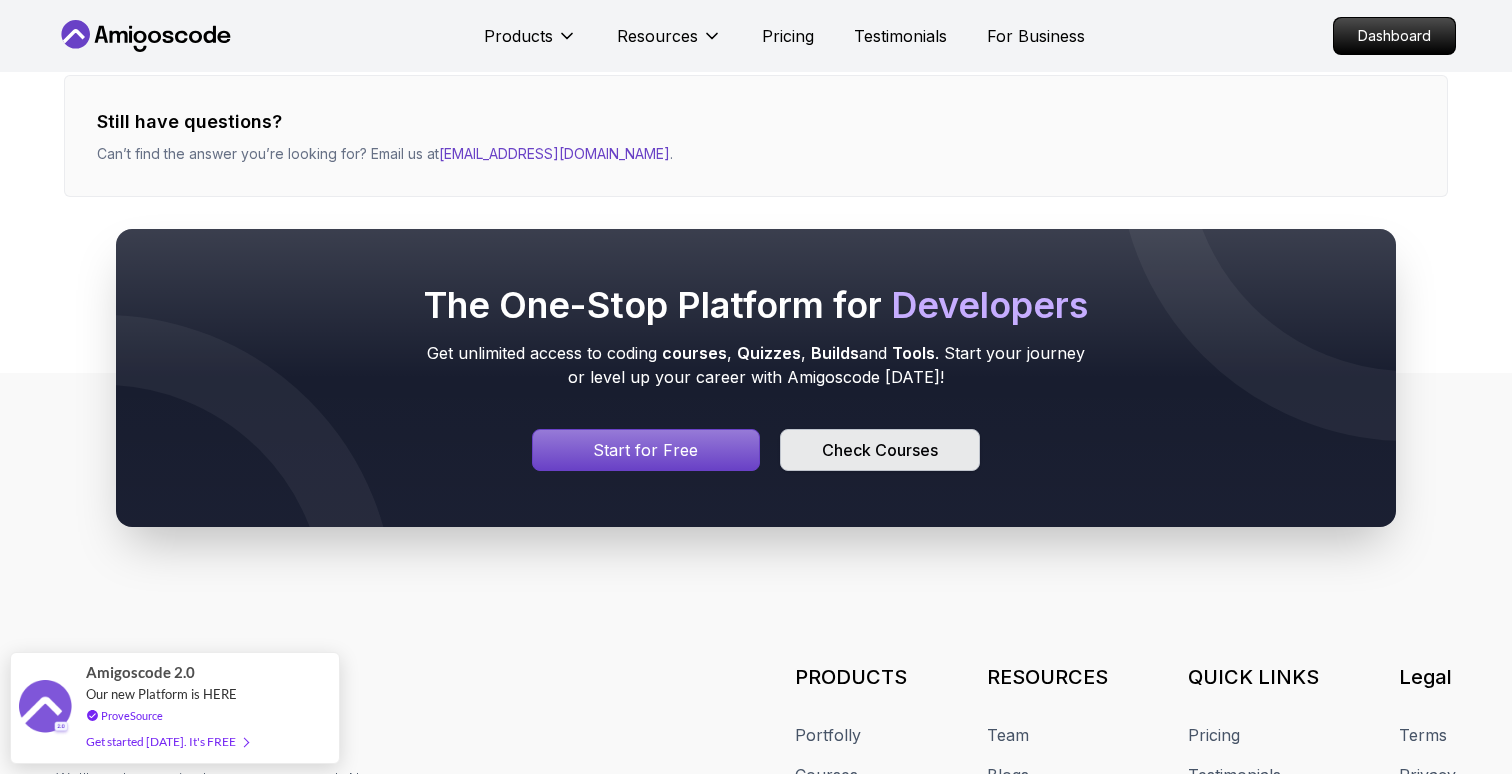 click on "Check Courses" at bounding box center (880, 450) 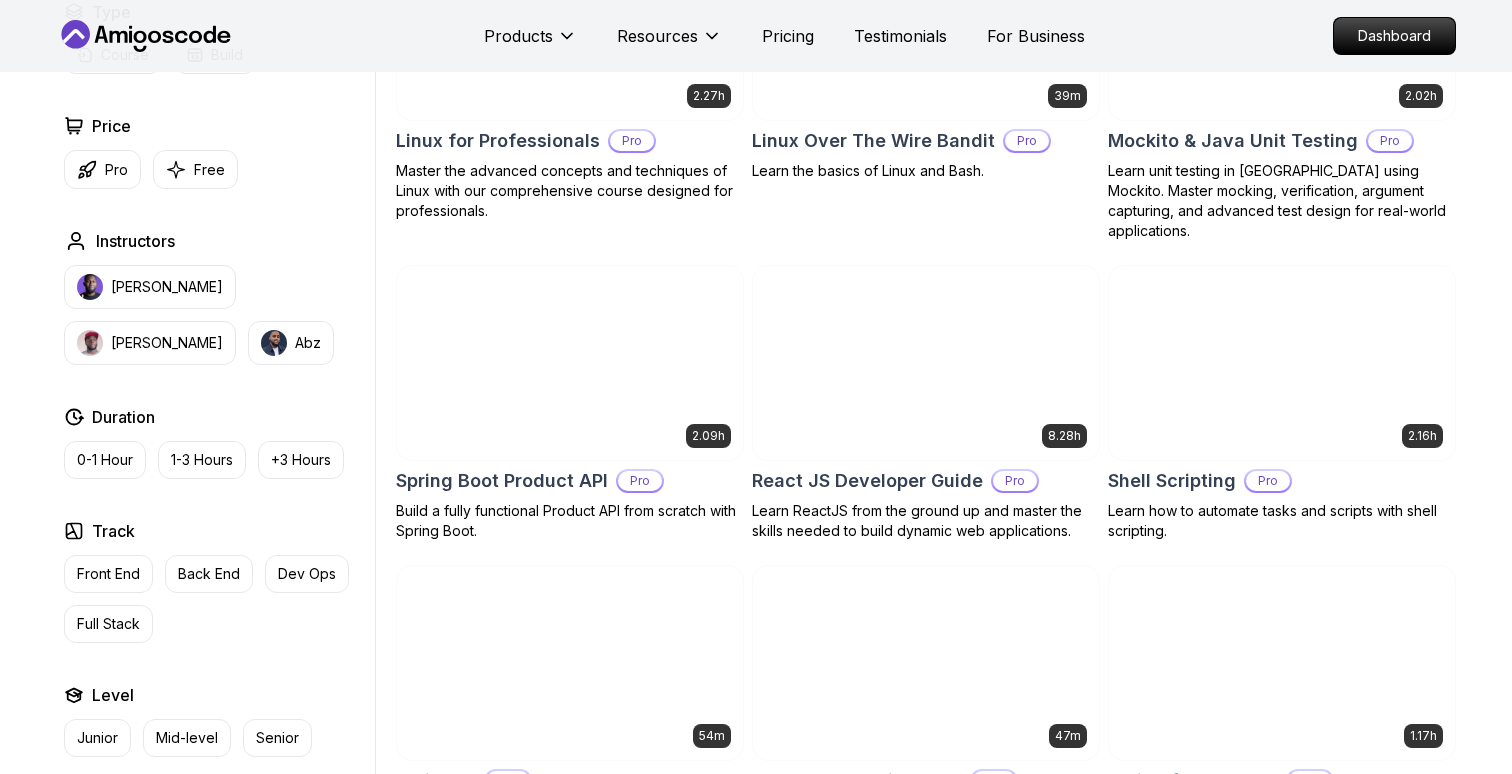 scroll, scrollTop: 4141, scrollLeft: 0, axis: vertical 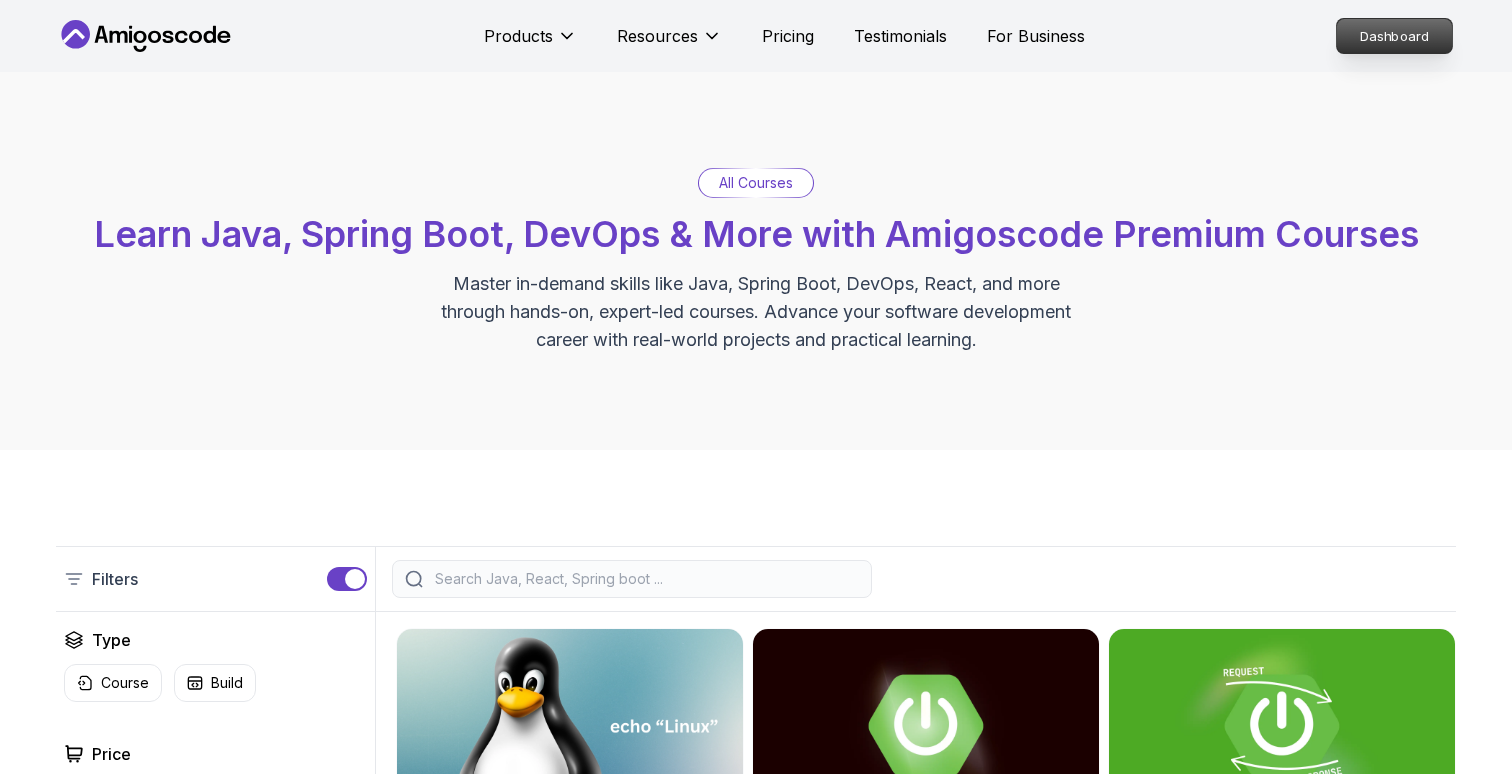click on "Dashboard" at bounding box center [1394, 36] 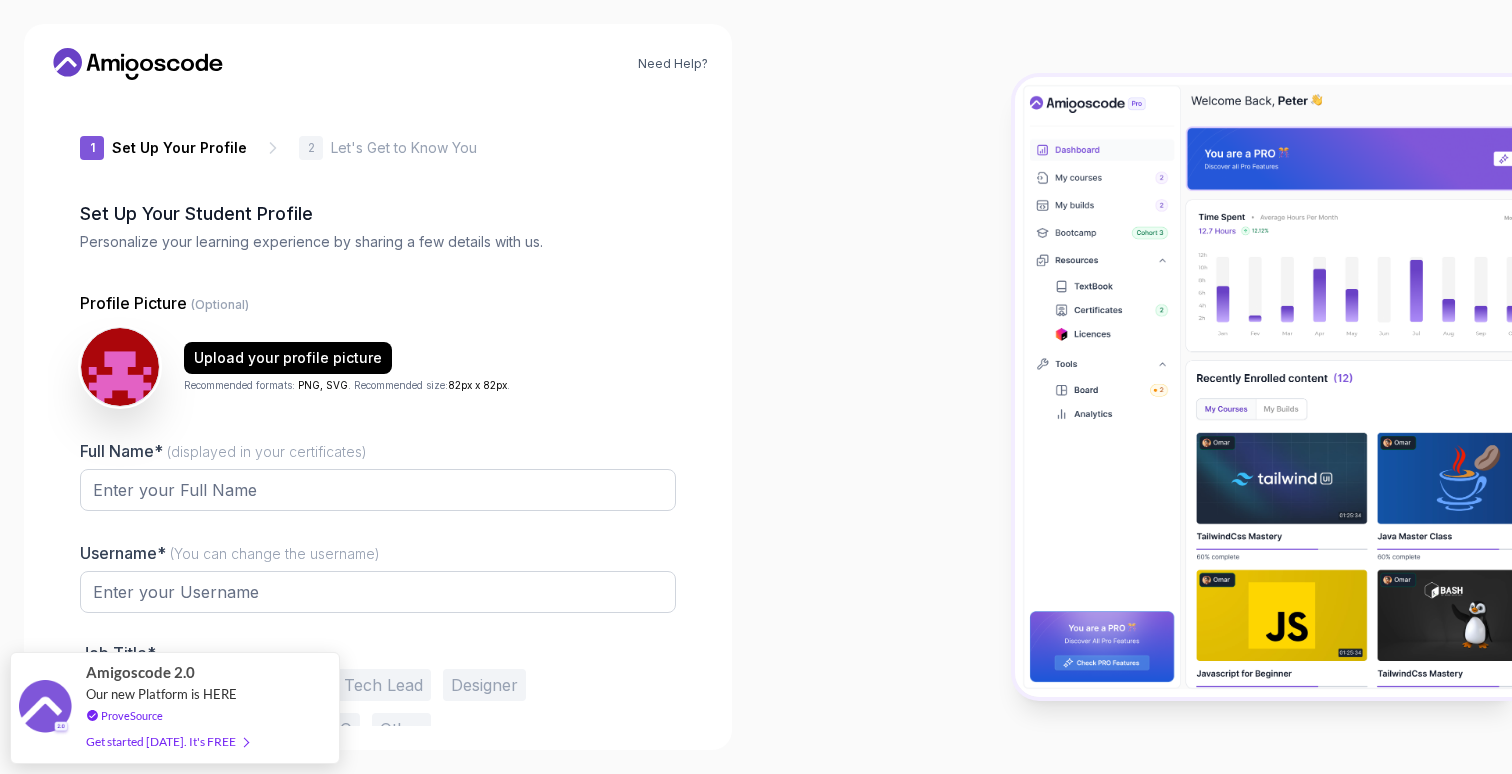 type on "dynamicfalcon633ec" 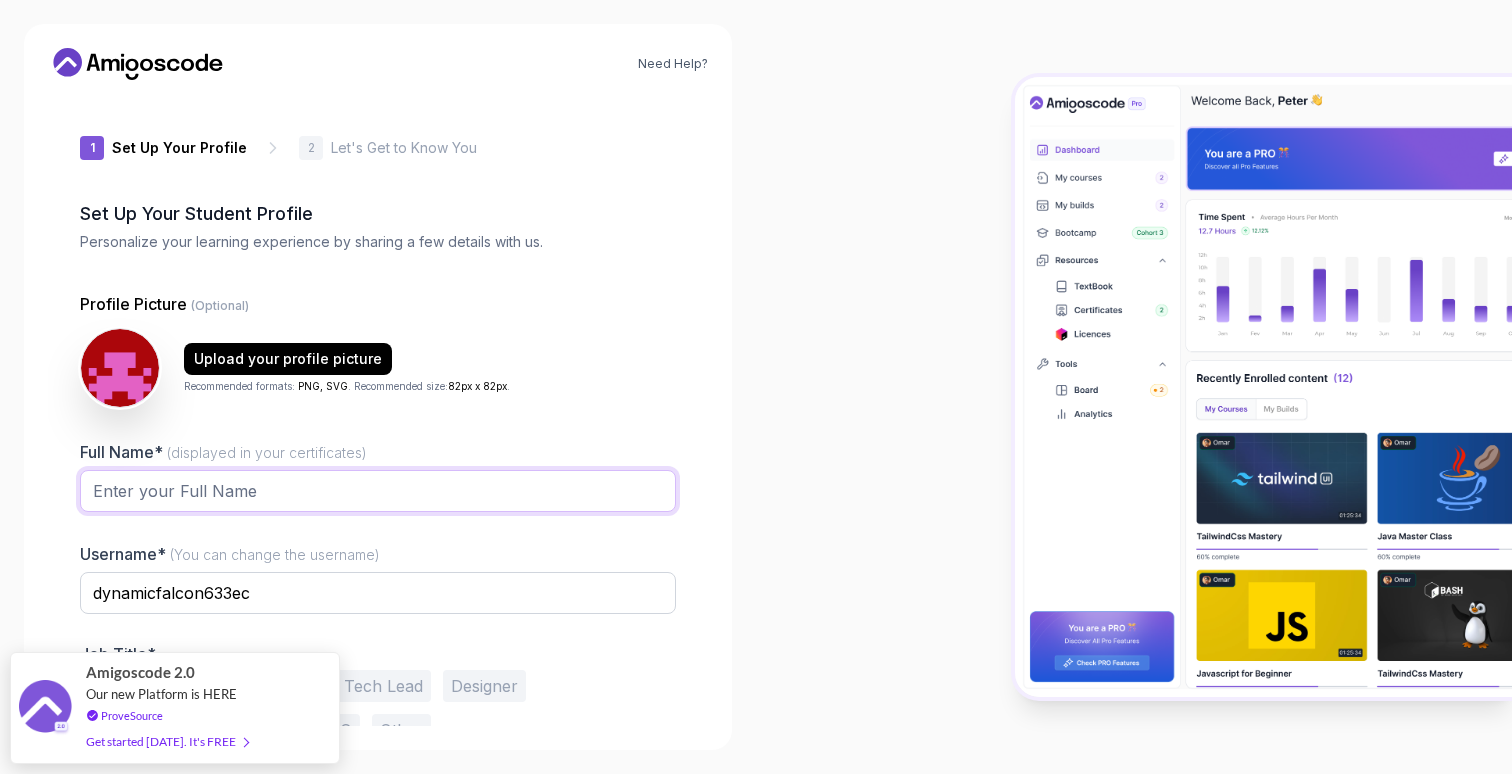 click on "Full Name*   (displayed in your certificates)" at bounding box center [378, 491] 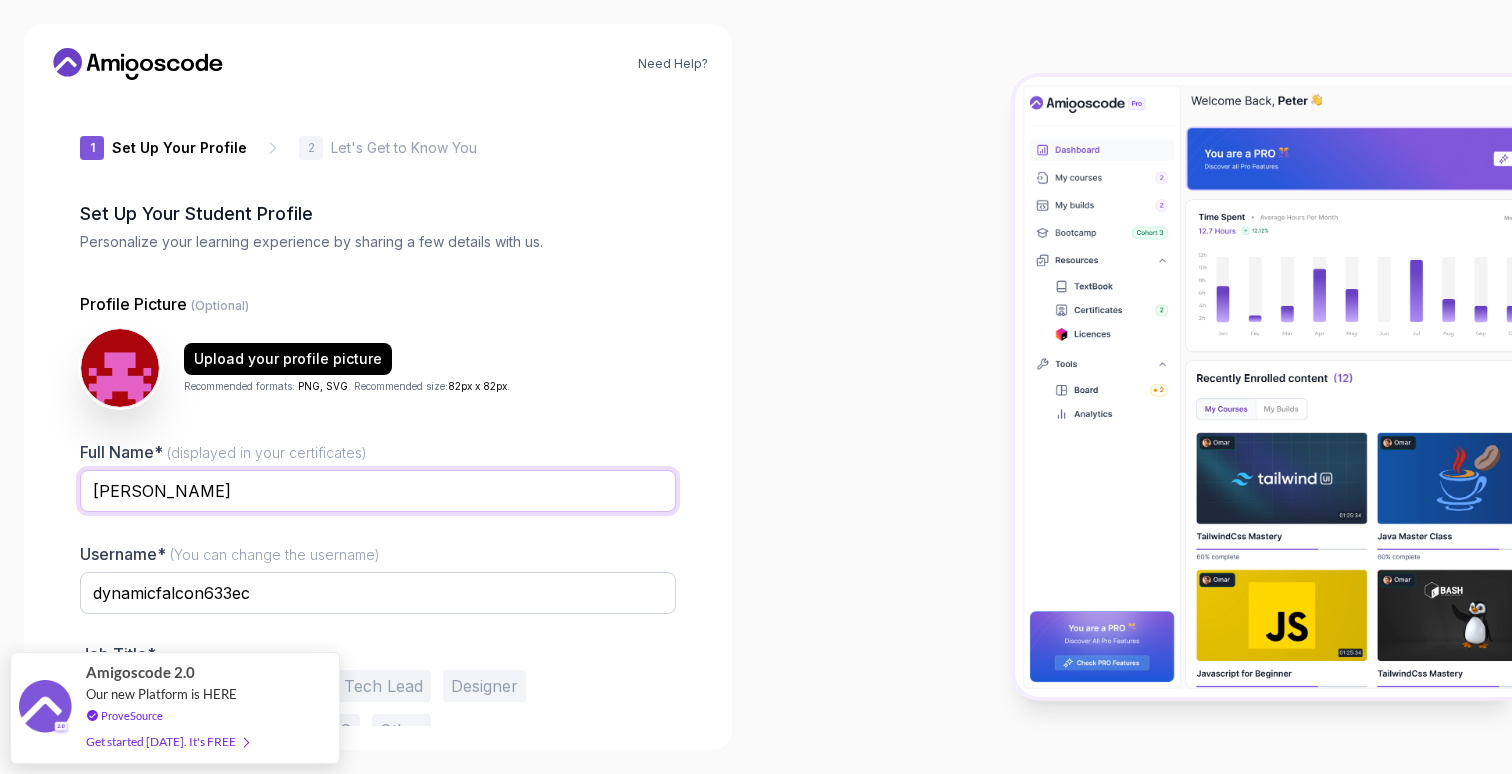 type on "Clint" 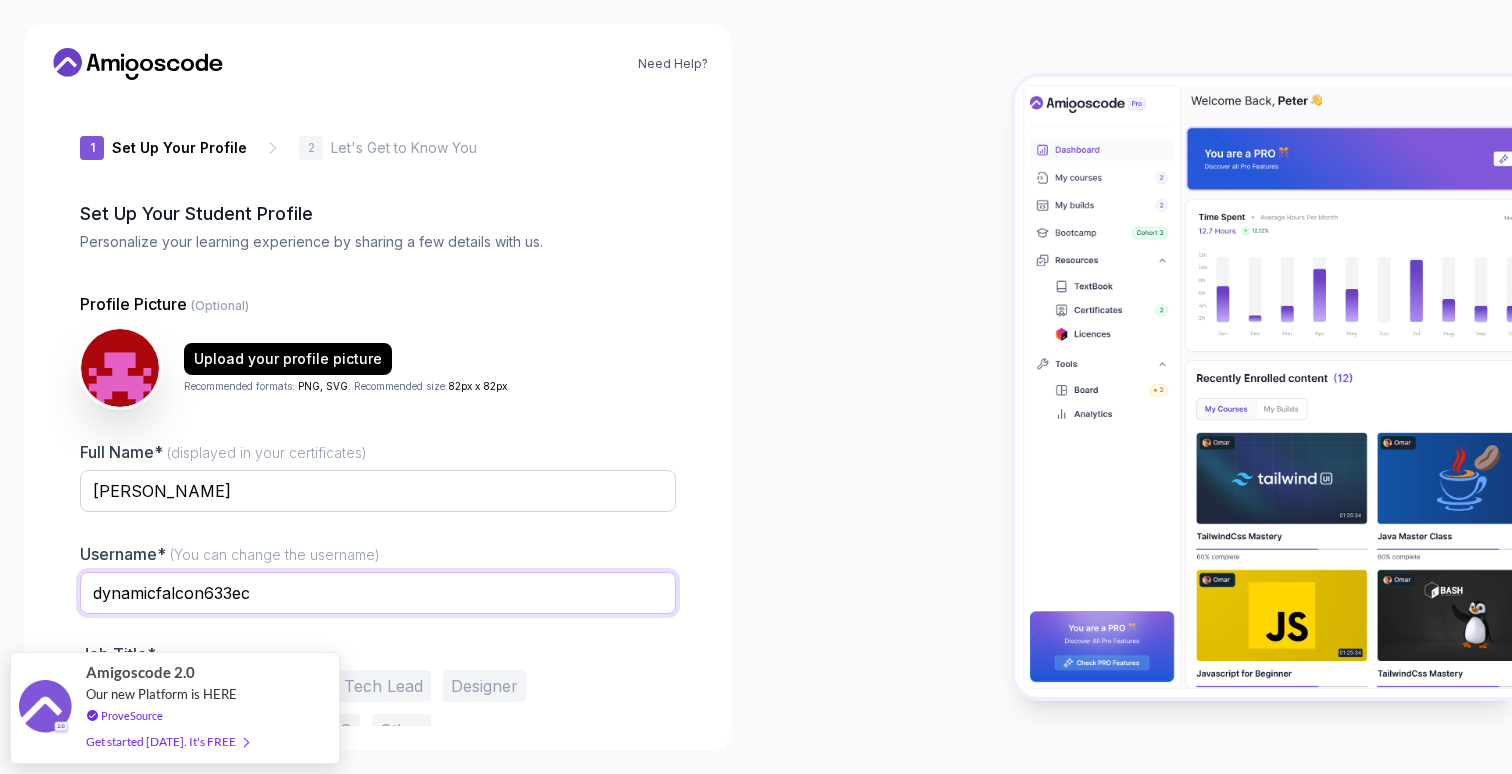scroll, scrollTop: 60, scrollLeft: 0, axis: vertical 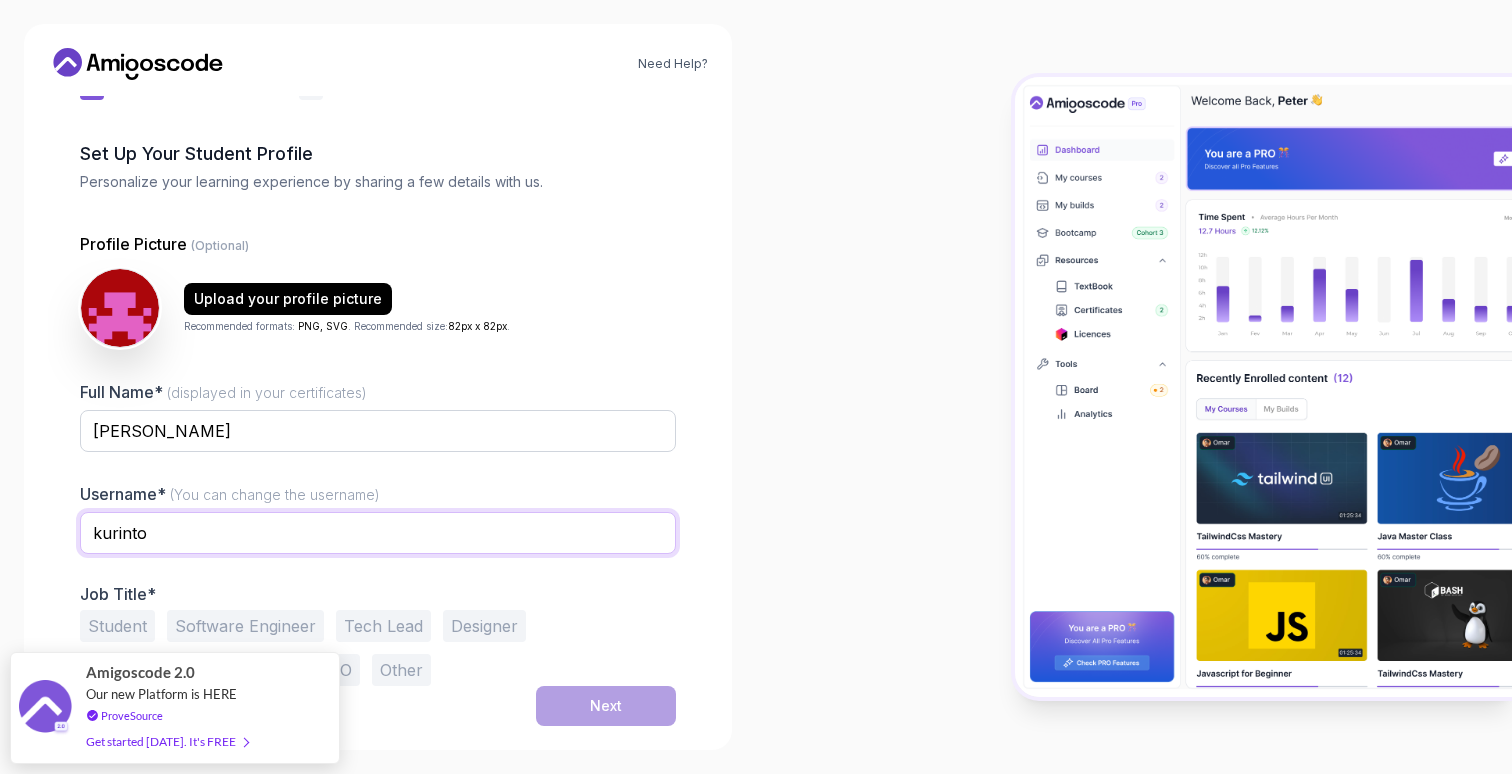 type on "kurinto" 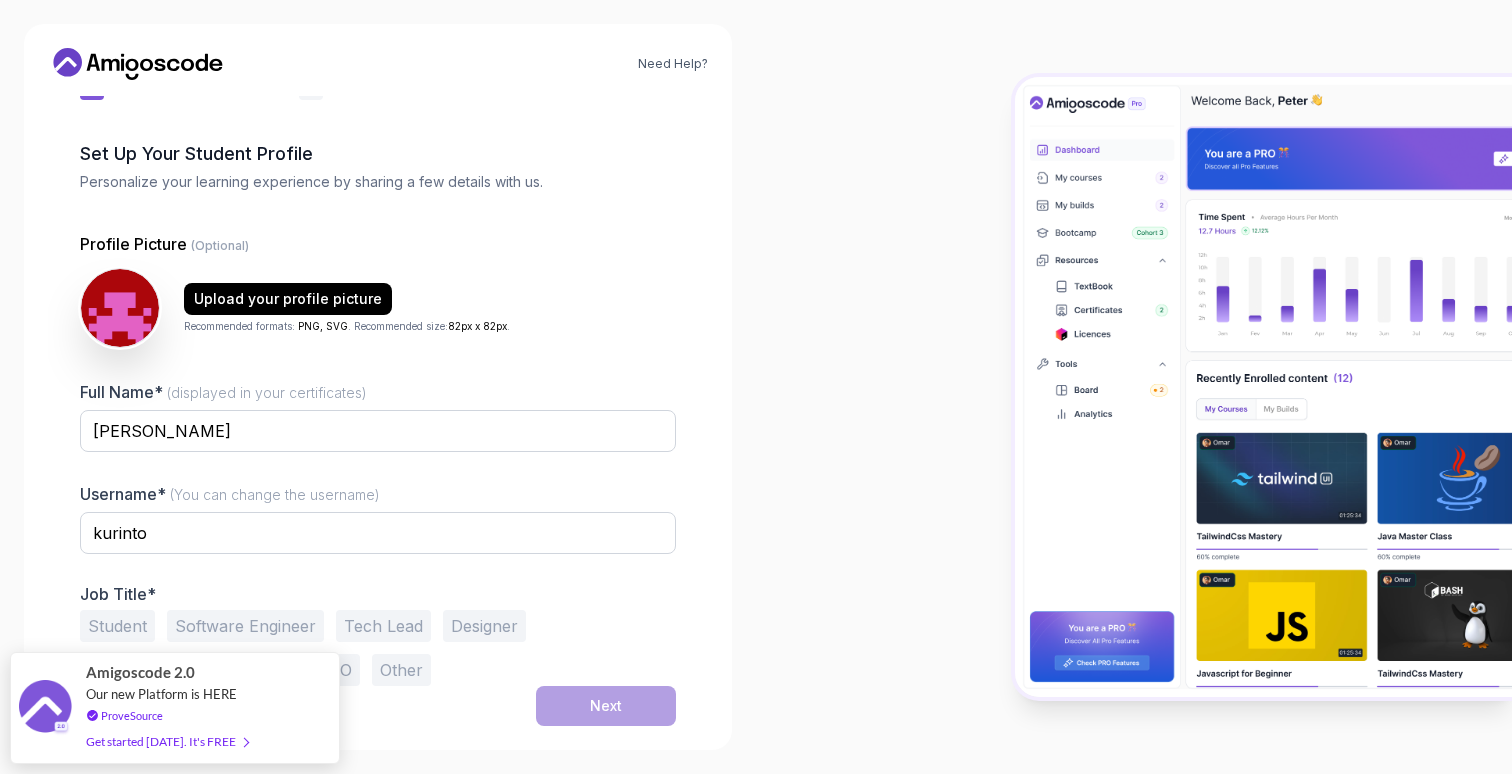click at bounding box center (1134, 387) 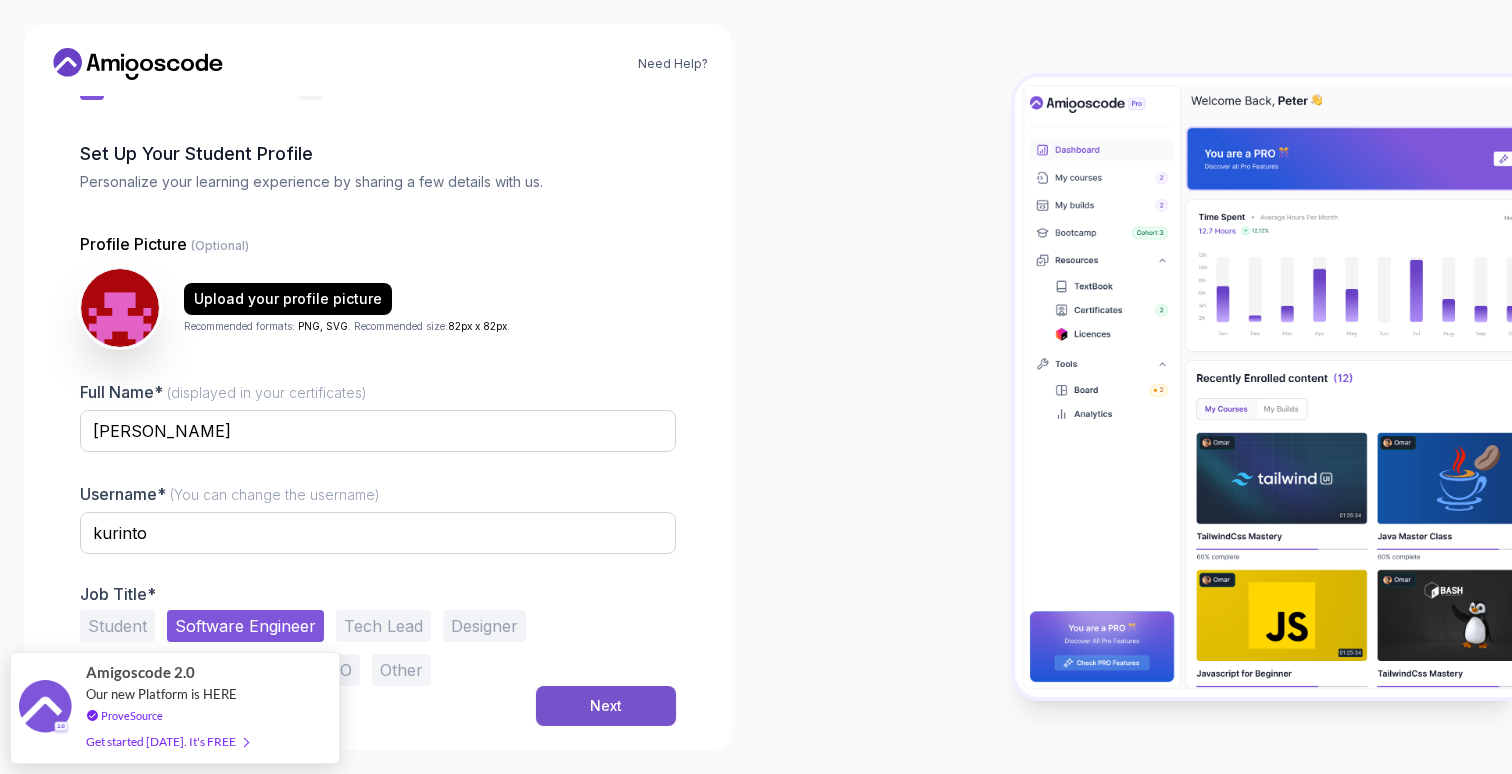 click on "Next" at bounding box center [606, 706] 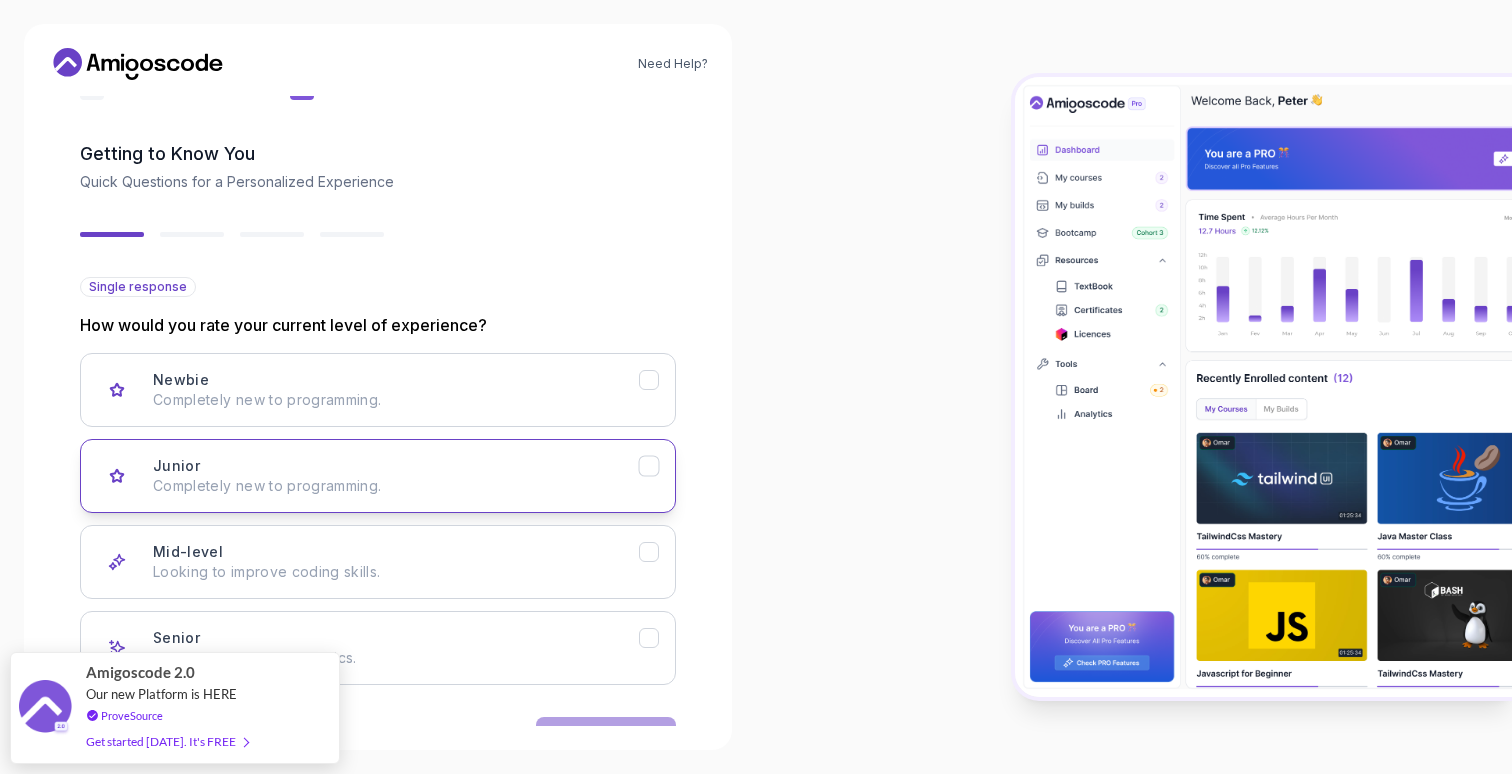 scroll, scrollTop: 123, scrollLeft: 0, axis: vertical 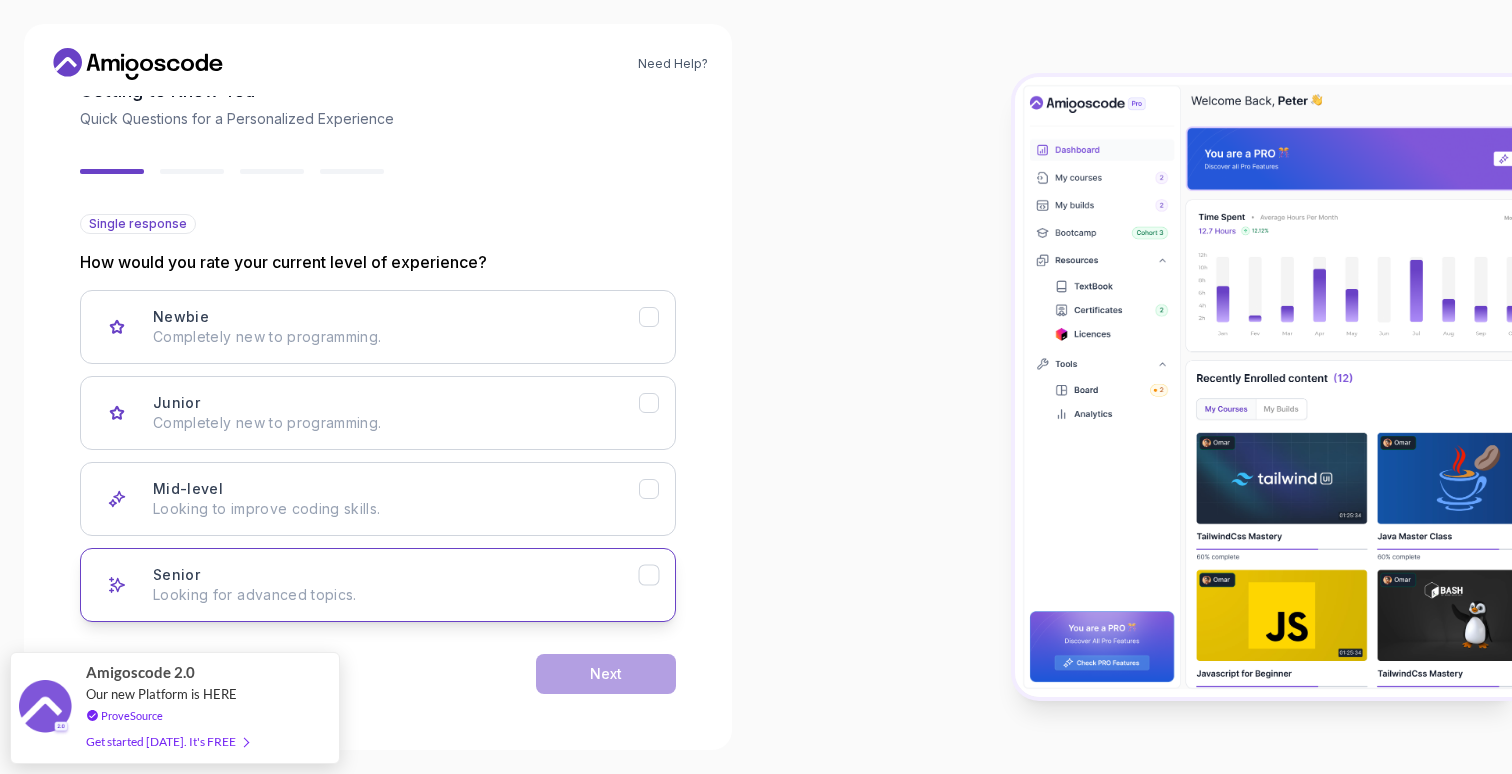 click 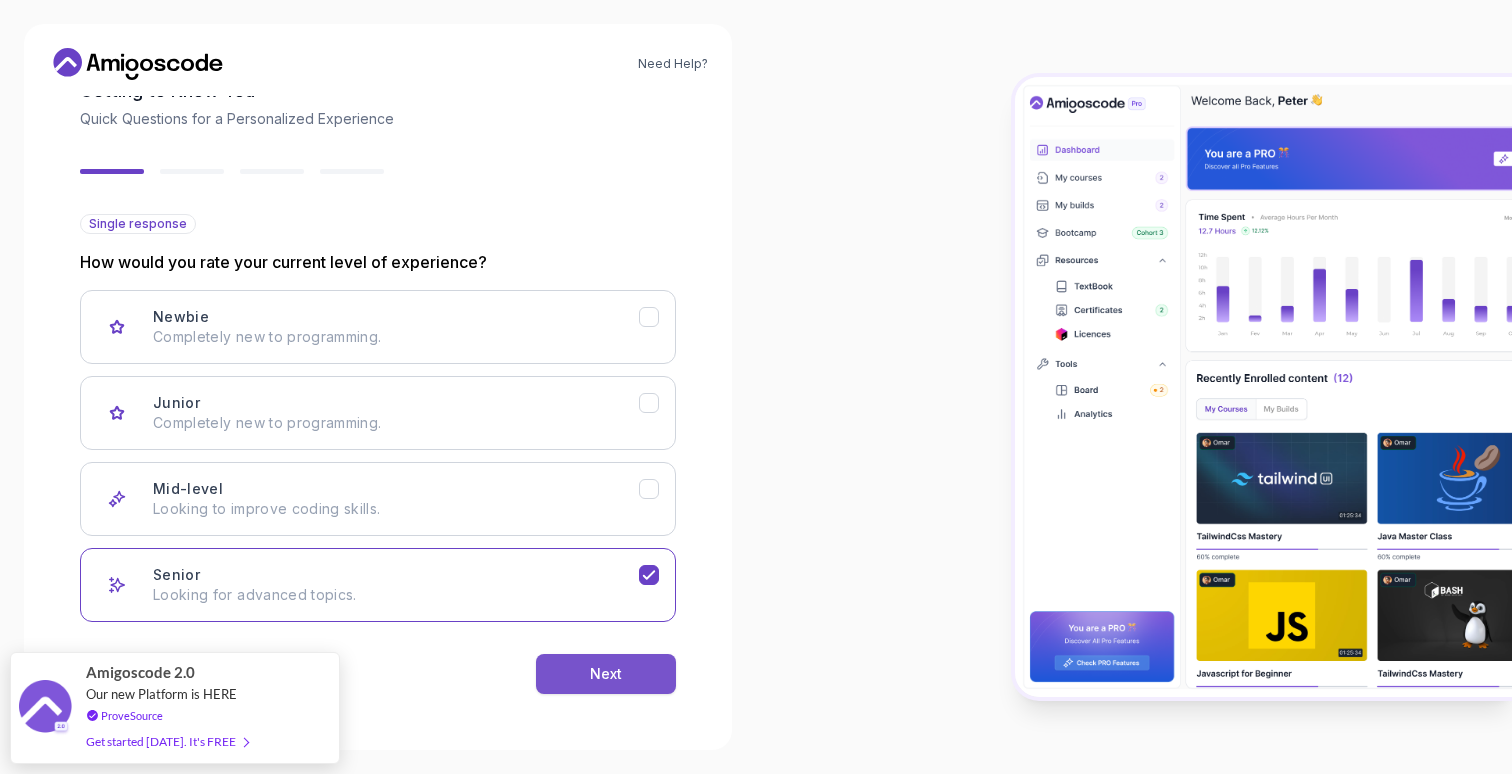click on "Next" at bounding box center (606, 674) 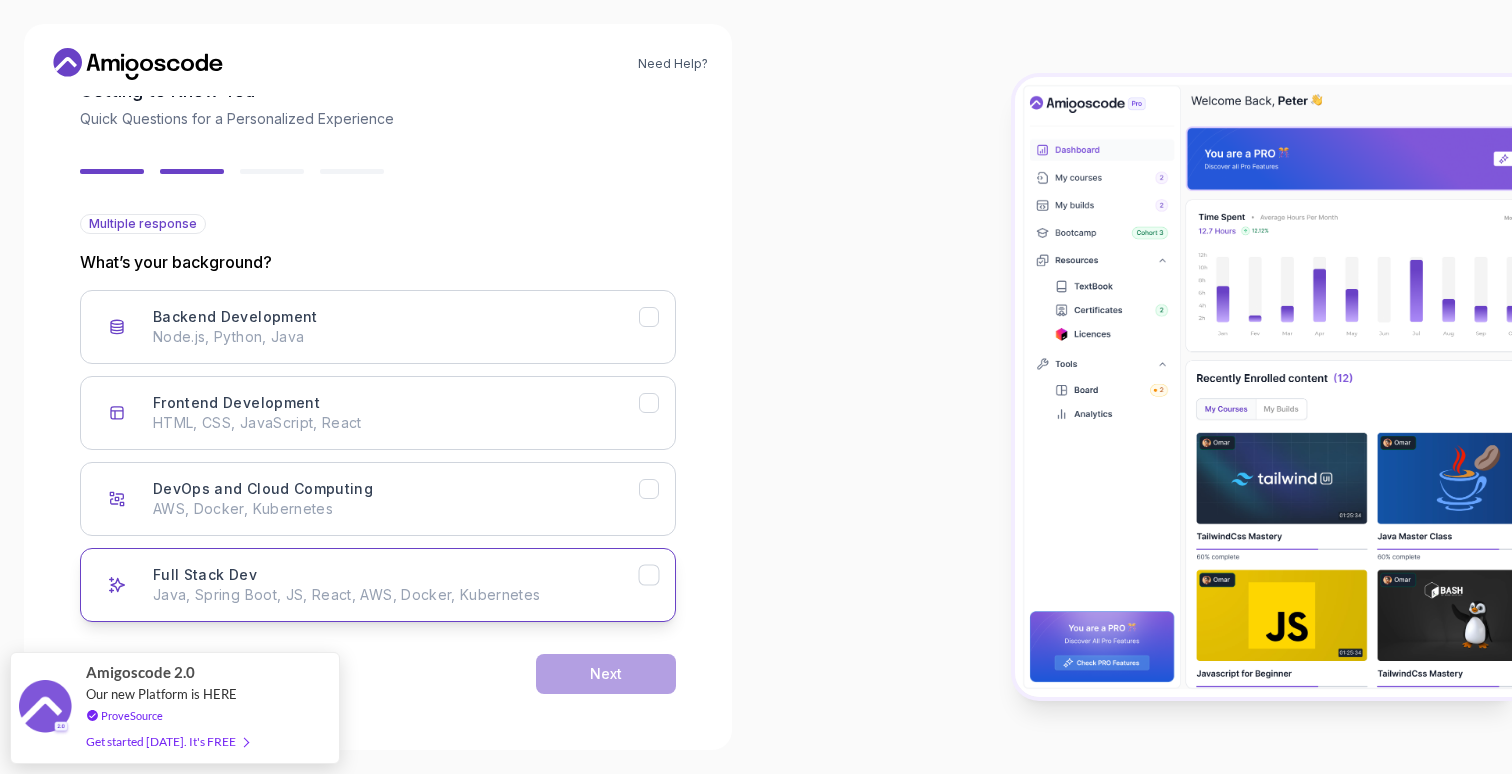 click 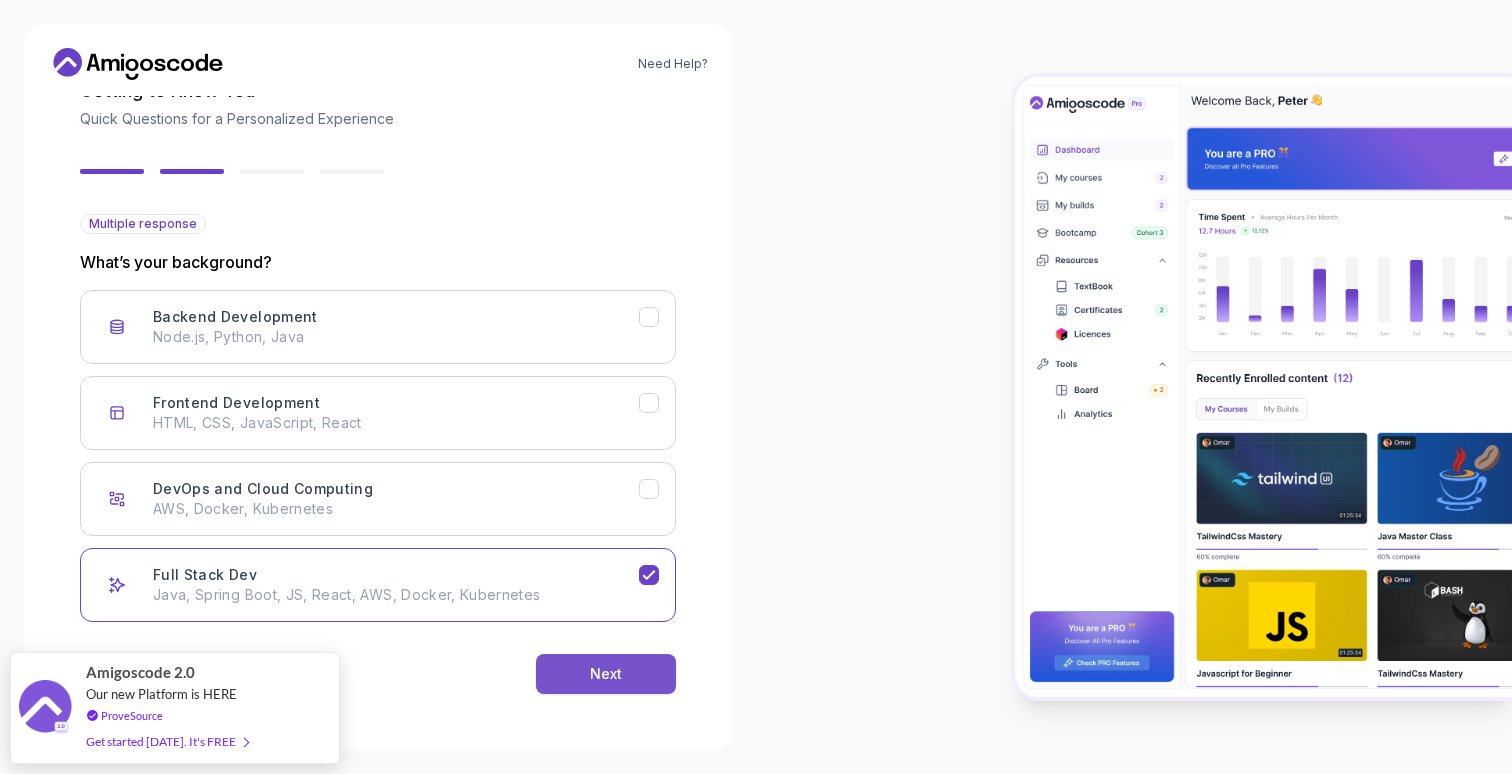 click on "Next" at bounding box center (606, 674) 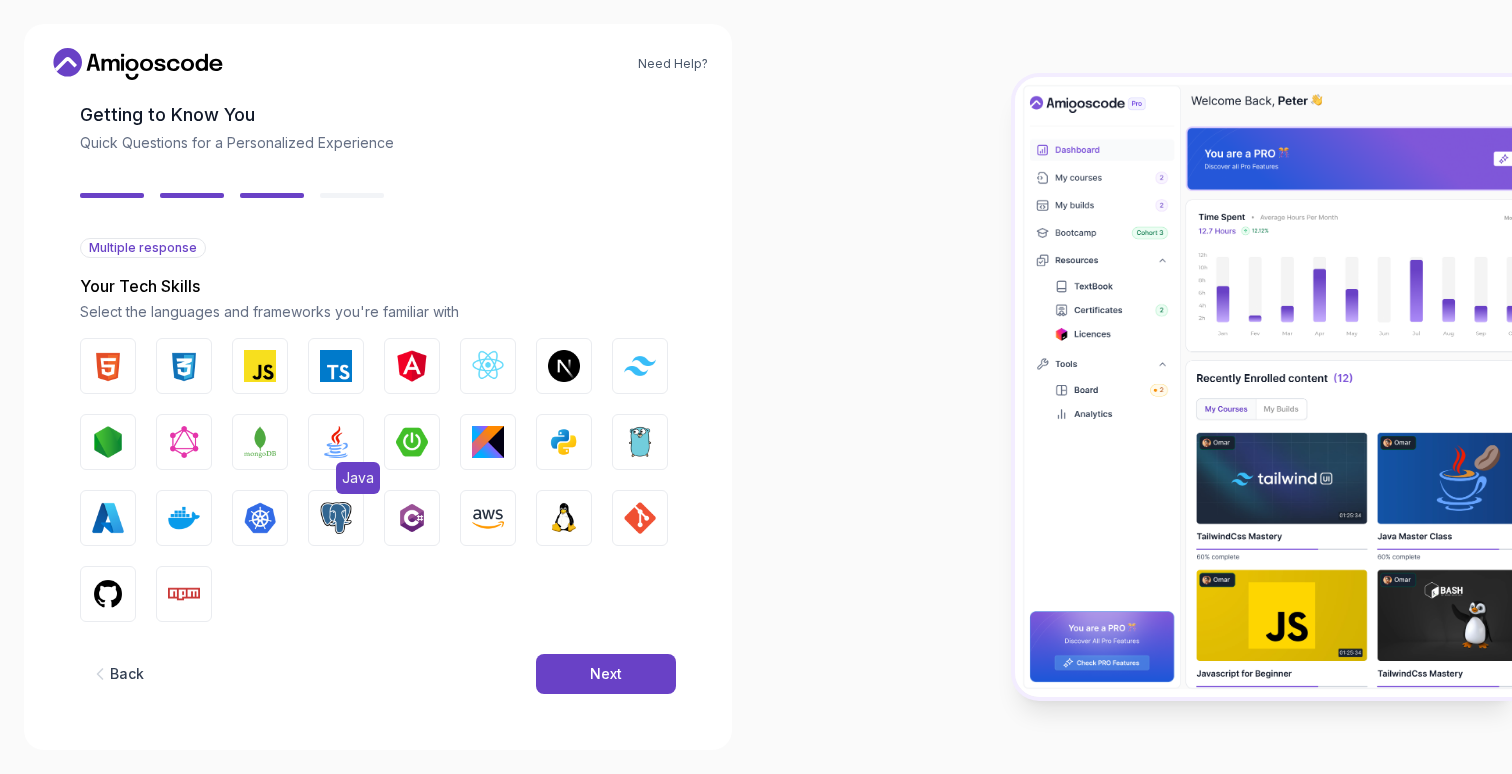 click at bounding box center [336, 442] 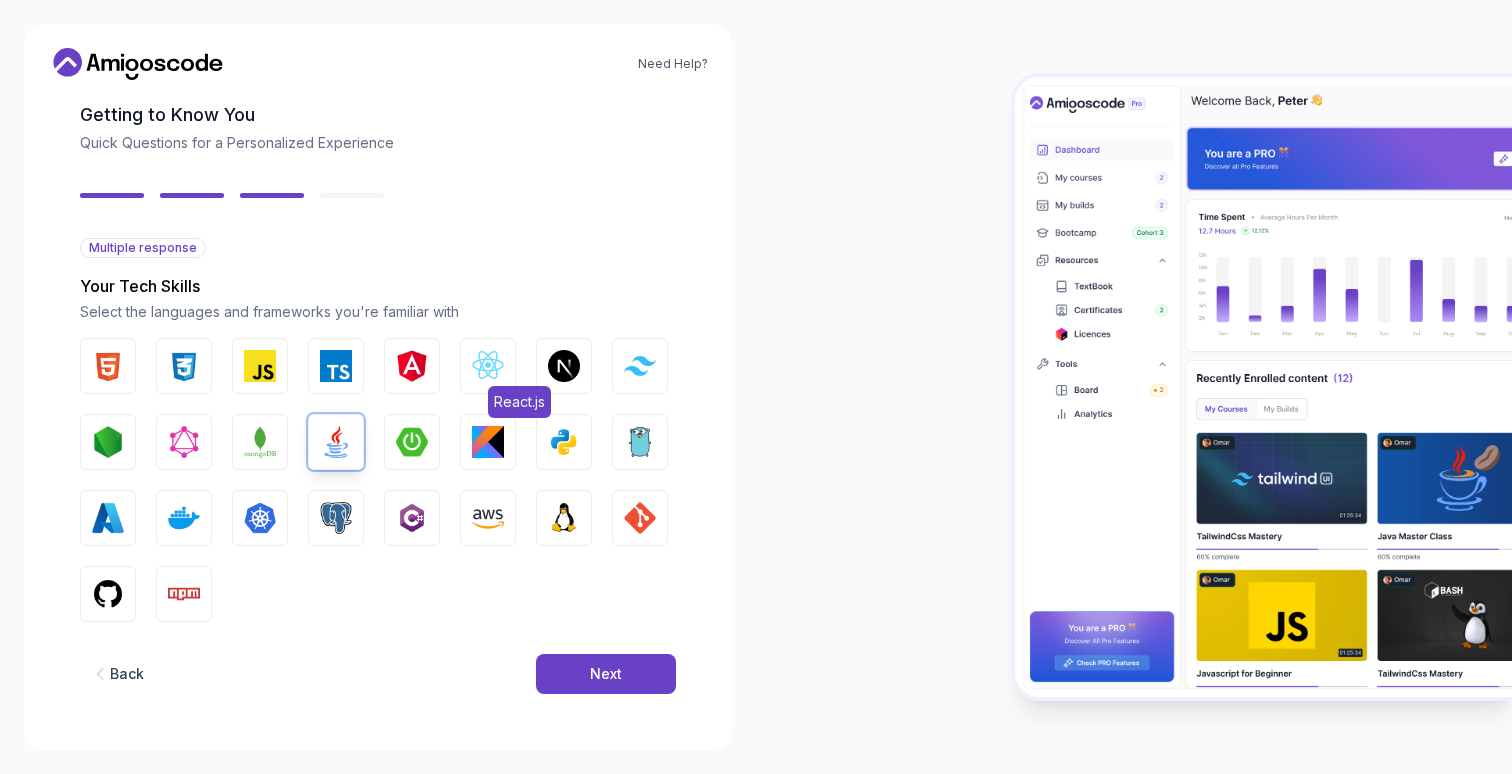 click at bounding box center [488, 366] 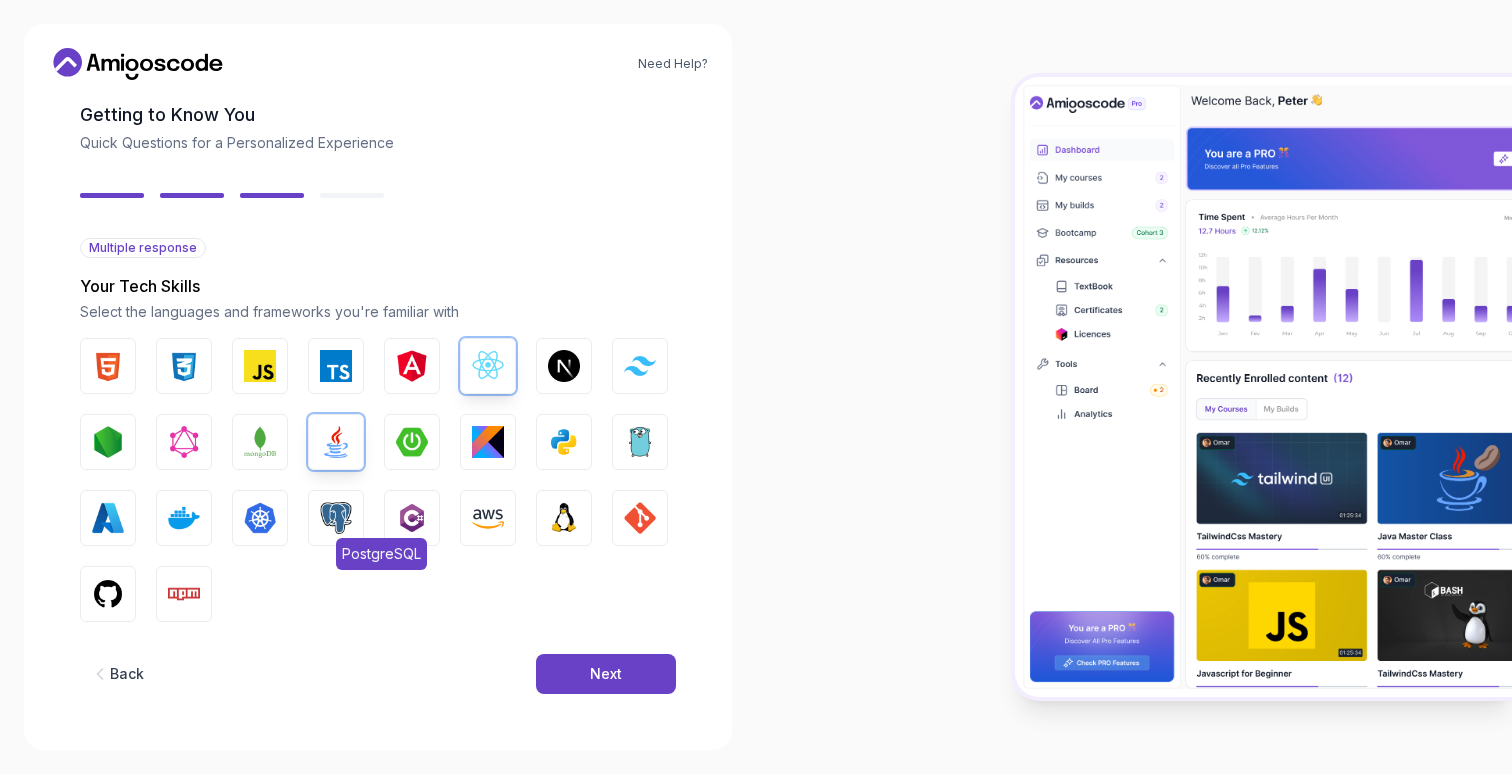 click at bounding box center [336, 518] 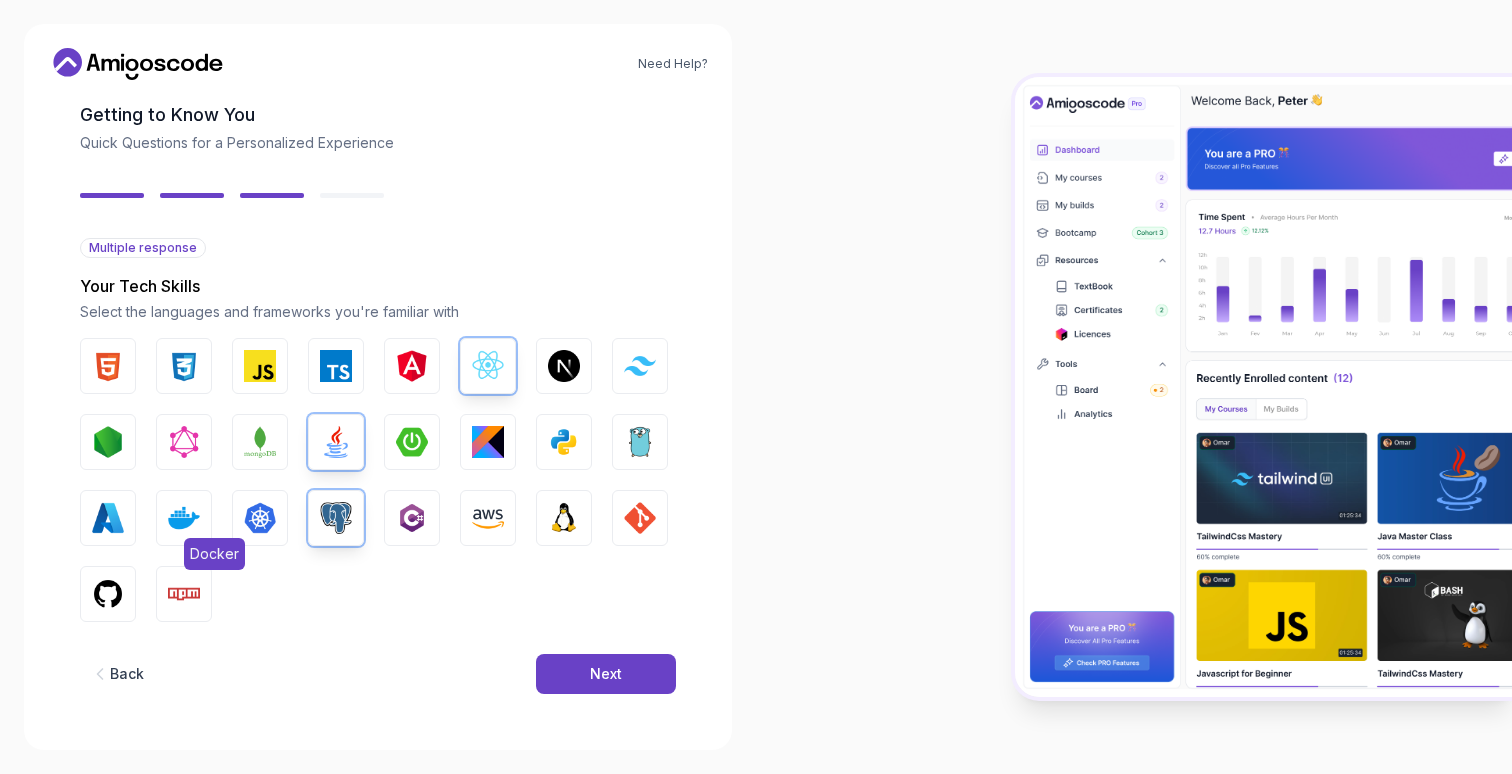 click at bounding box center (184, 518) 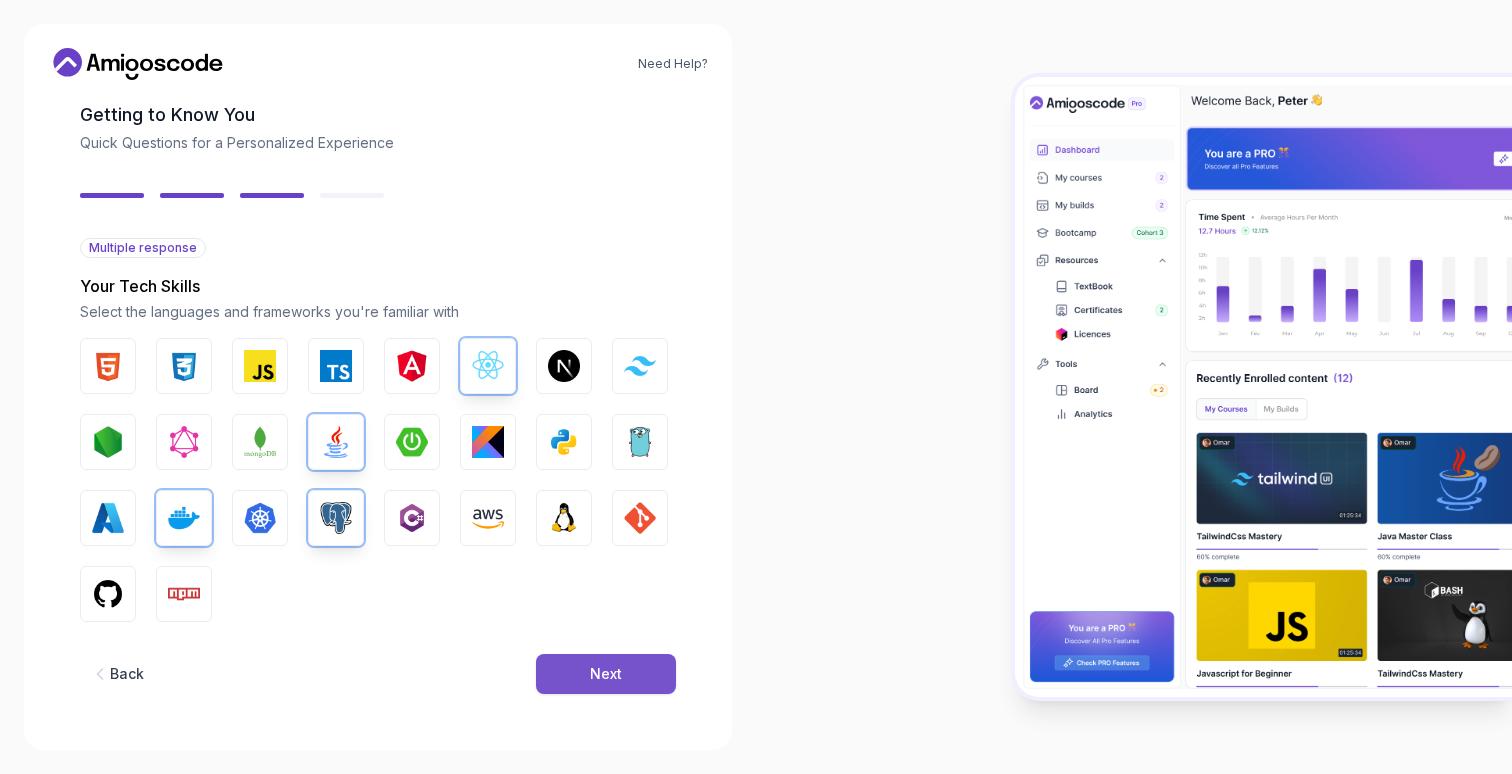 click on "Next" at bounding box center (606, 674) 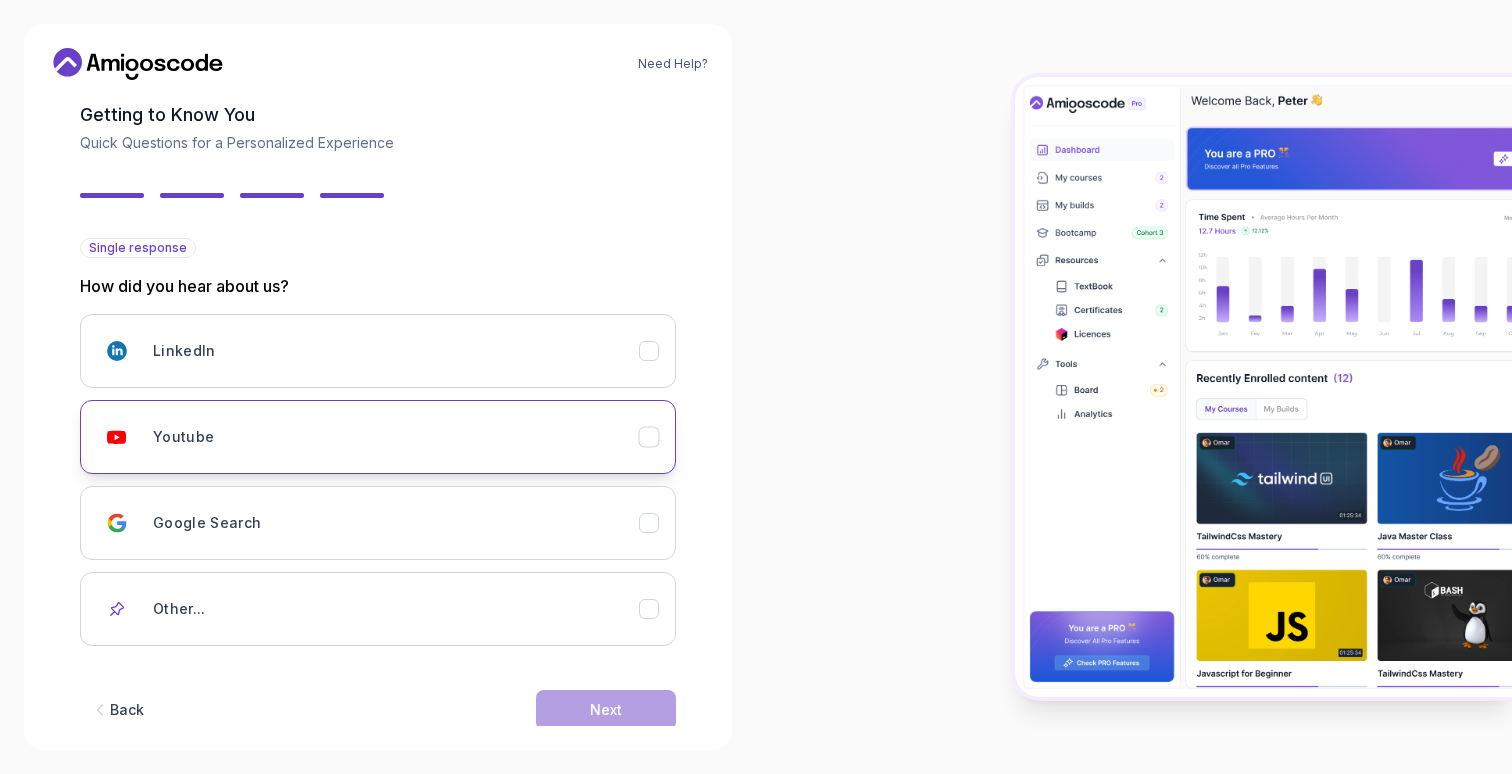 click 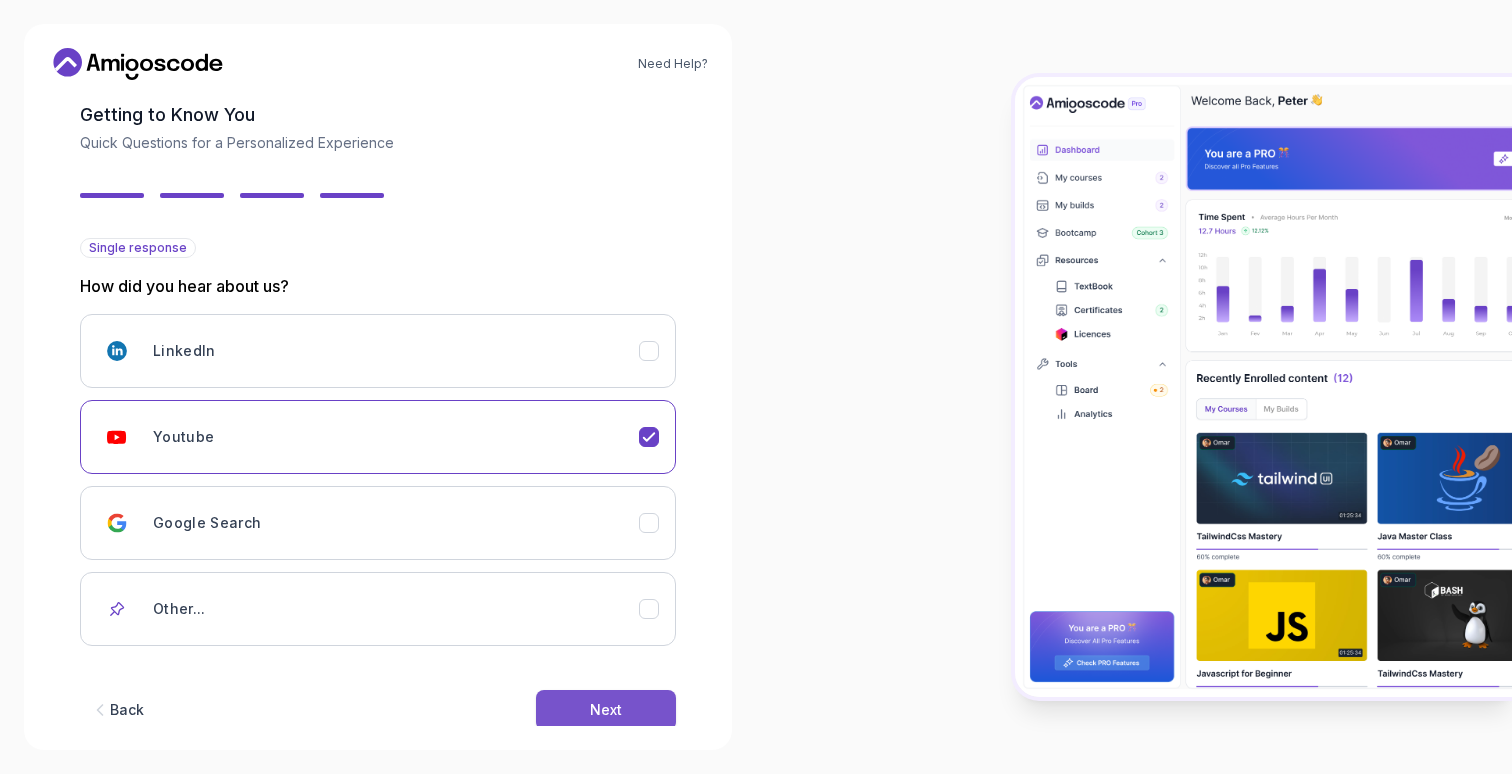 click on "Next" at bounding box center [606, 710] 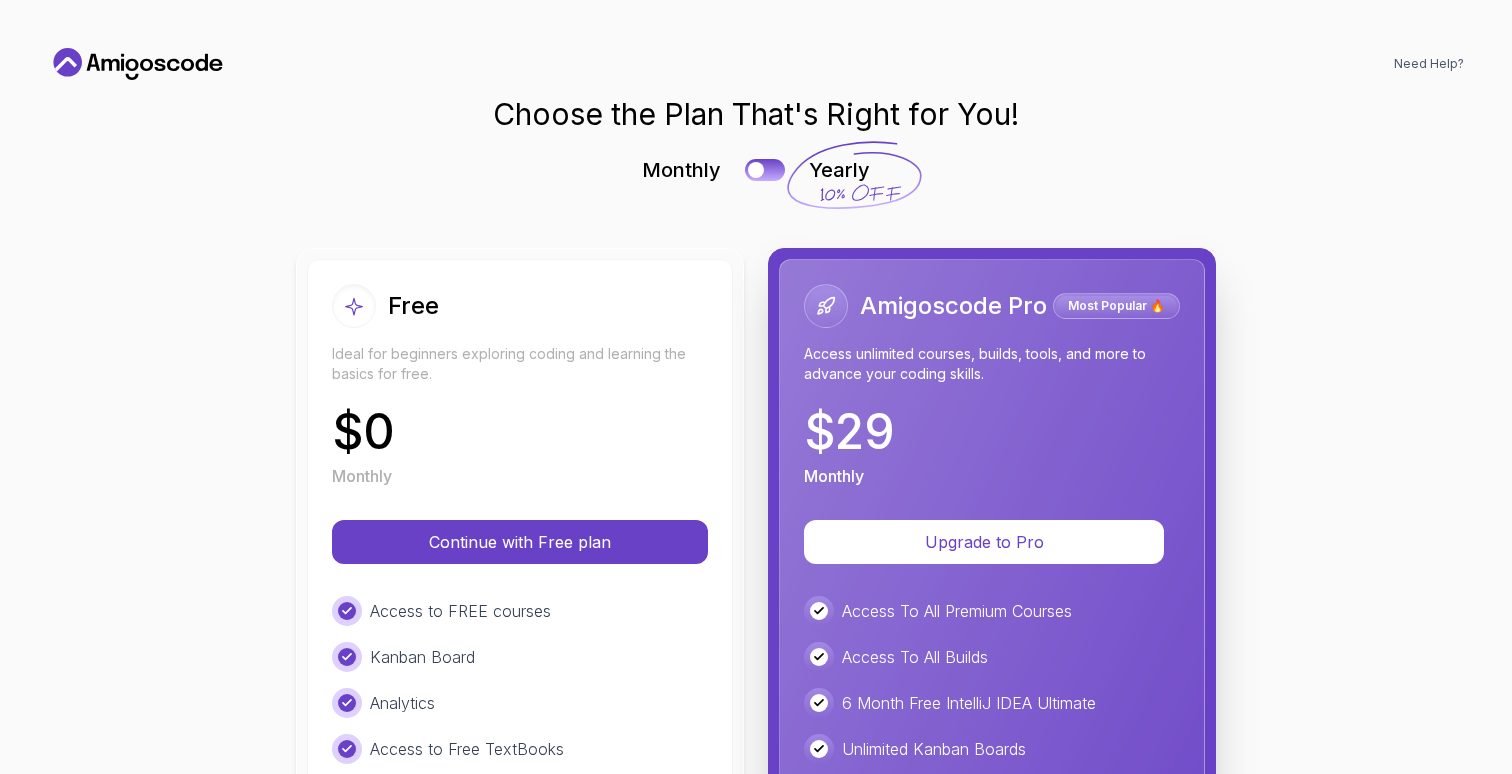 scroll, scrollTop: 0, scrollLeft: 0, axis: both 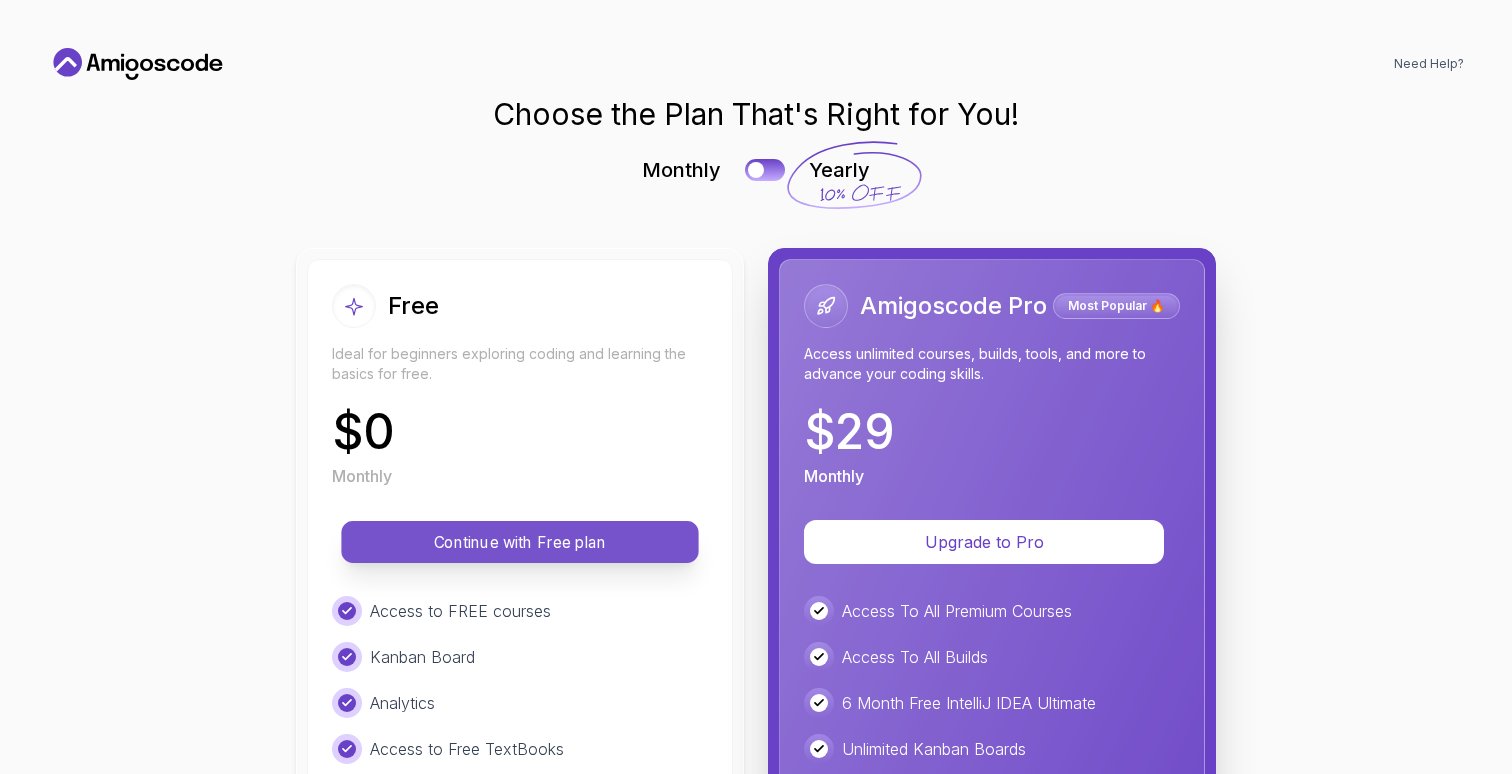 click on "Continue with Free plan" at bounding box center [520, 542] 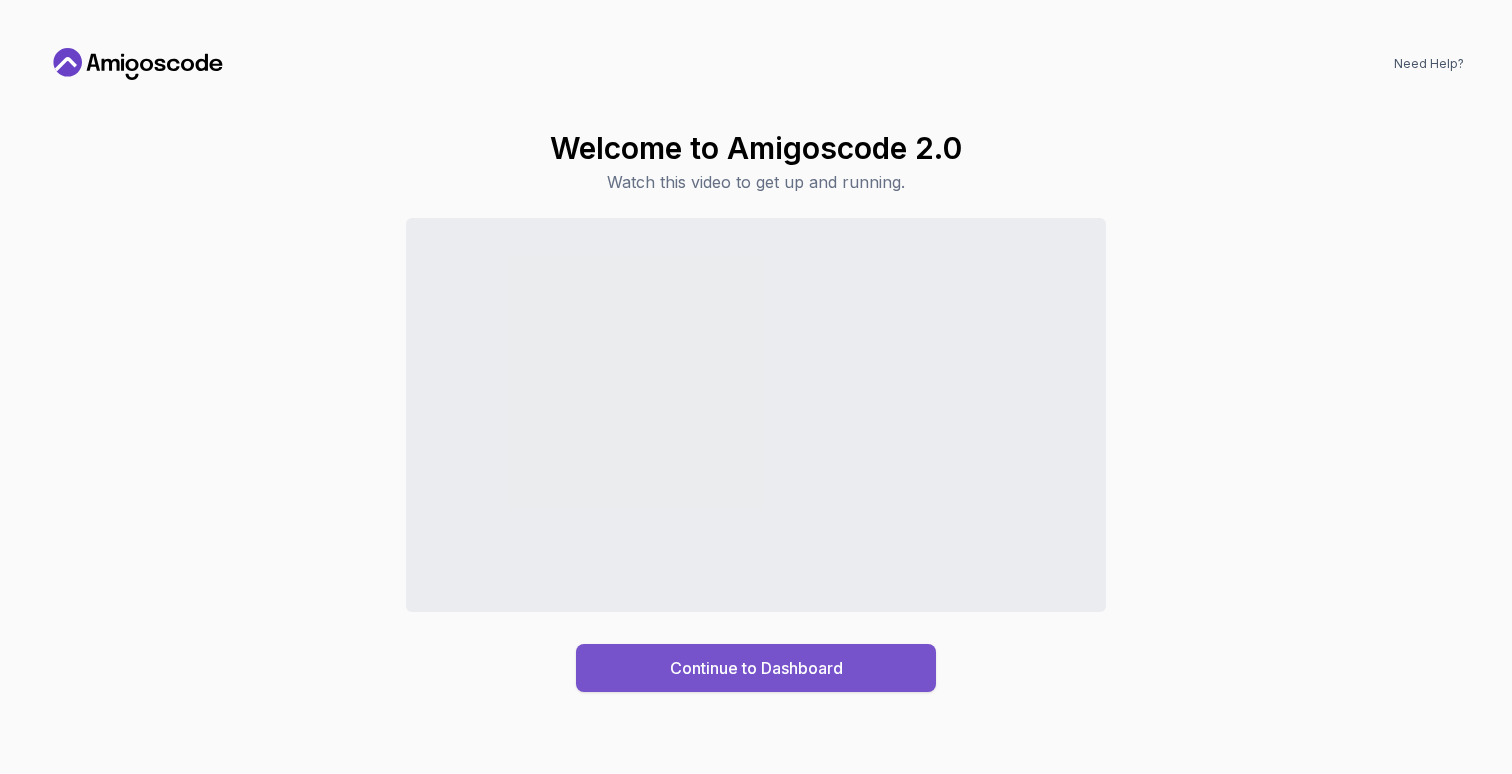 click on "Continue to Dashboard" at bounding box center (756, 668) 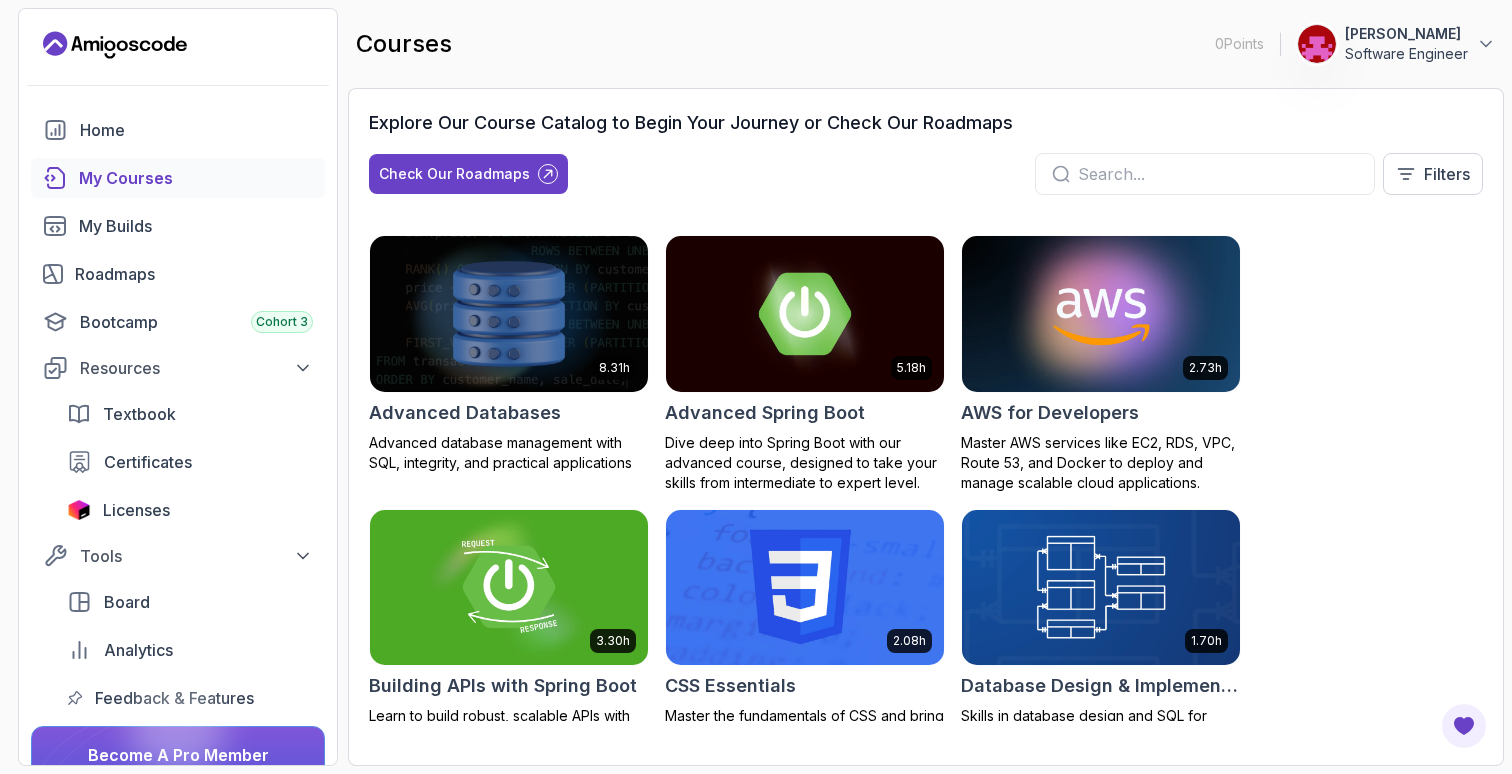 click on "My Courses" at bounding box center (178, 178) 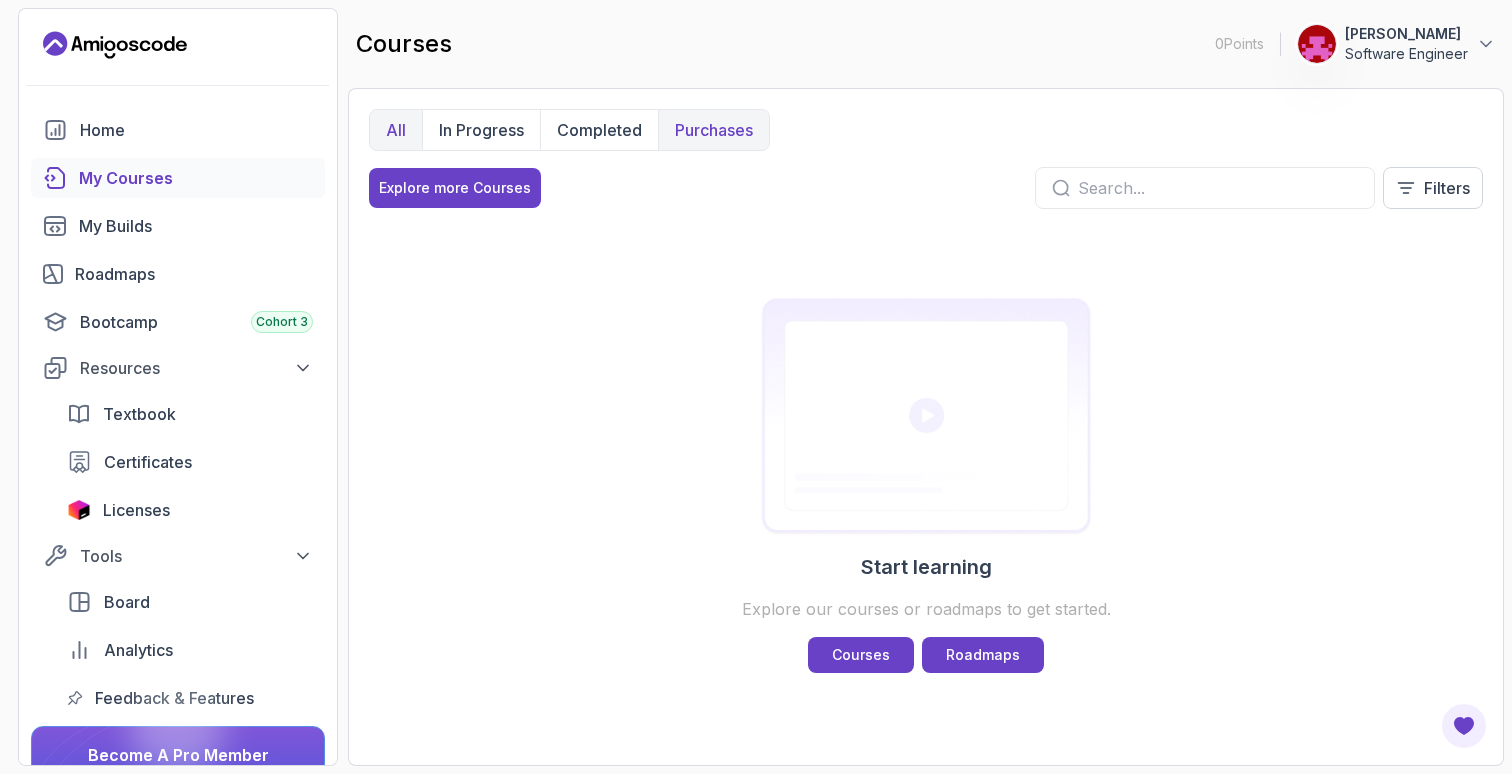 click on "Purchases" at bounding box center [714, 130] 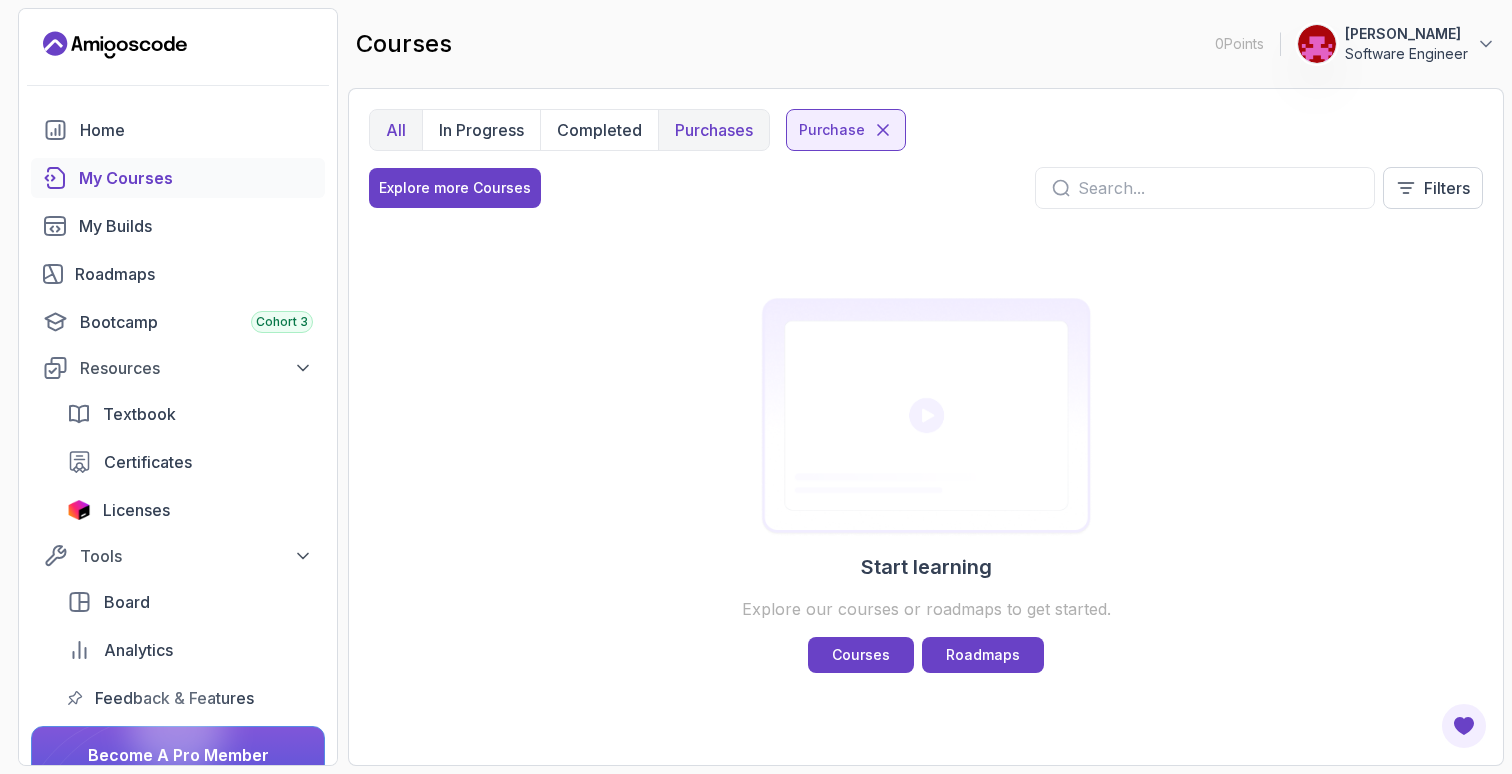 click on "Purchases" at bounding box center [714, 130] 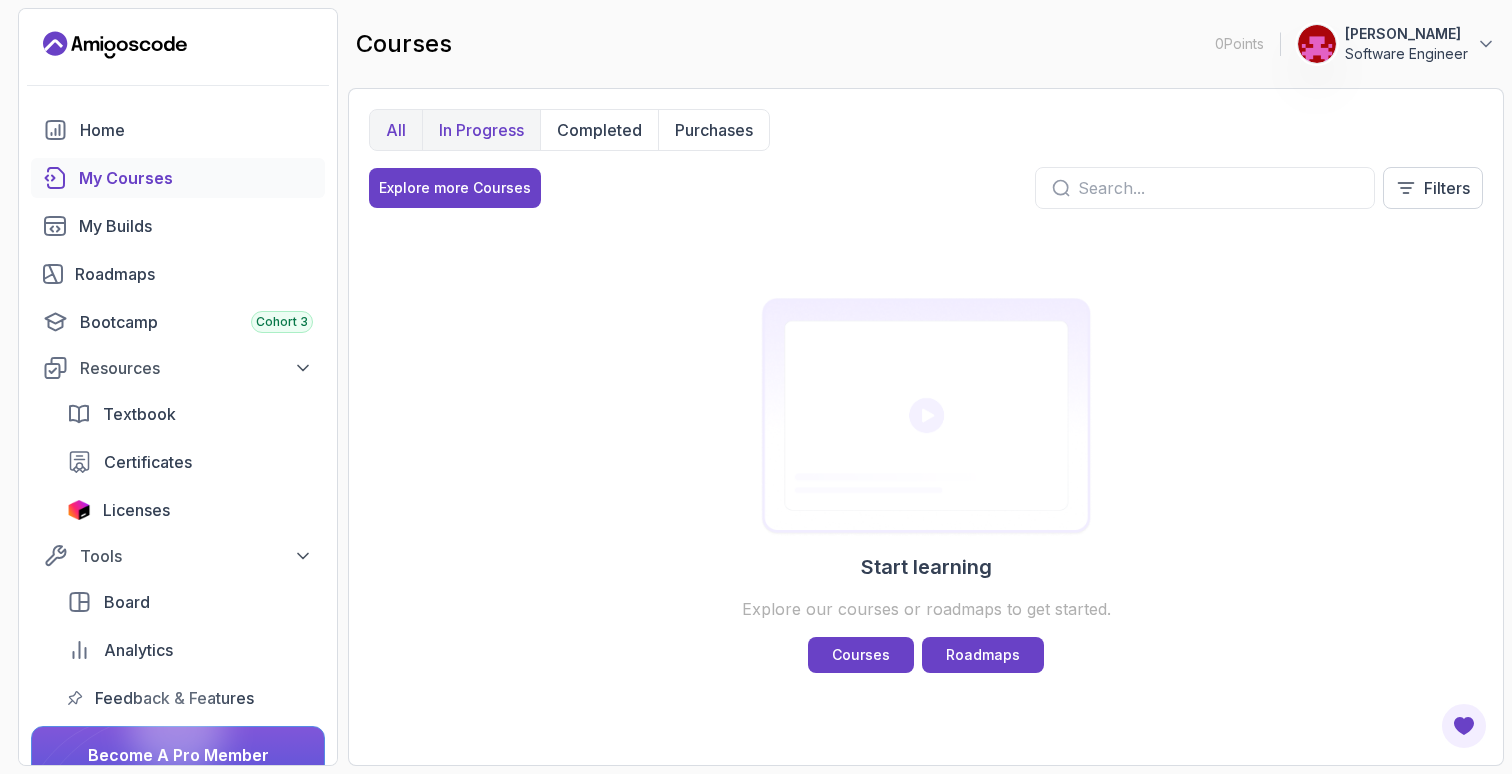 click on "In Progress" at bounding box center (481, 130) 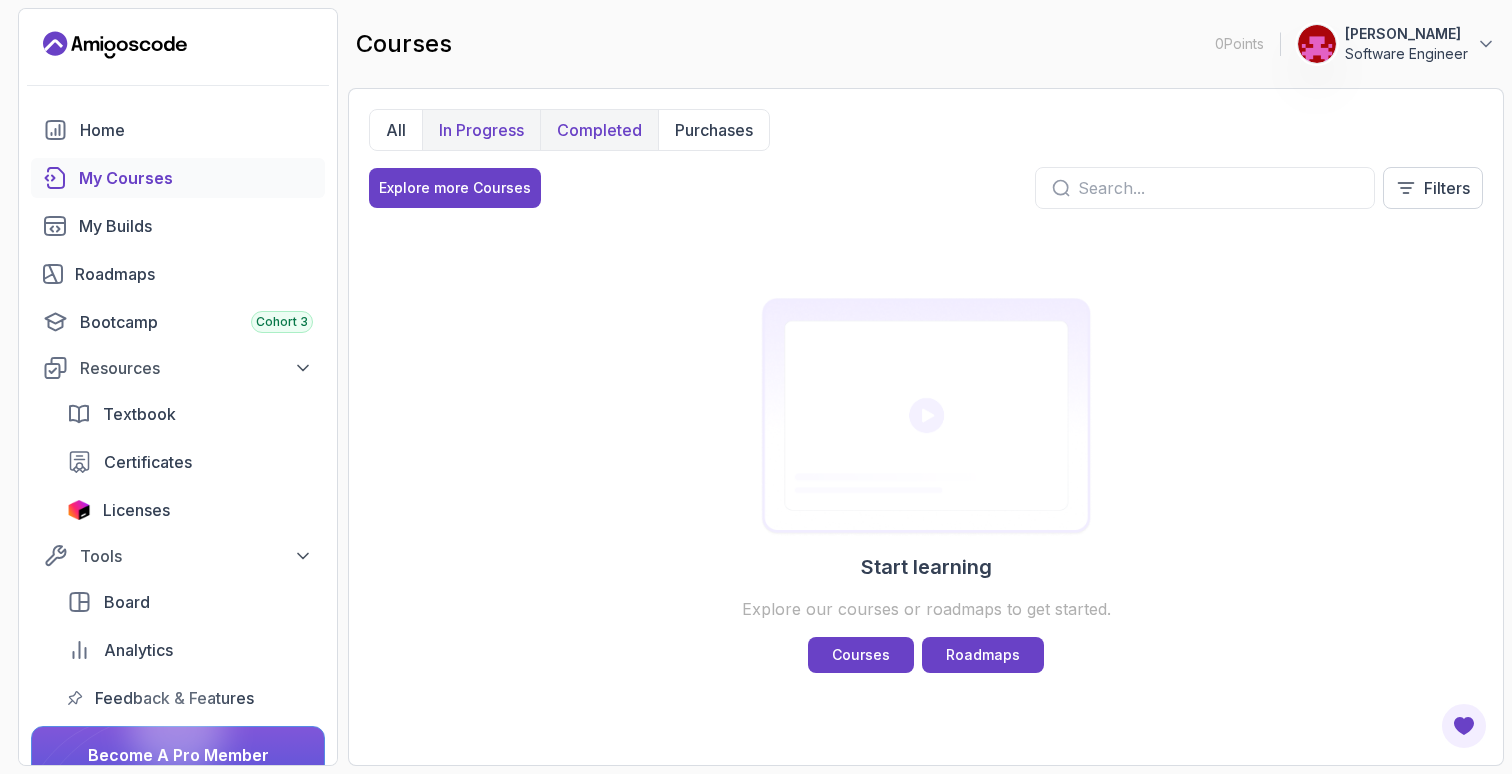 click on "Completed" at bounding box center [599, 130] 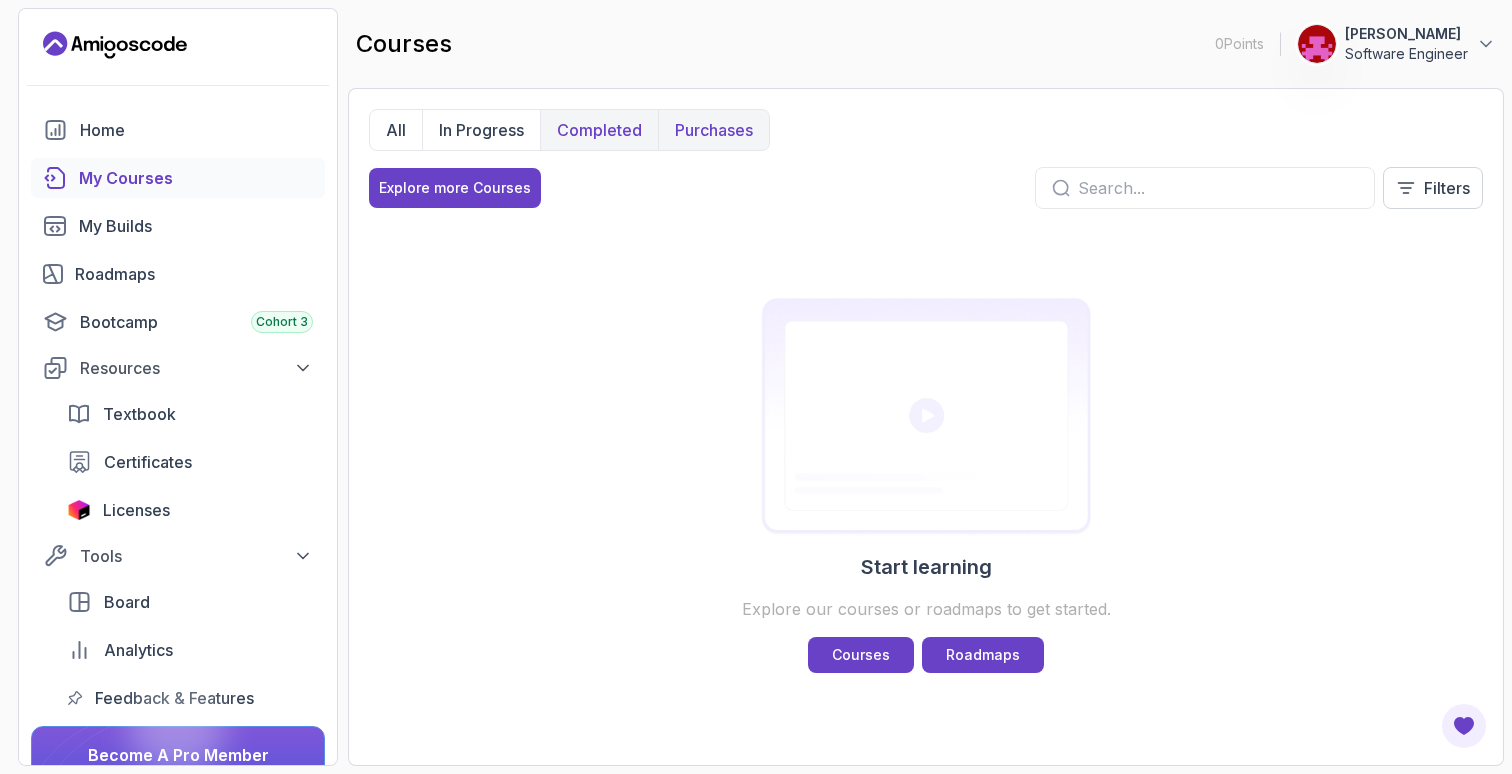 click on "Purchases" at bounding box center (714, 130) 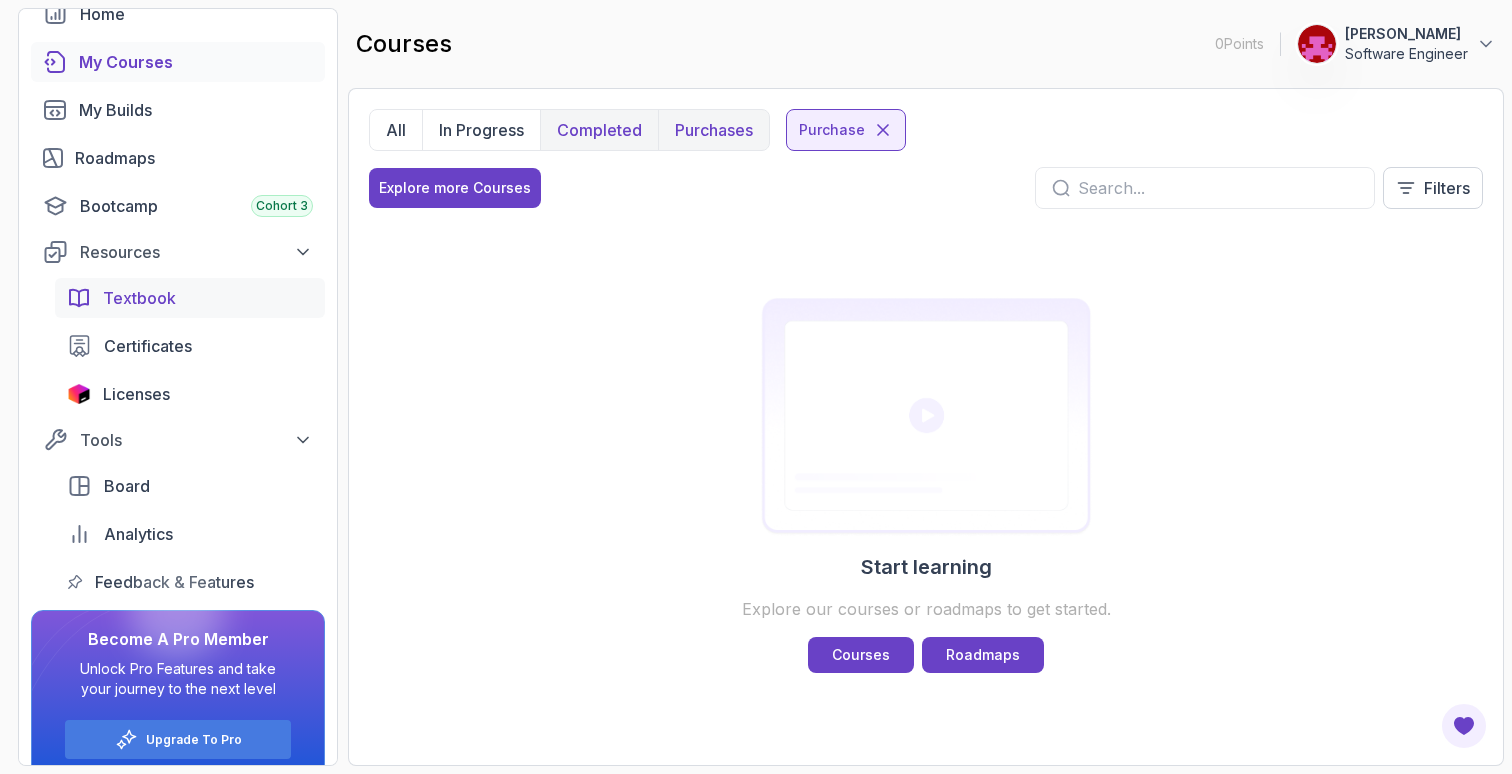 scroll, scrollTop: 140, scrollLeft: 0, axis: vertical 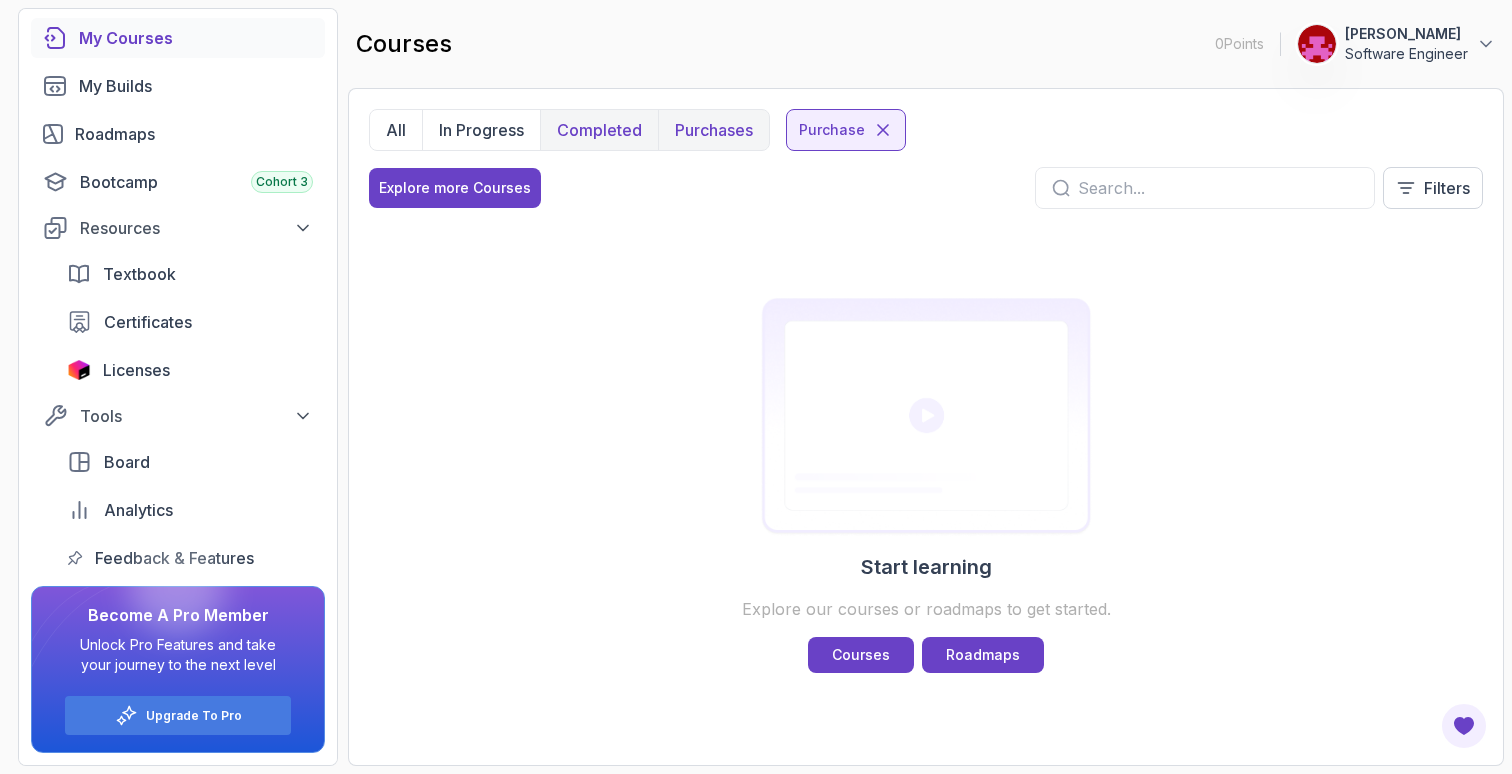click at bounding box center [177, 587] 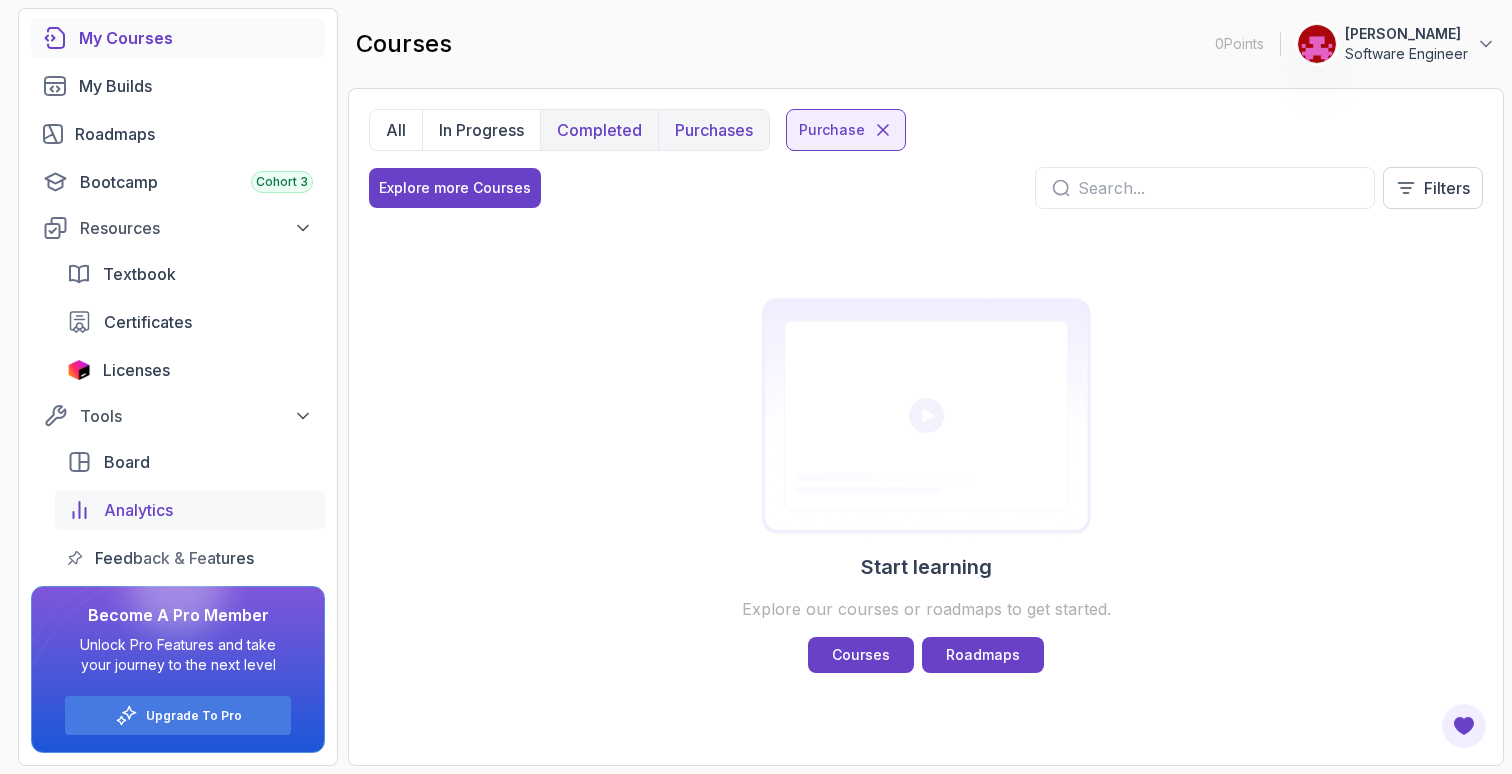 click on "Analytics" at bounding box center [190, 510] 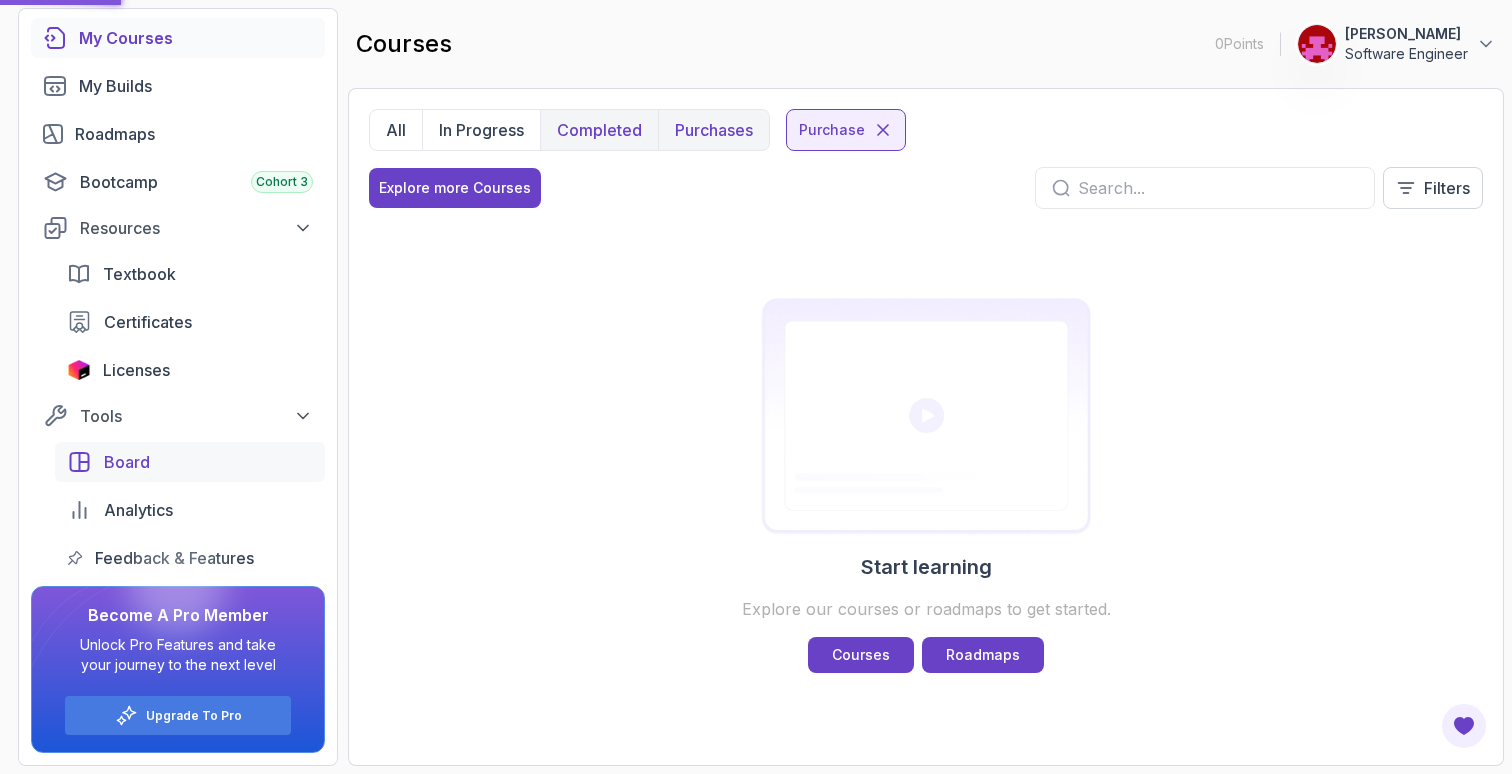 click on "Board" at bounding box center [127, 462] 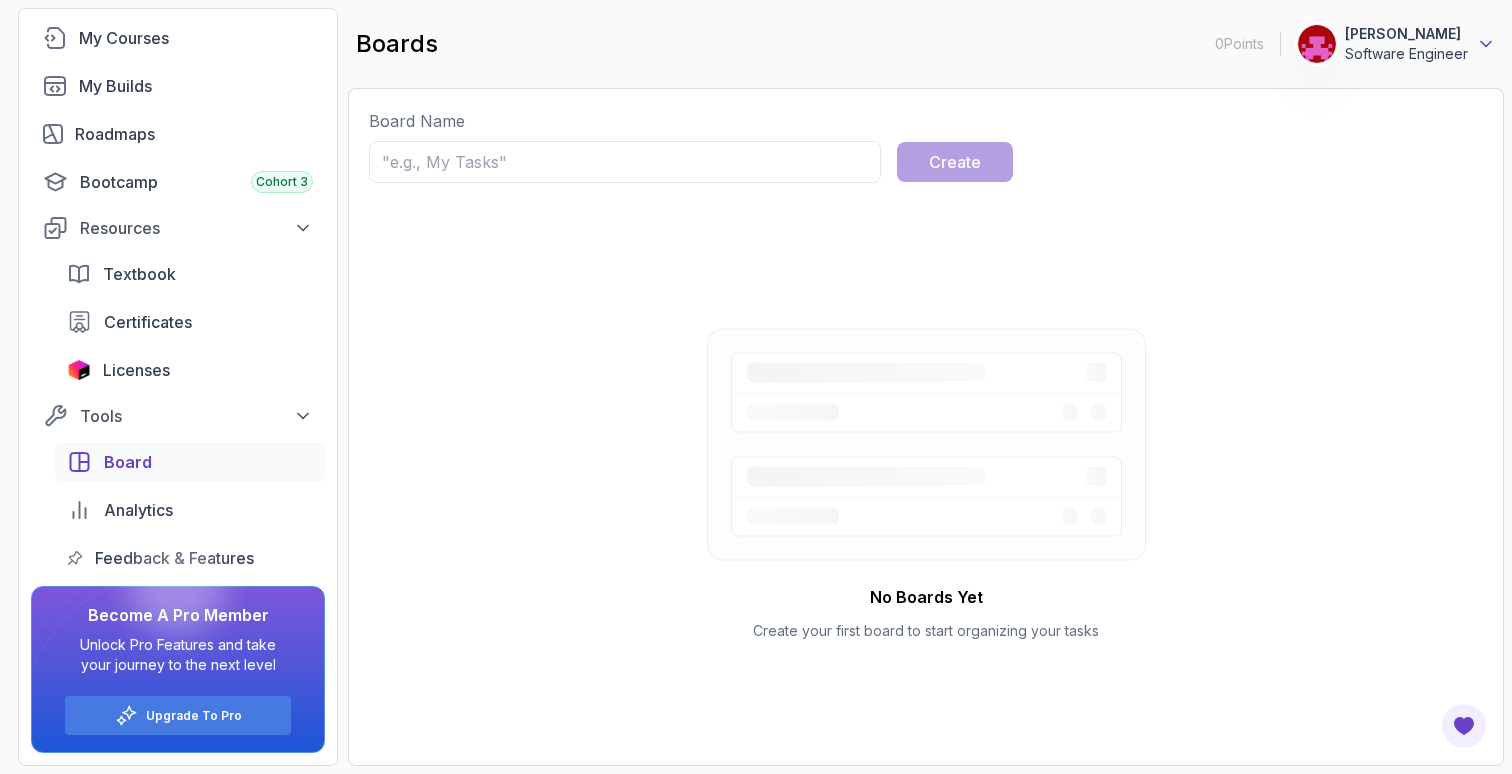 click 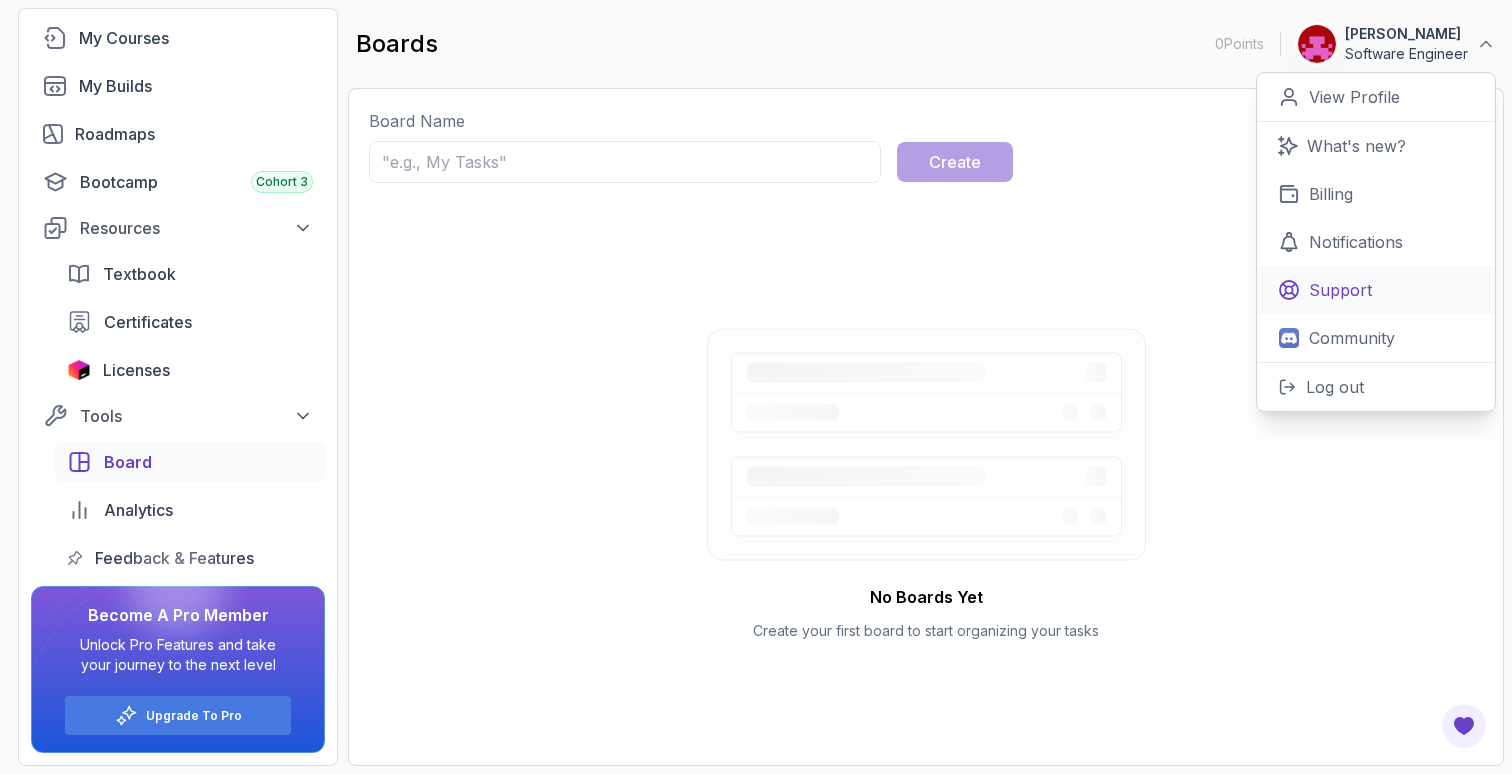 click on "Support" at bounding box center (1340, 290) 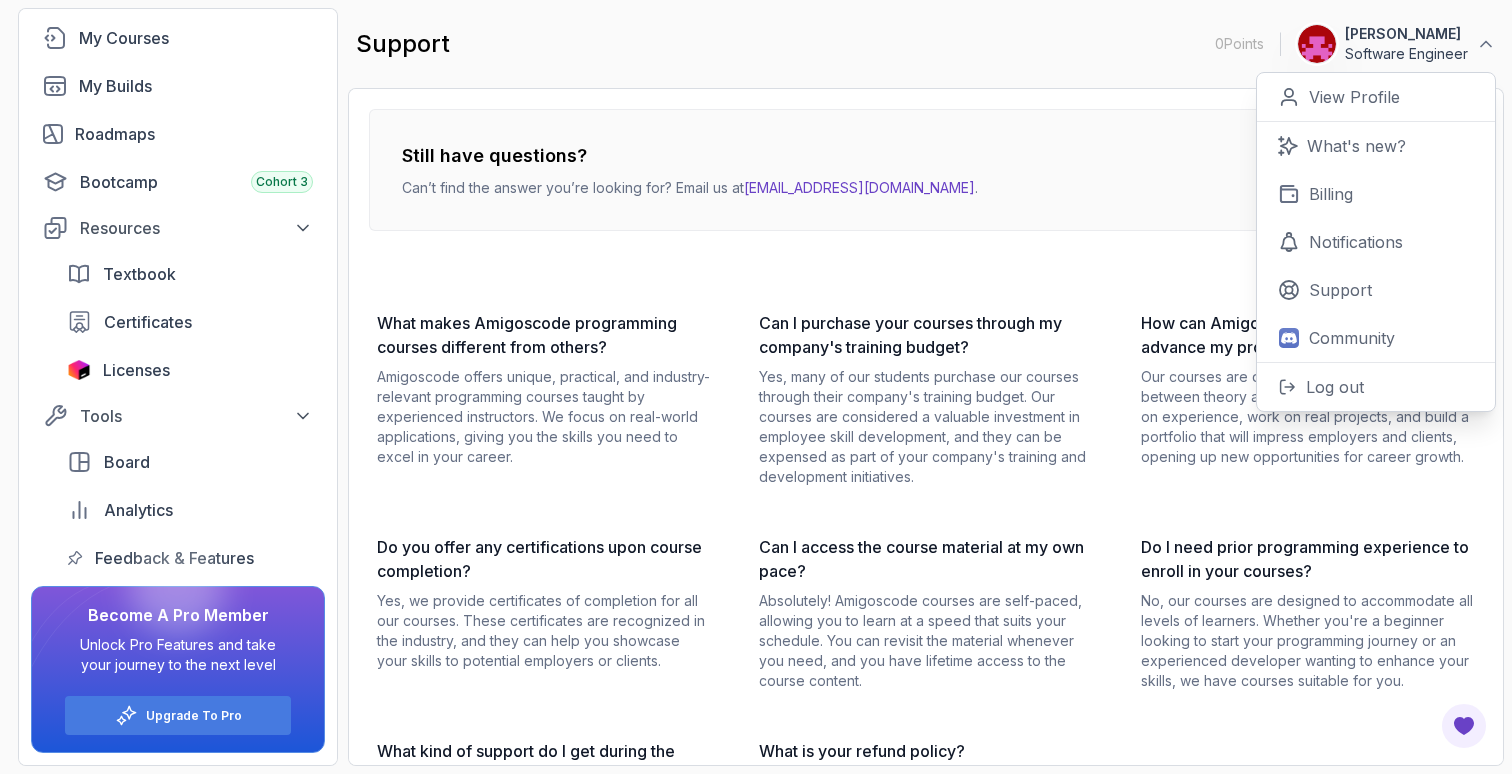 click on "Still have questions? Can’t find the answer you’re looking for? Email us at  hello@amigoscode.com . What makes Amigoscode programming courses different from others? Amigoscode offers unique, practical, and industry-relevant programming courses taught by experienced instructors. We focus on real-world applications, giving you the skills you need to excel in your career. Can I purchase your courses through my company's training budget? Yes, many of our students purchase our courses through their company's training budget. Our courses are considered a valuable investment in employee skill development, and they can be expensed as part of your company's training and development initiatives. How can Amigoscode courses help me advance my programming career? Our courses are designed to bridge the gap between theory and practice. You'll gain hands-on experience, work on real projects, and build a portfolio that will impress employers and clients, opening up new opportunities for career growth." at bounding box center (926, 522) 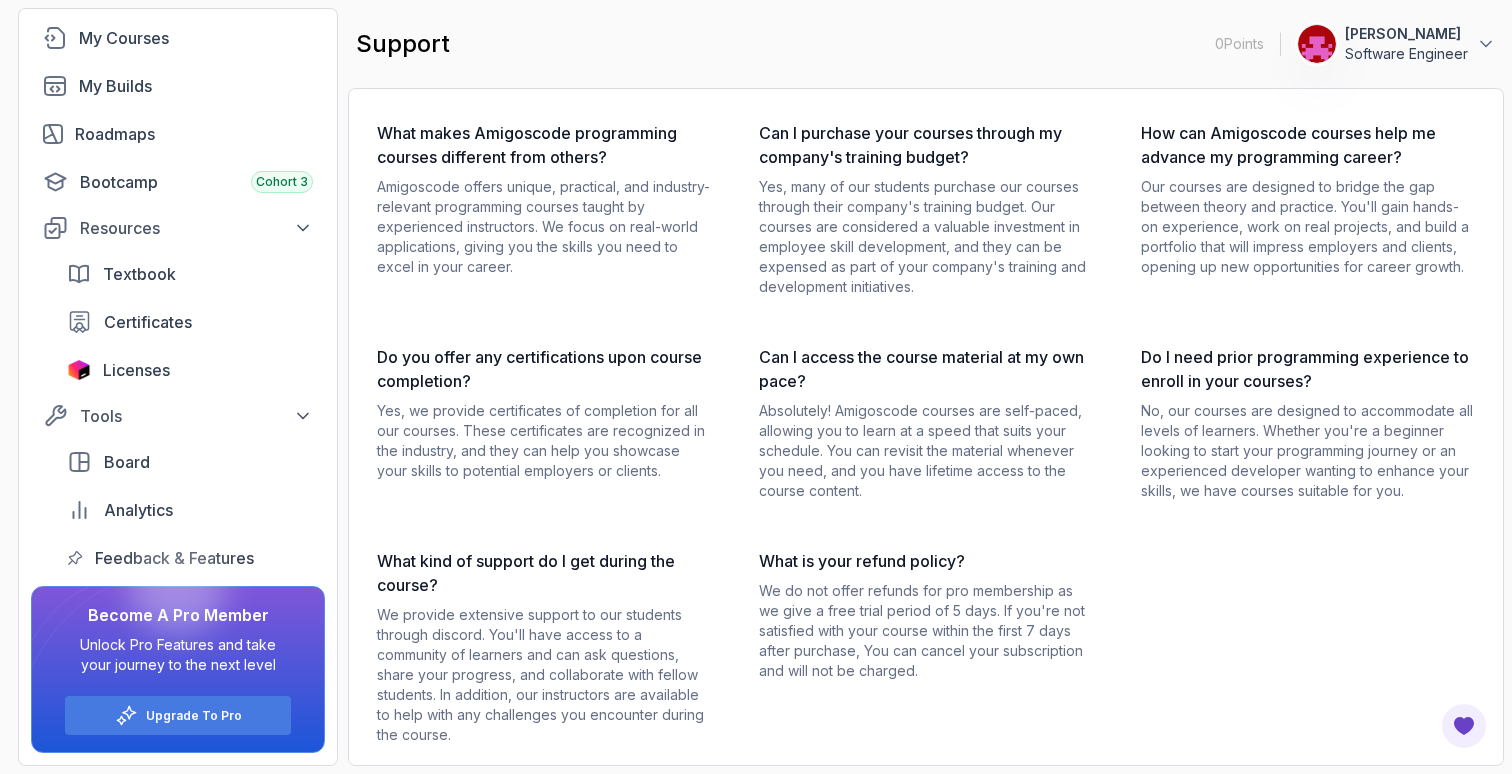 scroll, scrollTop: 0, scrollLeft: 0, axis: both 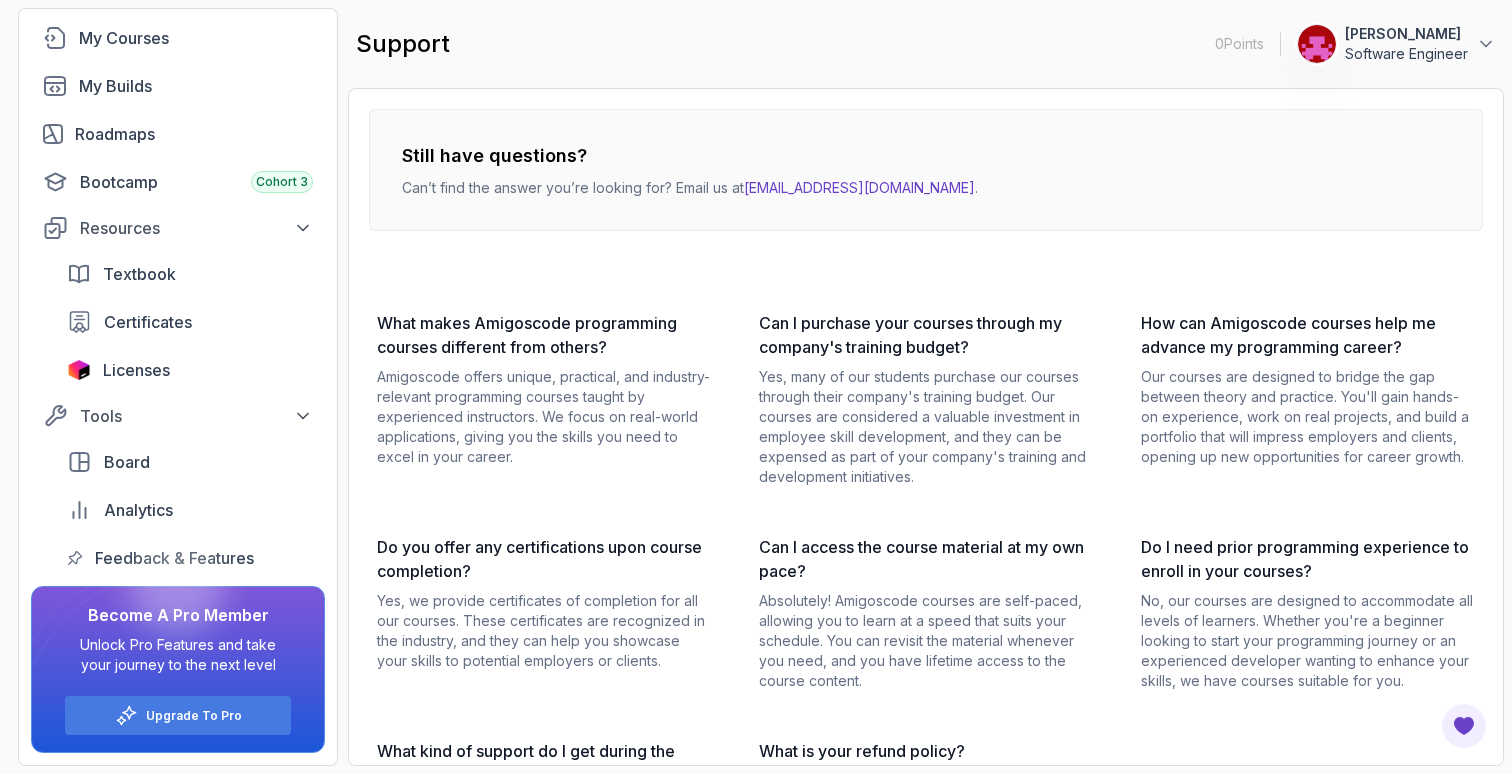 click on "[EMAIL_ADDRESS][DOMAIN_NAME]" at bounding box center [859, 187] 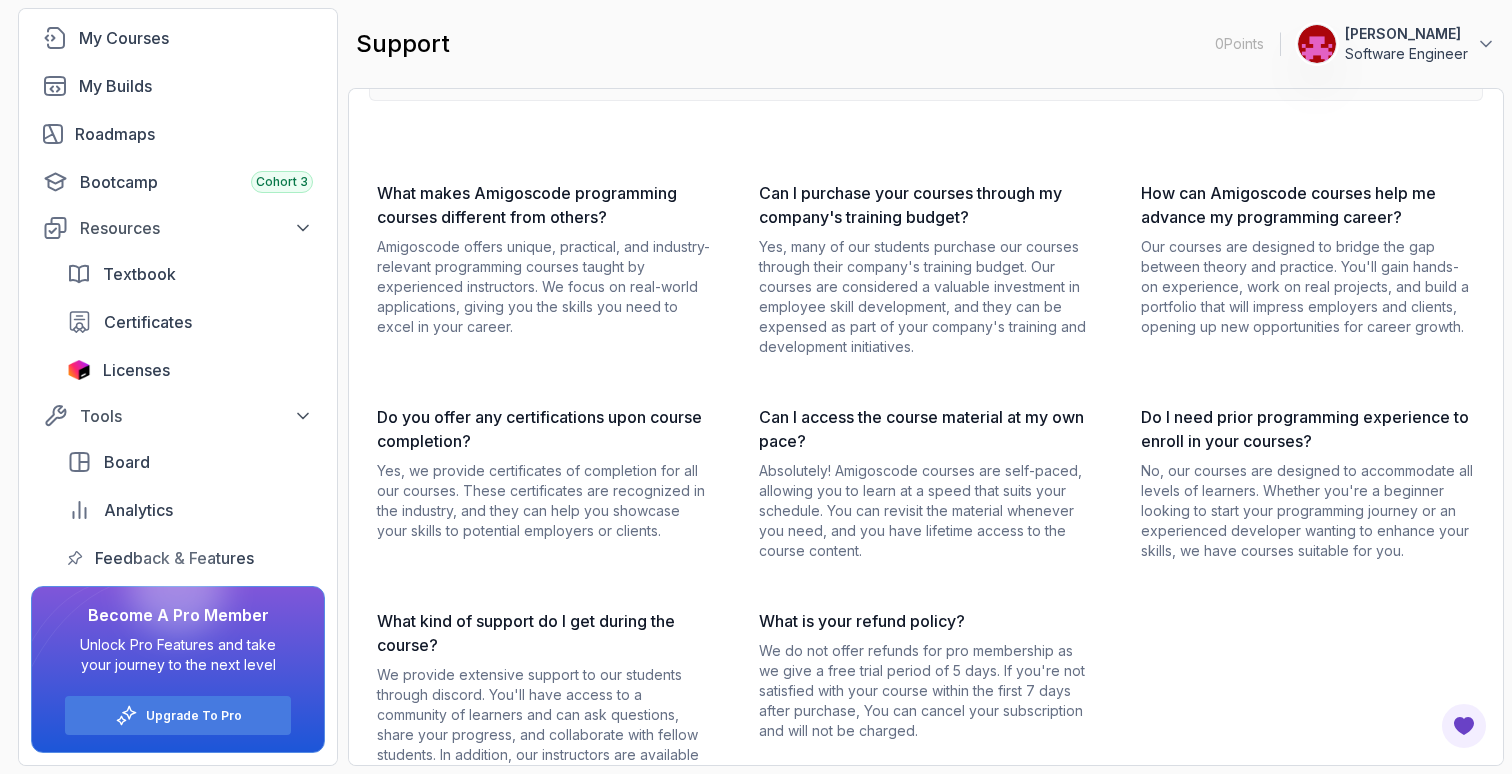 scroll, scrollTop: 190, scrollLeft: 0, axis: vertical 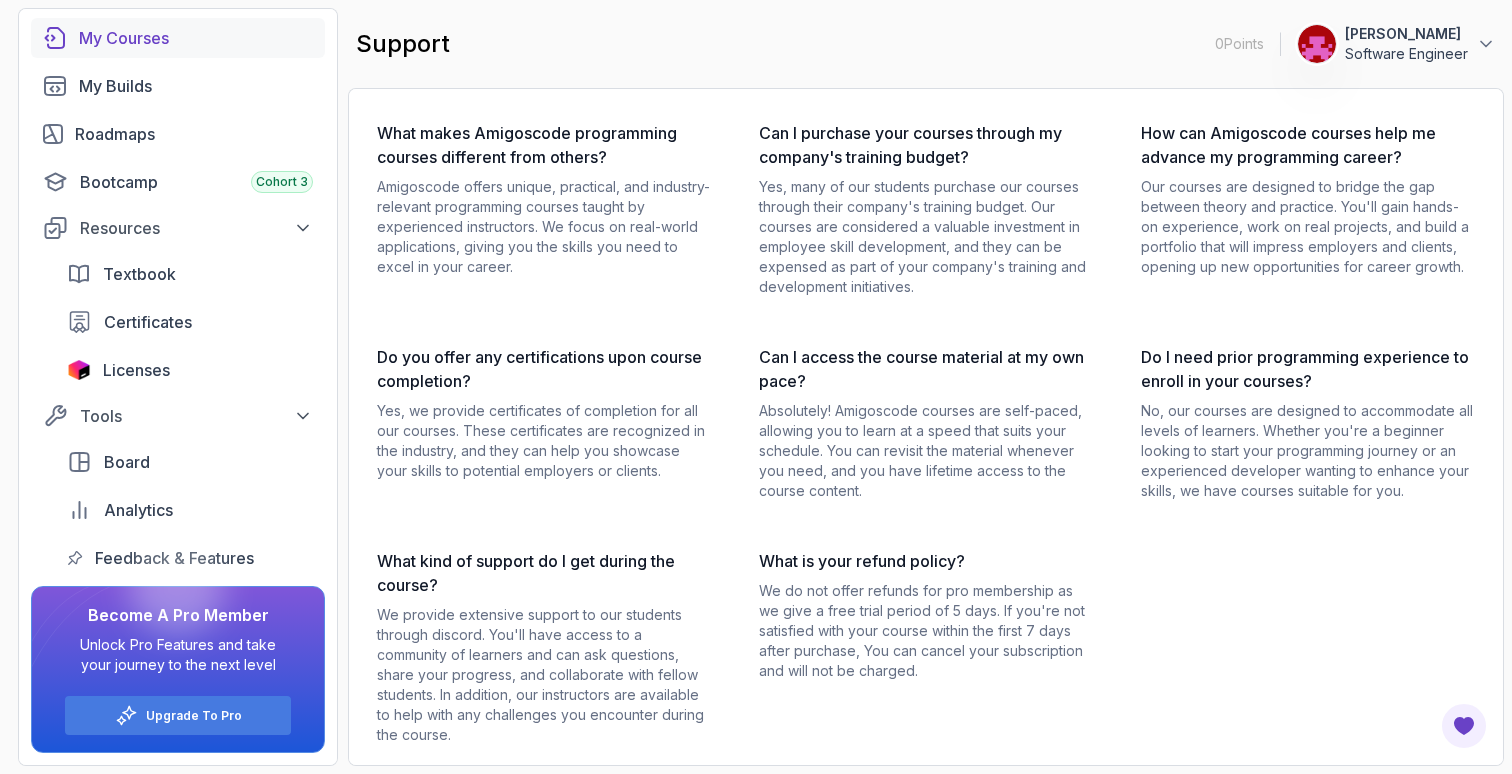 click on "My Courses" at bounding box center (196, 38) 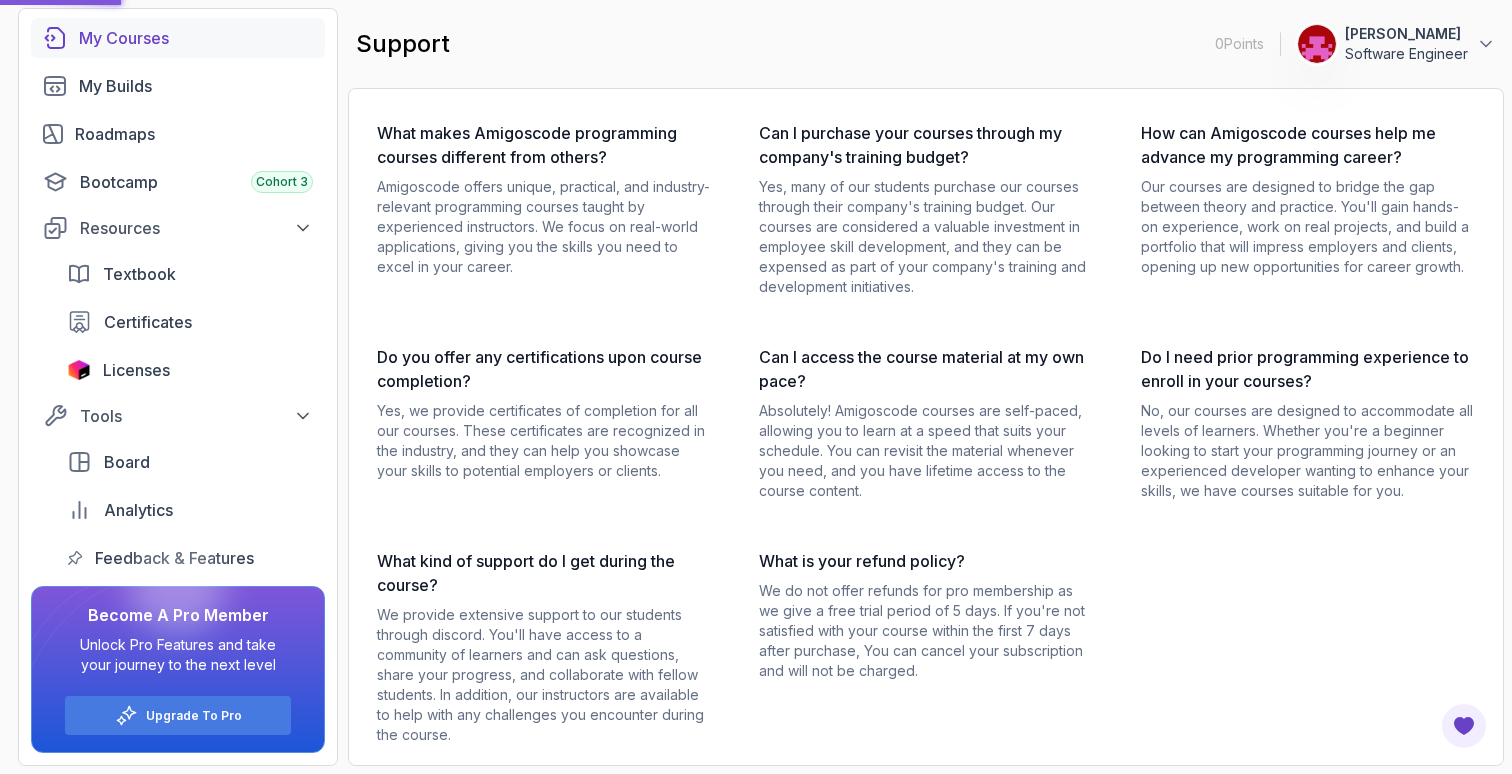 scroll, scrollTop: 0, scrollLeft: 0, axis: both 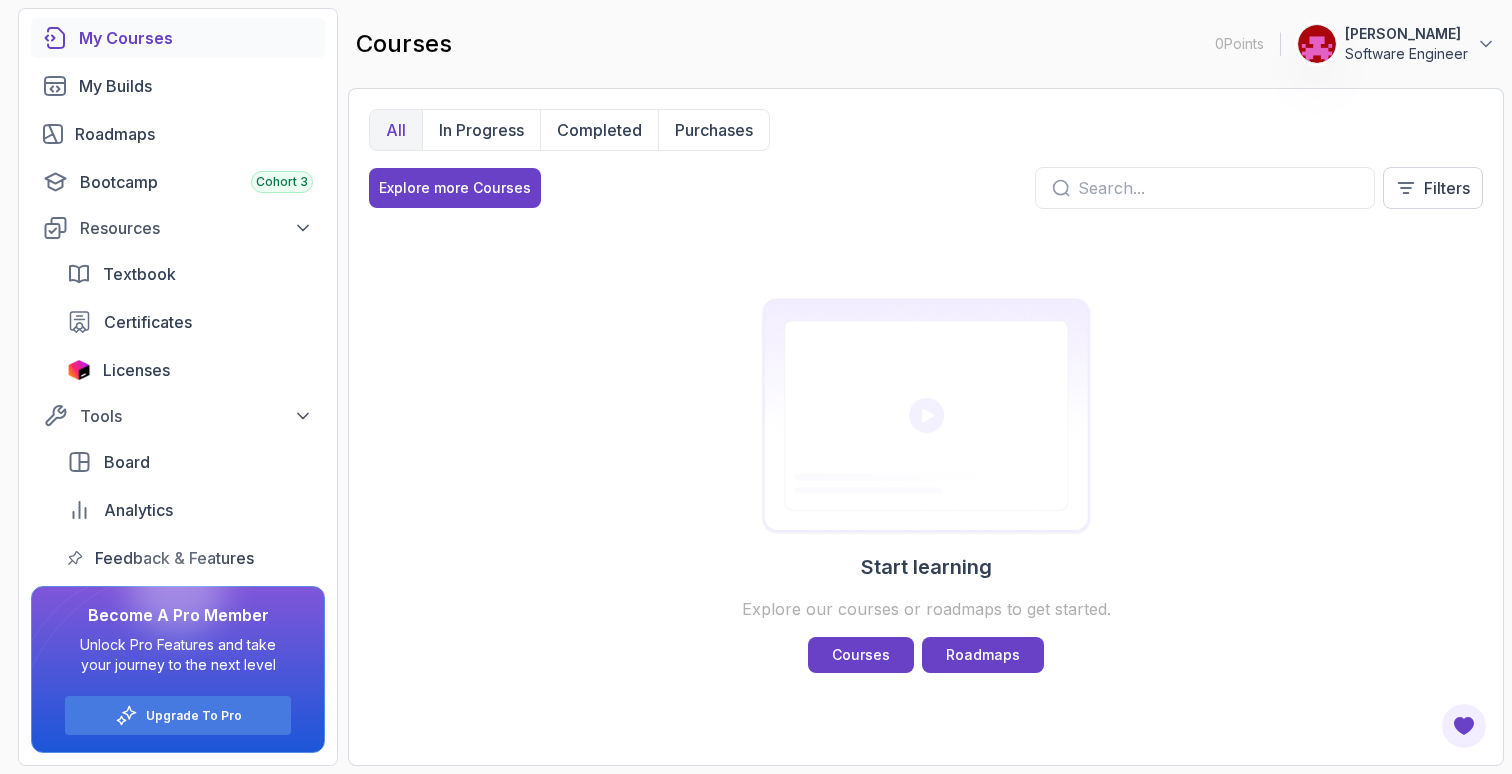 click on "All" at bounding box center [396, 130] 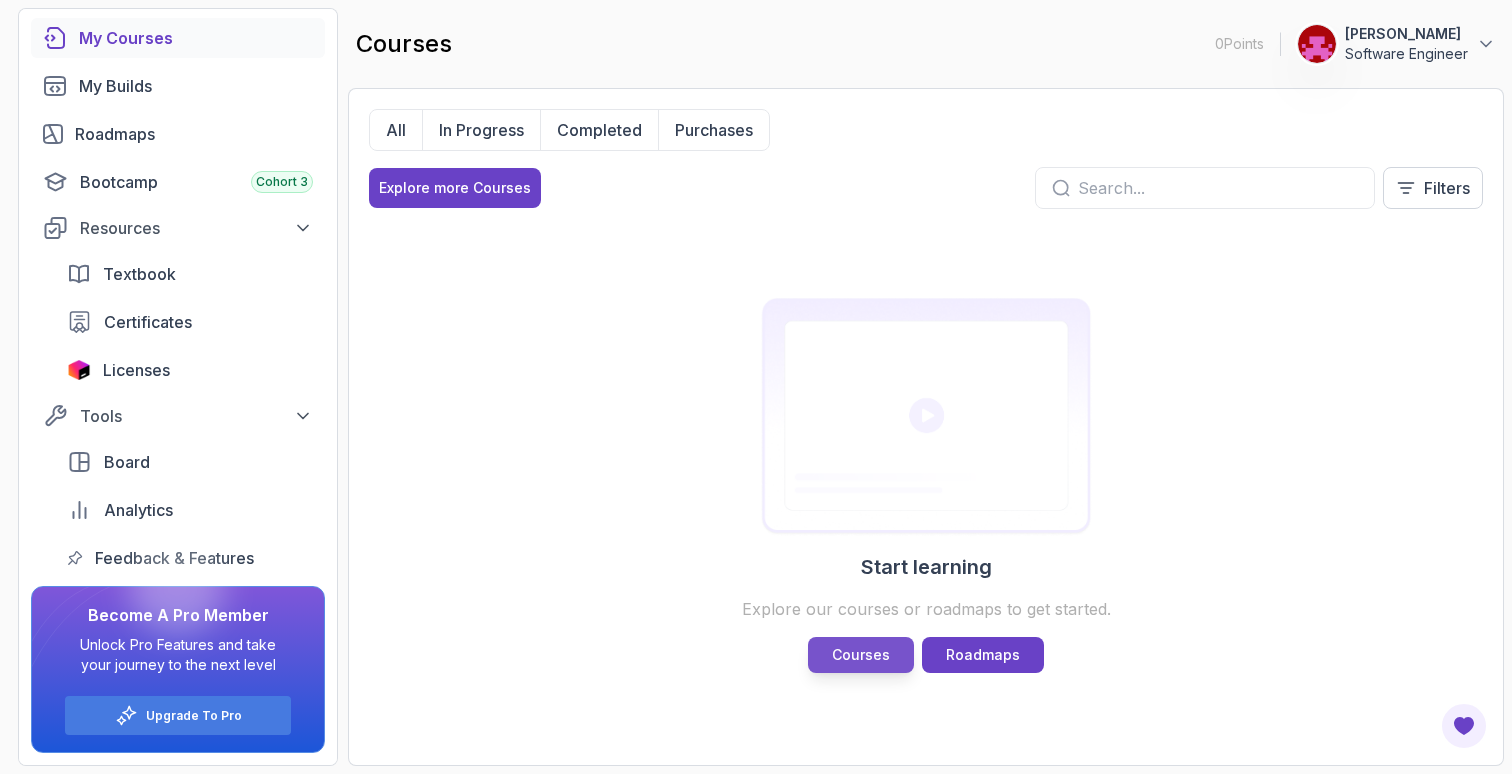 click on "Courses" at bounding box center [861, 655] 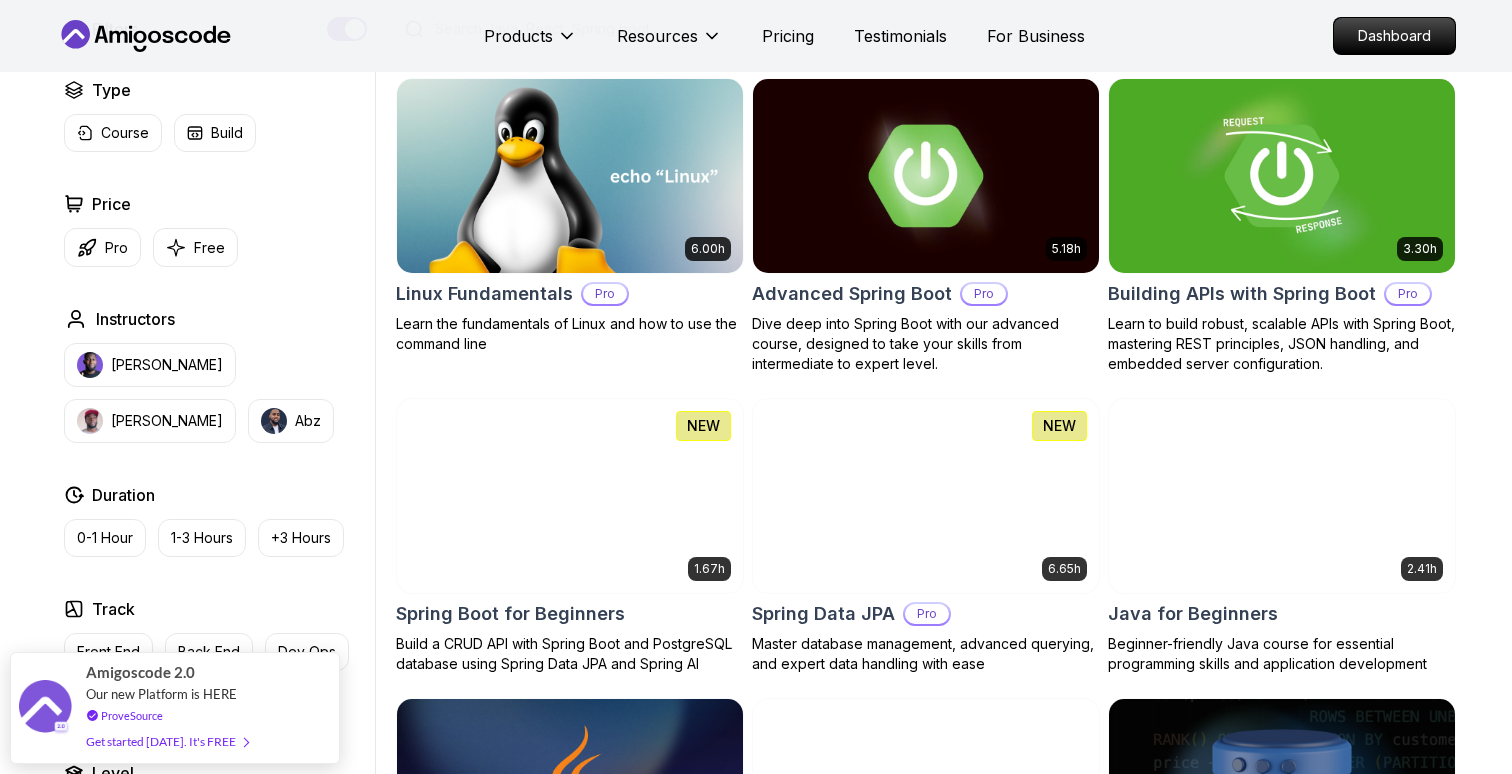 scroll, scrollTop: 560, scrollLeft: 0, axis: vertical 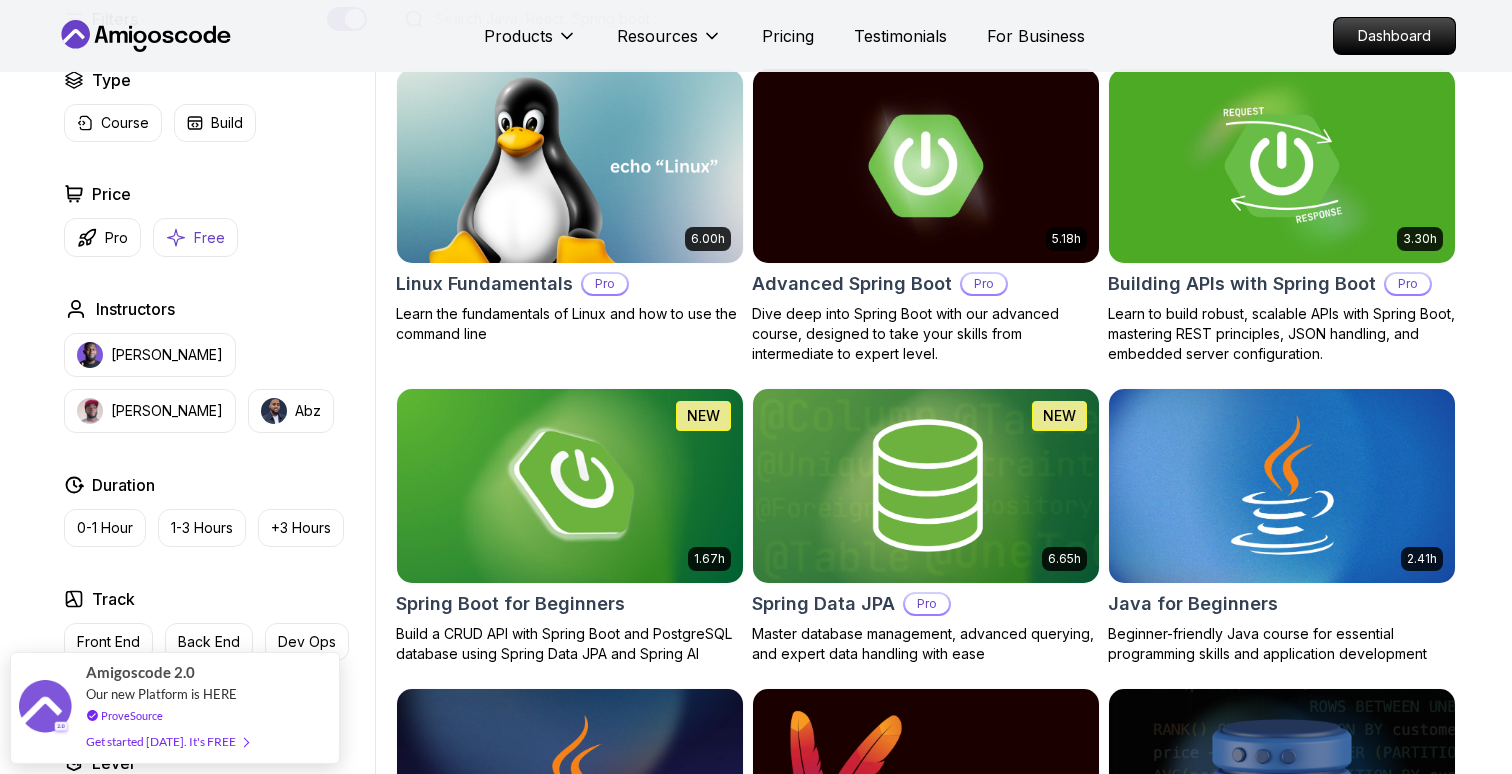 click on "Free" at bounding box center (209, 238) 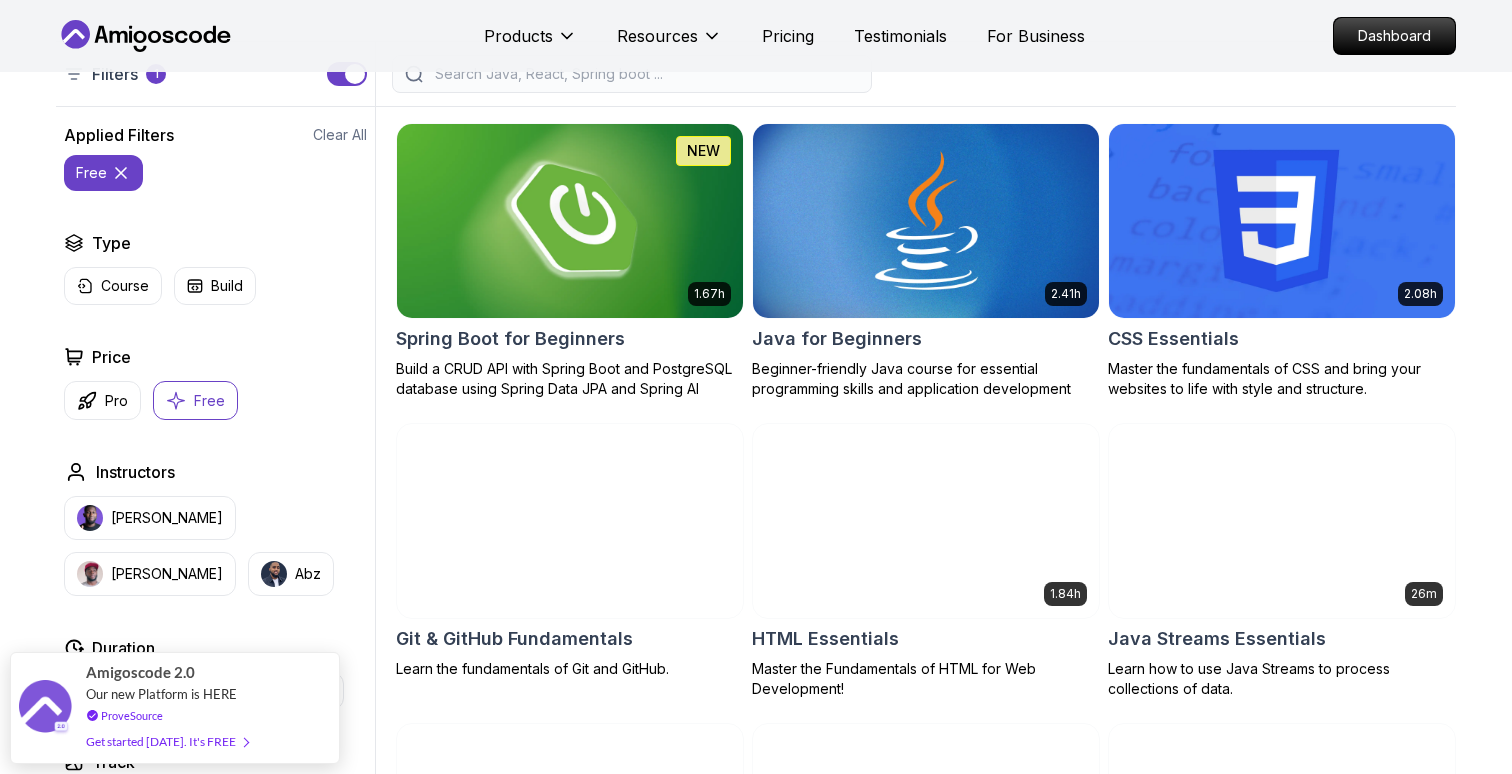 scroll, scrollTop: 500, scrollLeft: 0, axis: vertical 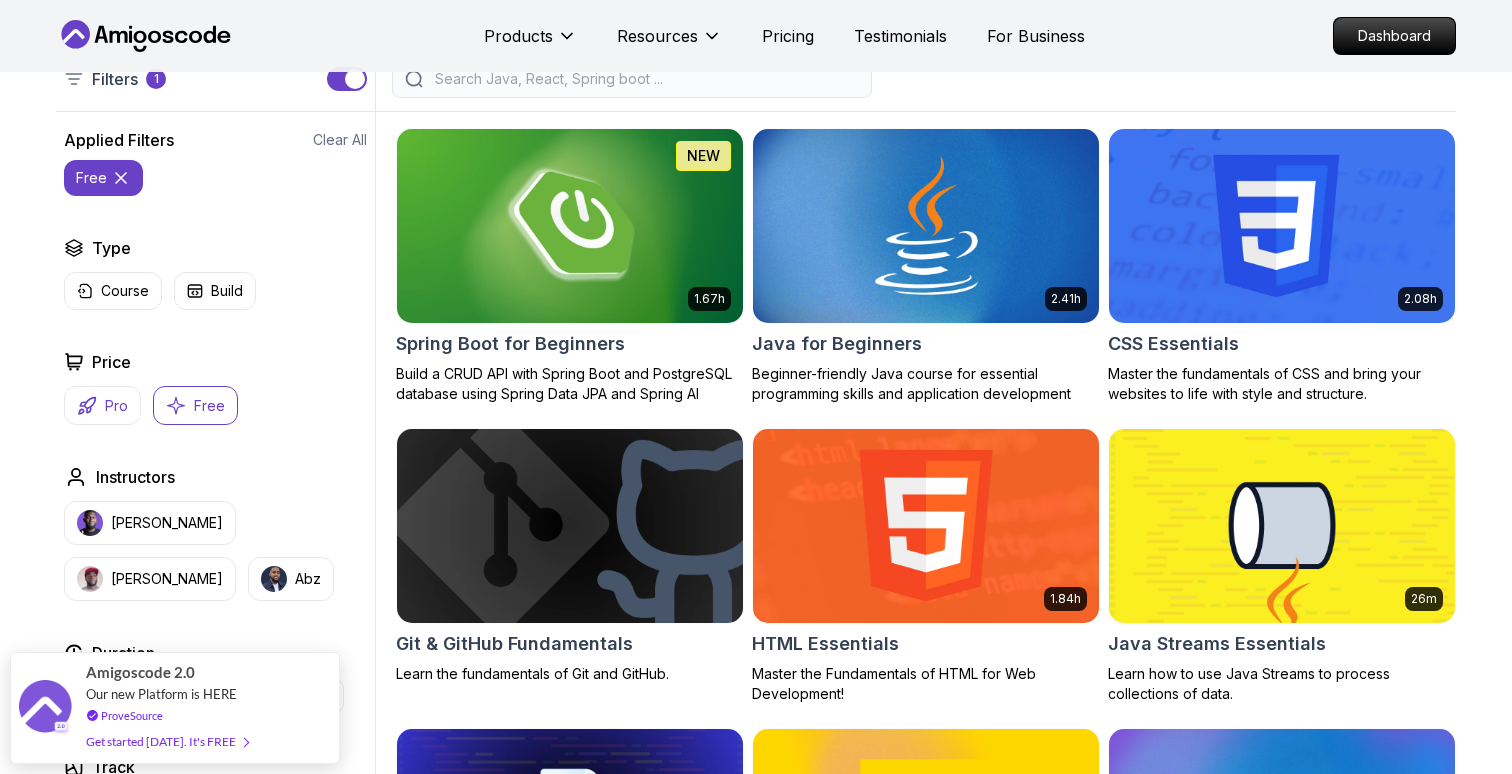 click on "Pro" at bounding box center (116, 406) 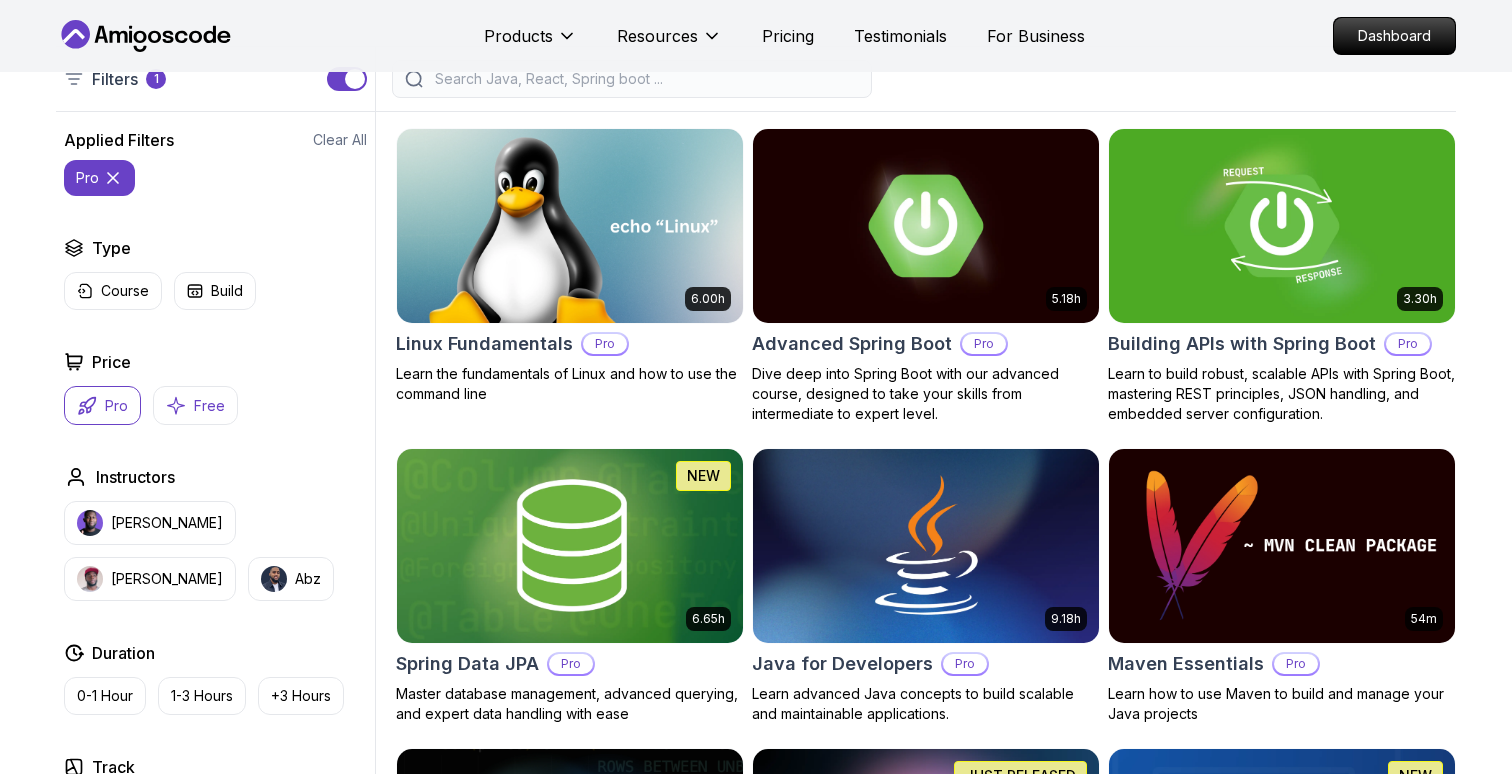 click on "Free" at bounding box center [209, 406] 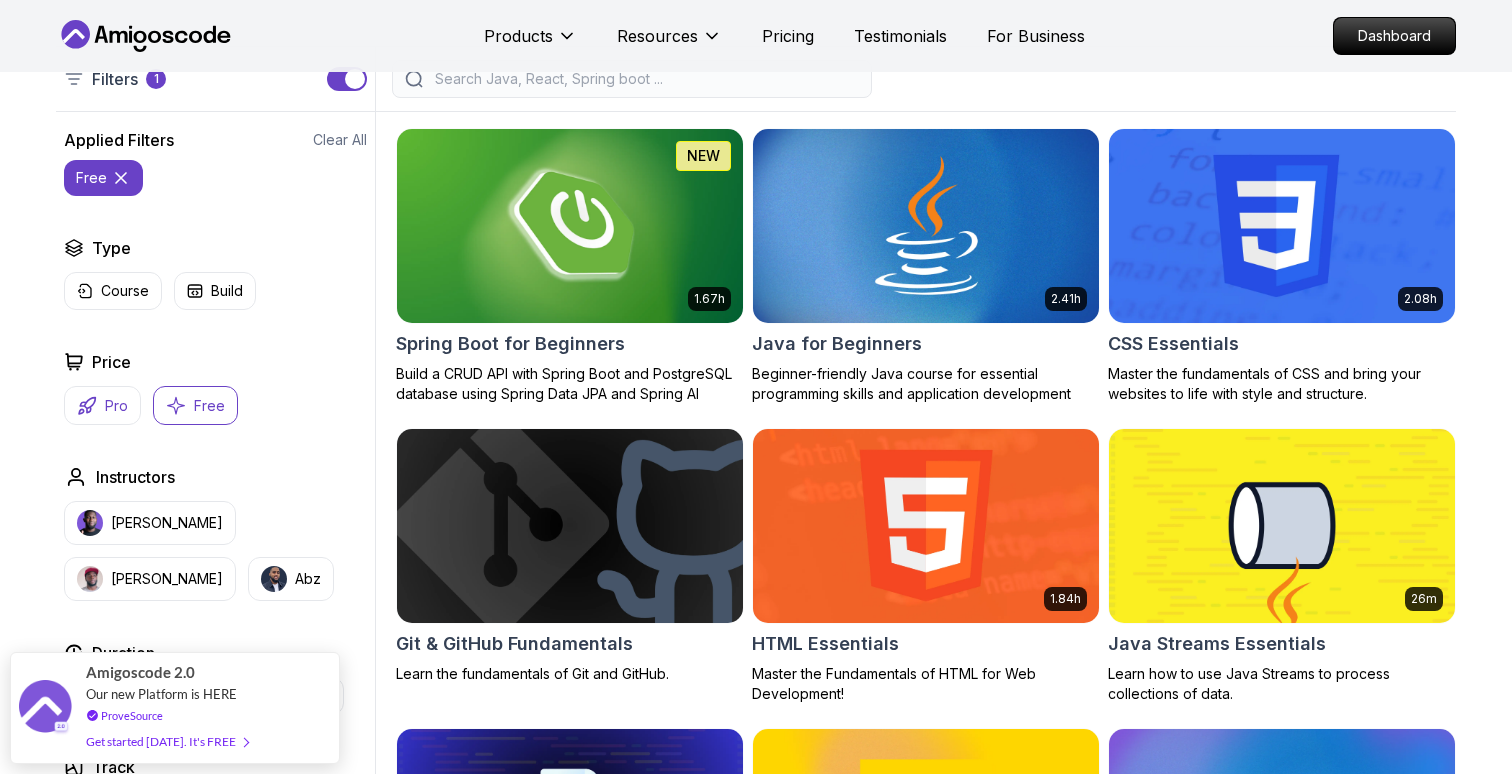 click on "Pro" at bounding box center [102, 405] 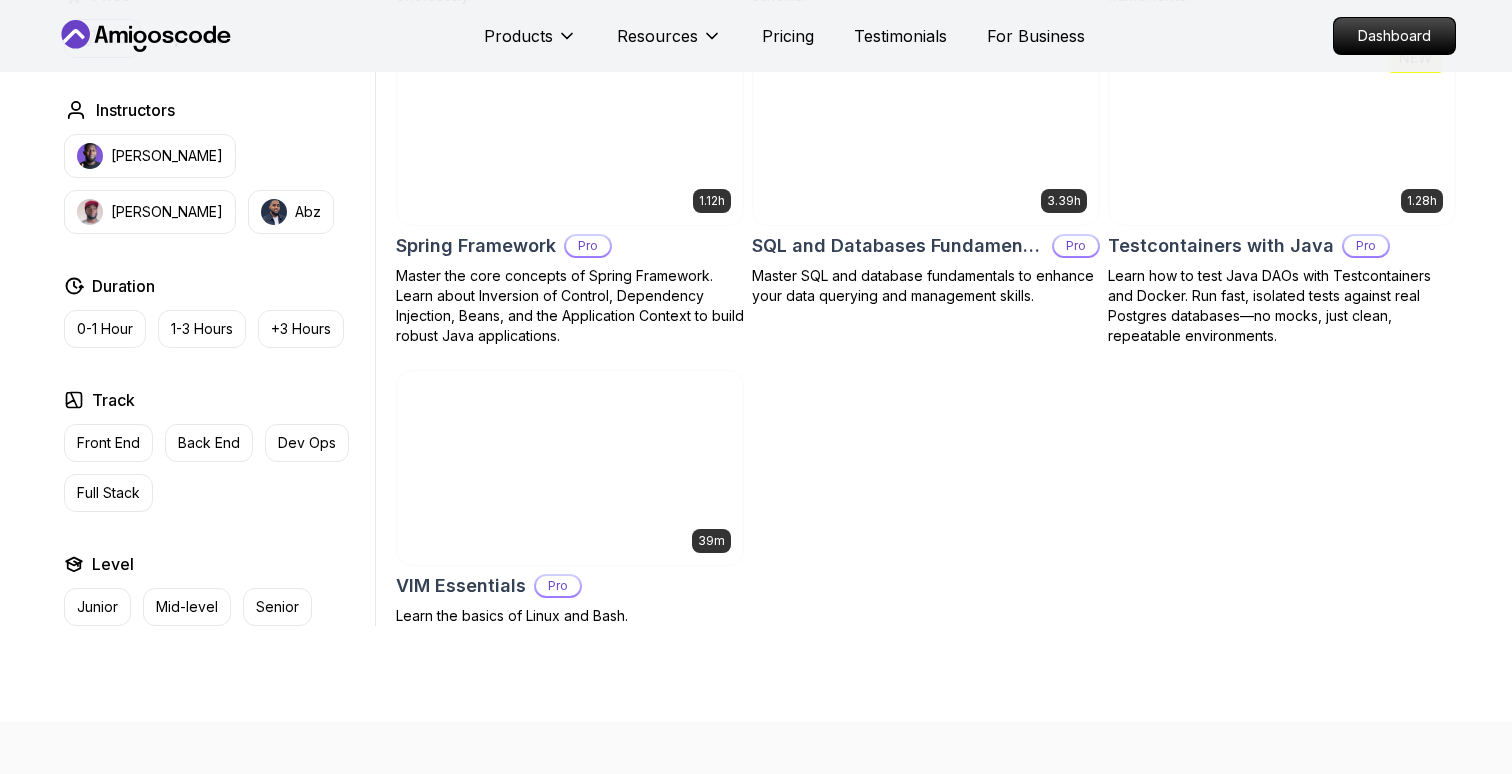 scroll, scrollTop: 4116, scrollLeft: 0, axis: vertical 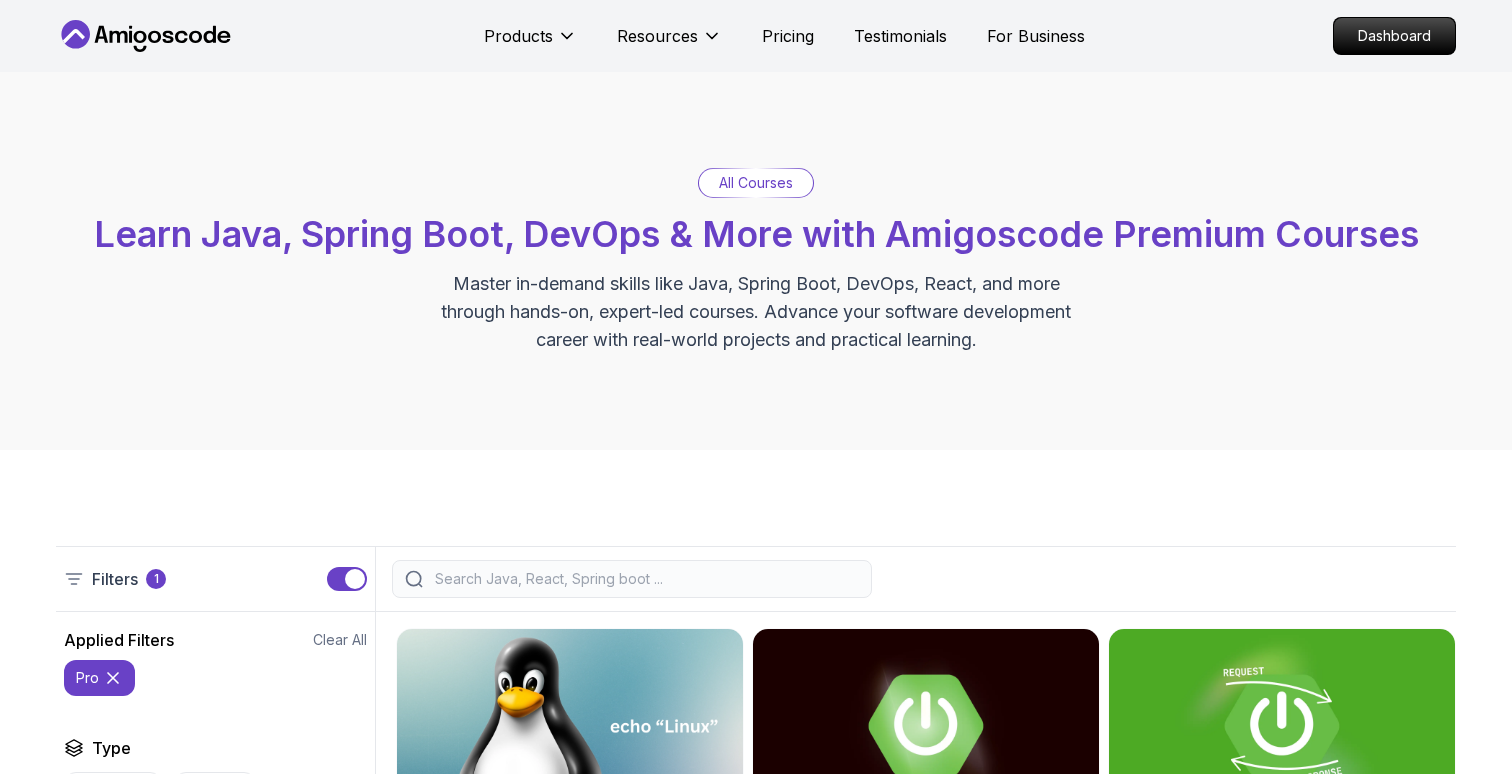 click on "All Courses" at bounding box center (756, 183) 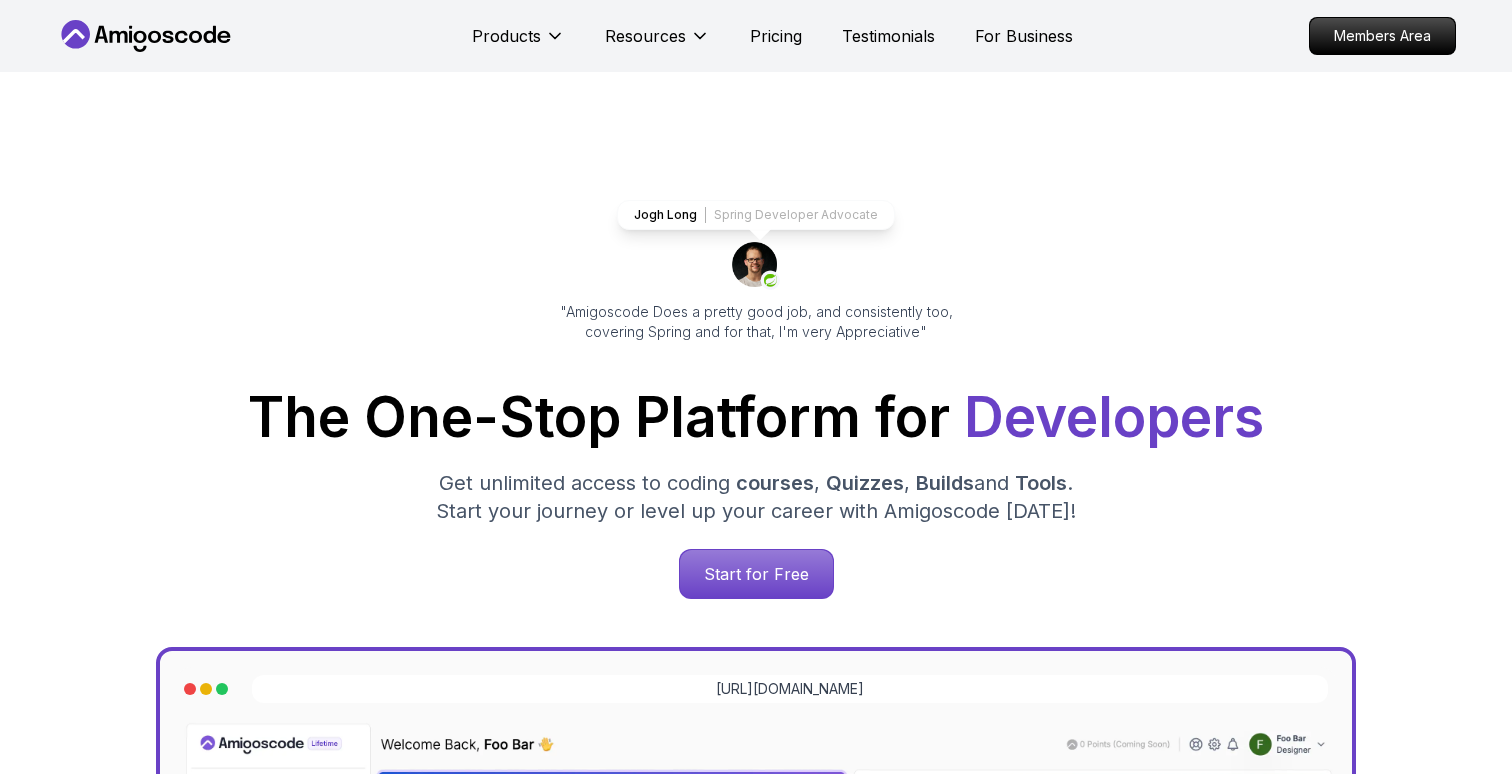 scroll, scrollTop: 0, scrollLeft: 0, axis: both 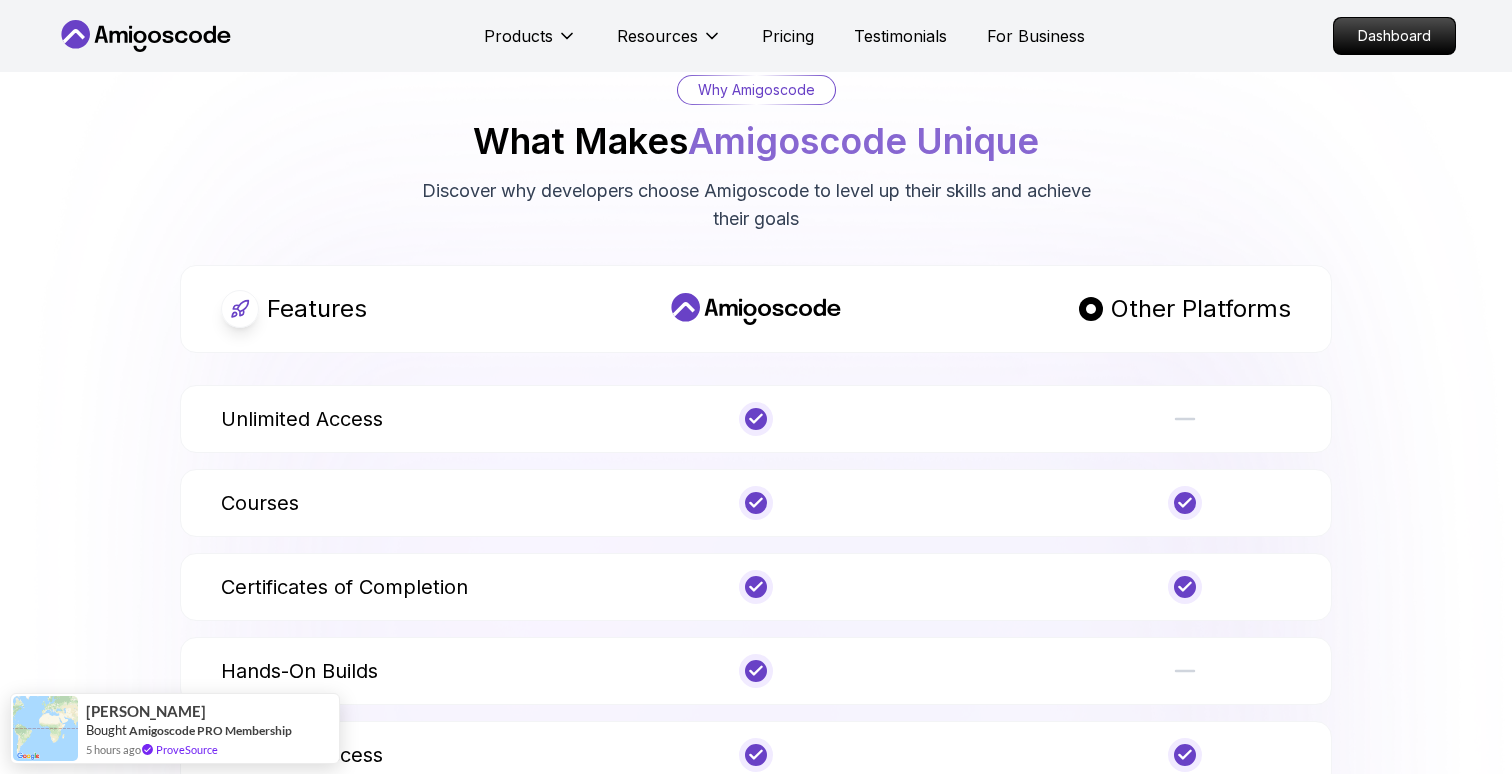 click on "Products Resources Pricing Testimonials For Business Dashboard Products Resources Pricing Testimonials For Business Dashboard Jogh Long Spring Developer Advocate "Amigoscode Does a pretty good job, and consistently too, covering Spring and for that, I'm very Appreciative" The One-Stop Platform for   Developers Get unlimited access to coding   courses ,   Quizzes ,   Builds  and   Tools . Start your journey or level up your career with Amigoscode today! Start for Free https://amigoscode.com/dashboard OUR AMIGO STUDENTS WORK IN TOP COMPANIES Courses Builds Discover Amigoscode's Latest   Premium Courses! Get unlimited access to coding   courses ,   Quizzes ,   Builds  and   Tools . Start your journey or level up your career with Amigoscode today! Browse all  courses Advanced Spring Boot Pro Dive deep into Spring Boot with our advanced course, designed to take your skills from intermediate to expert level. NEW Spring Boot for Beginners Java for Developers Pro React JS Developer Guide Pro Spring AI Pro Pro     ," at bounding box center [756, -1207] 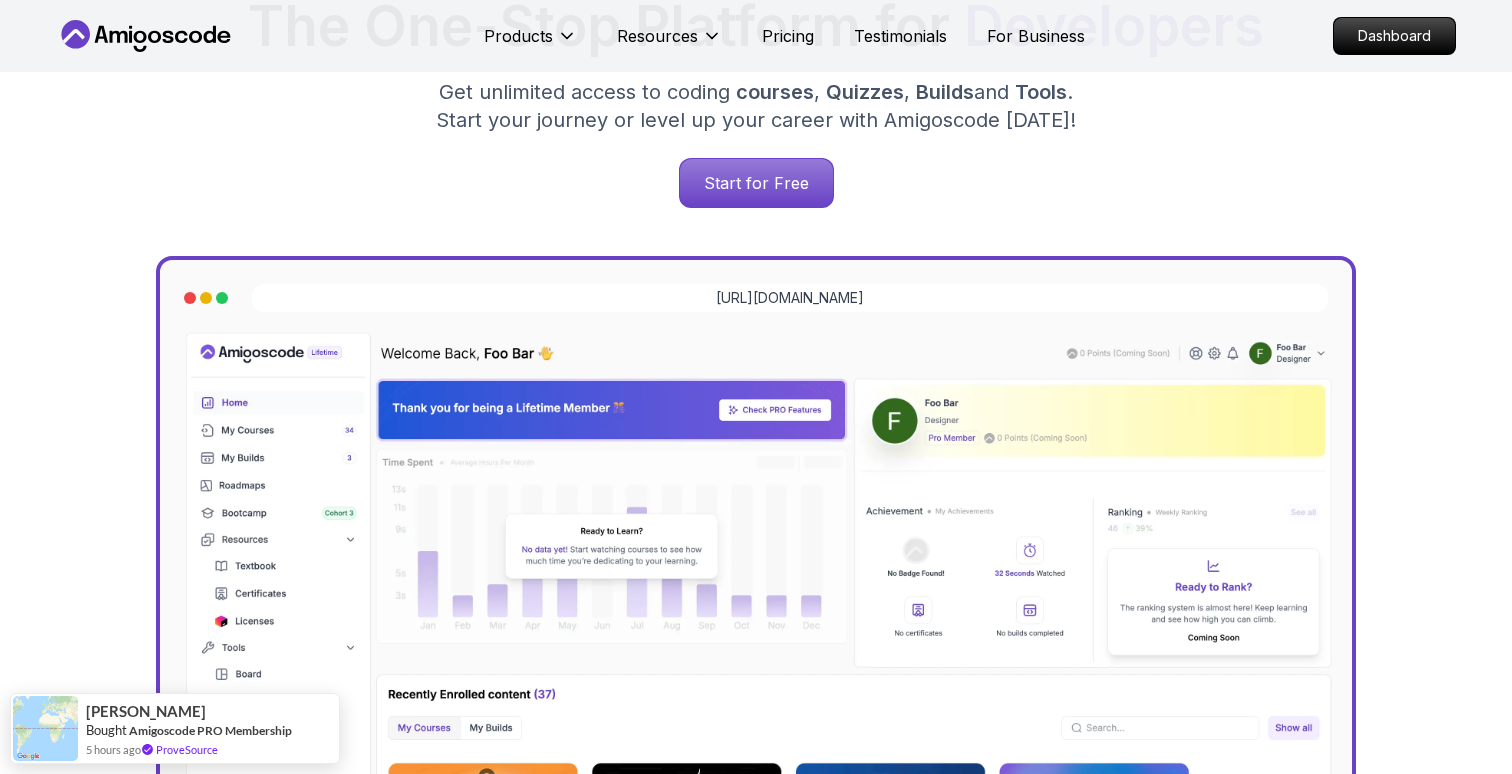 scroll, scrollTop: 0, scrollLeft: 0, axis: both 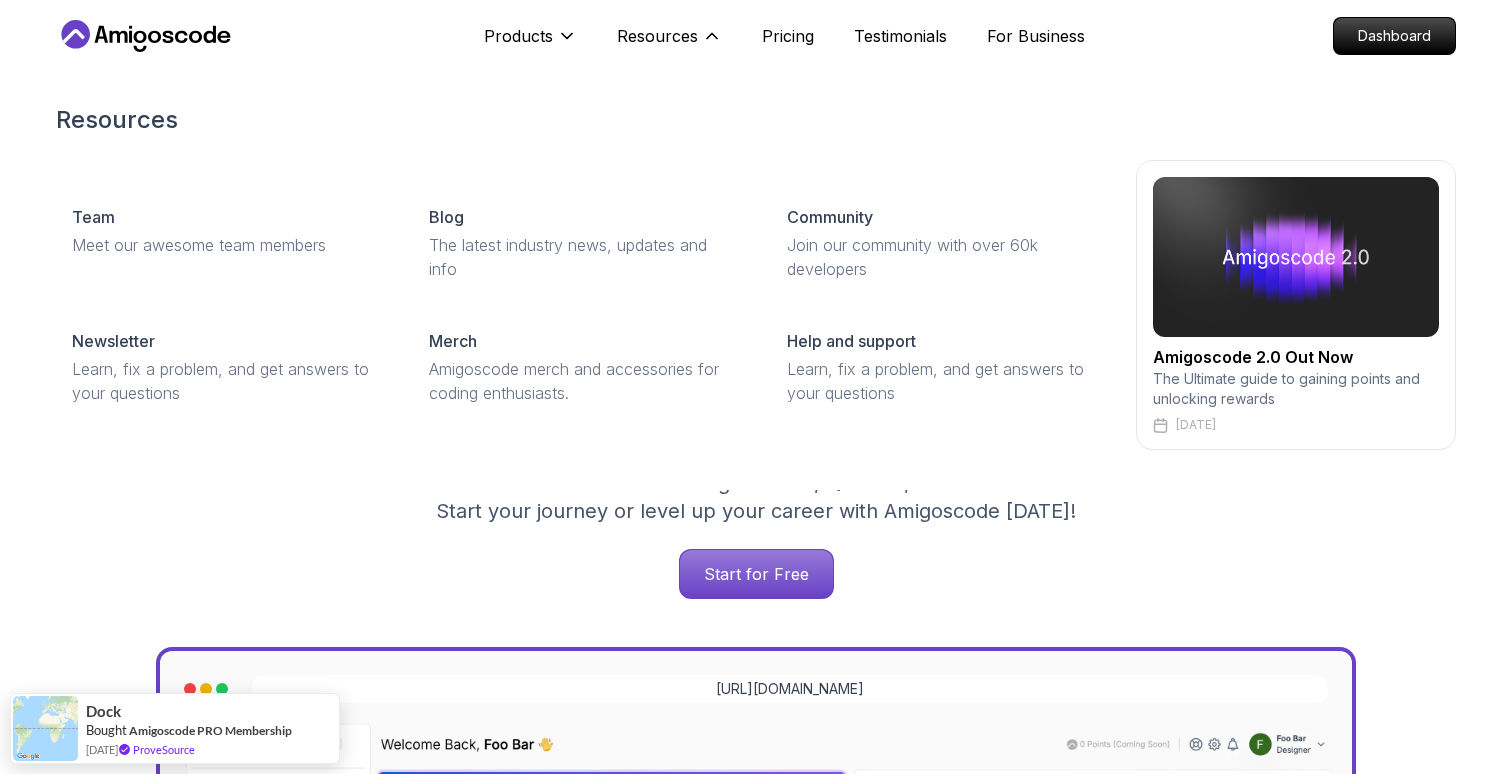 click at bounding box center [1296, 257] 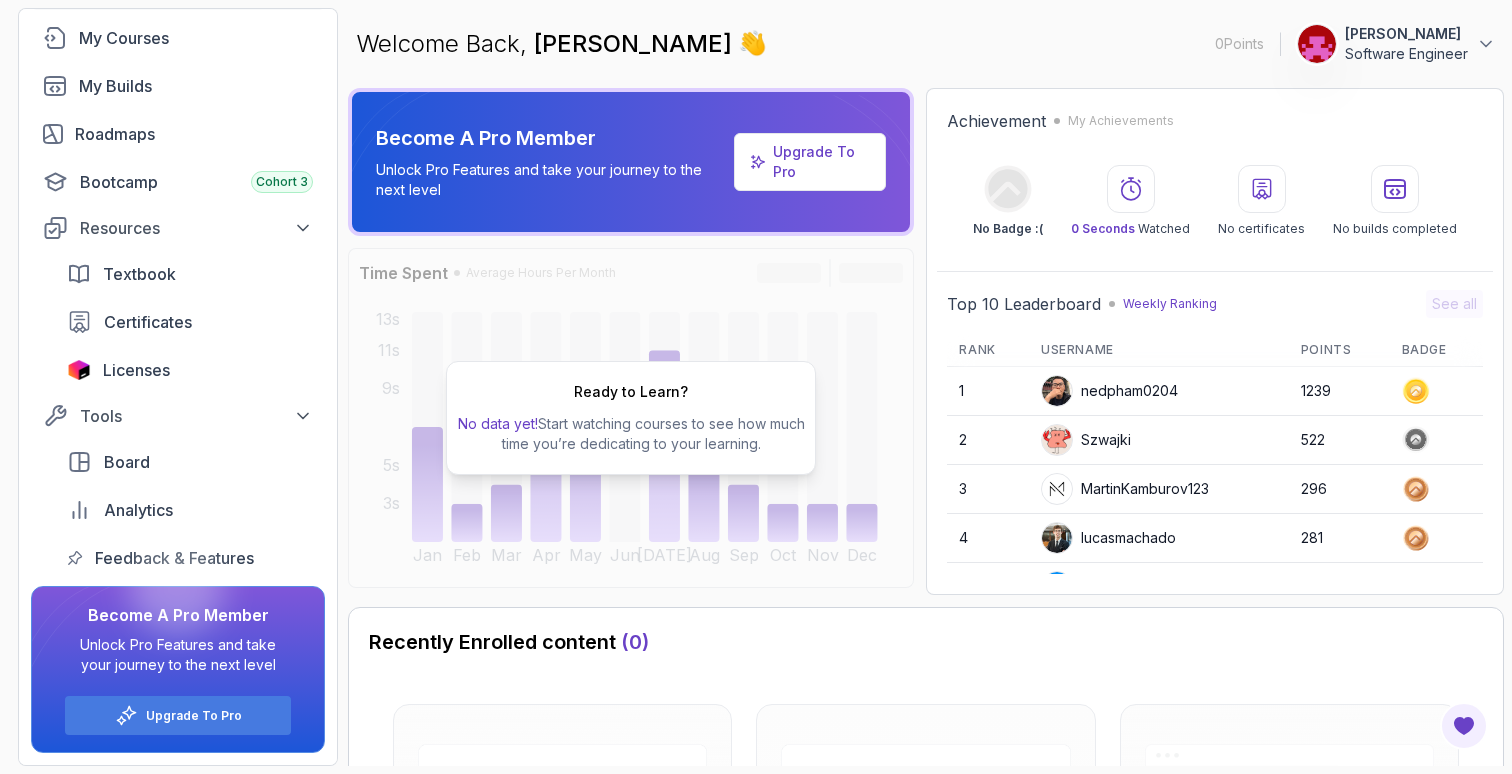 scroll, scrollTop: 0, scrollLeft: 0, axis: both 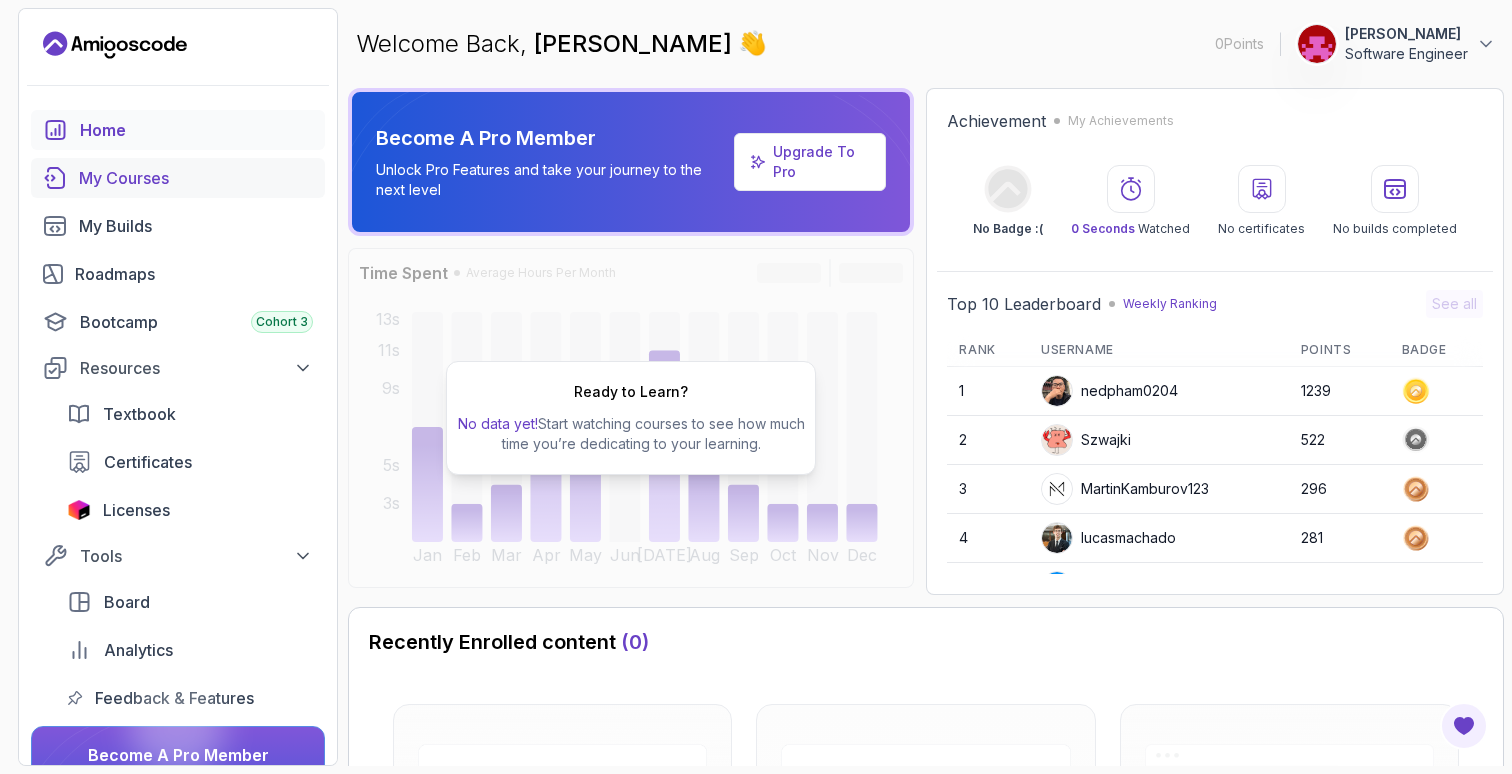 click on "My Courses" at bounding box center (196, 178) 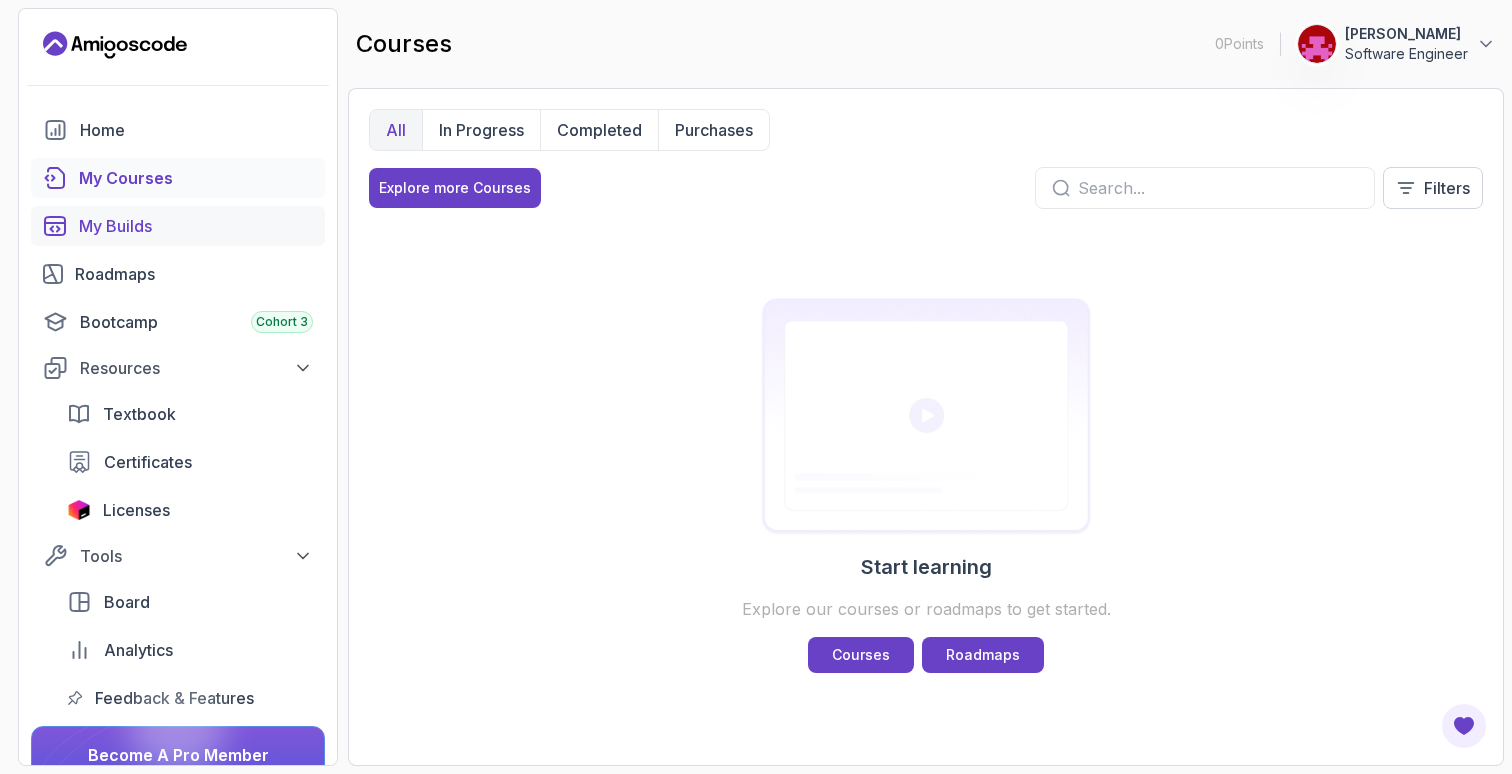 click on "My Builds" at bounding box center (196, 226) 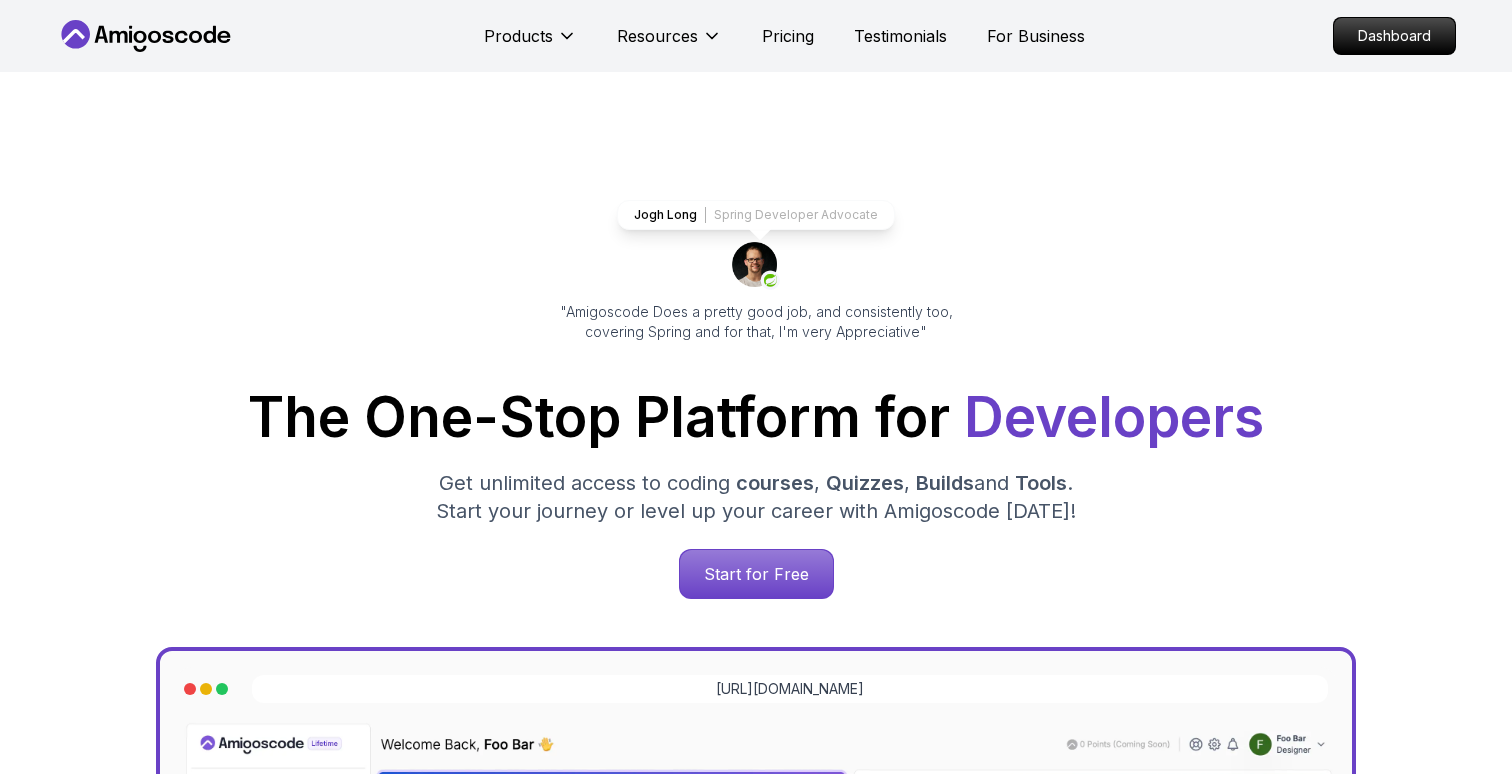 scroll, scrollTop: 0, scrollLeft: 0, axis: both 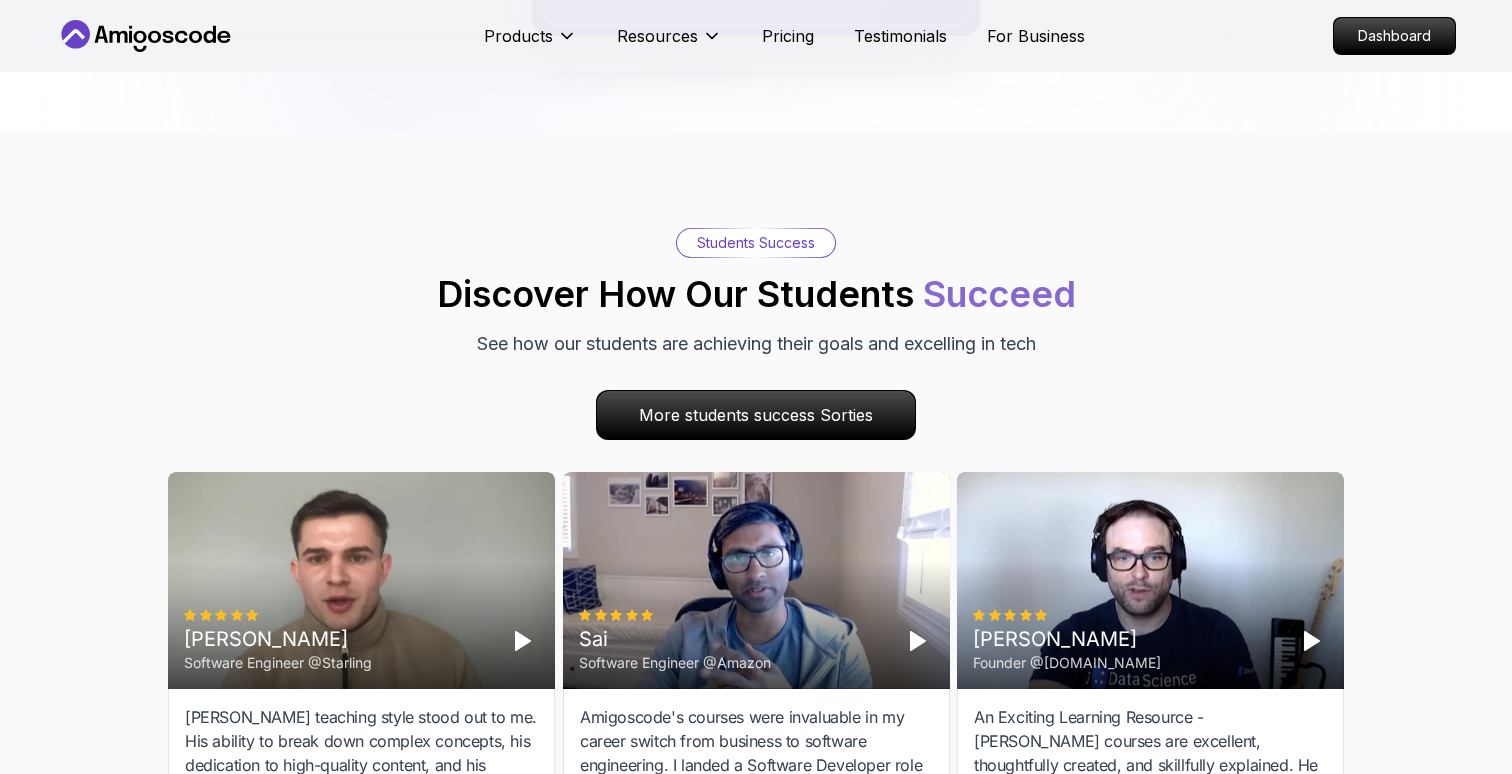 click on "Products Resources Pricing Testimonials For Business Dashboard Products Resources Pricing Testimonials For Business Dashboard Jogh Long Spring Developer Advocate "Amigoscode Does a pretty good job, and consistently too, covering Spring and for that, I'm very Appreciative" The One-Stop Platform for   Developers Get unlimited access to coding   courses ,   Quizzes ,   Builds  and   Tools . Start your journey or level up your career with Amigoscode [DATE]! Start for Free [URL][DOMAIN_NAME] OUR AMIGO STUDENTS WORK IN TOP COMPANIES Courses Builds Discover Amigoscode's Latest   Premium Courses! Get unlimited access to coding   courses ,   Quizzes ,   Builds  and   Tools . Start your journey or level up your career with Amigoscode [DATE]! Browse all  courses Advanced Spring Boot Pro Dive deep into Spring Boot with our advanced course, designed to take your skills from intermediate to expert level. NEW Spring Boot for Beginners Java for Developers Pro React JS Developer Guide Pro Spring AI Pro Pro     ," at bounding box center (756, 251) 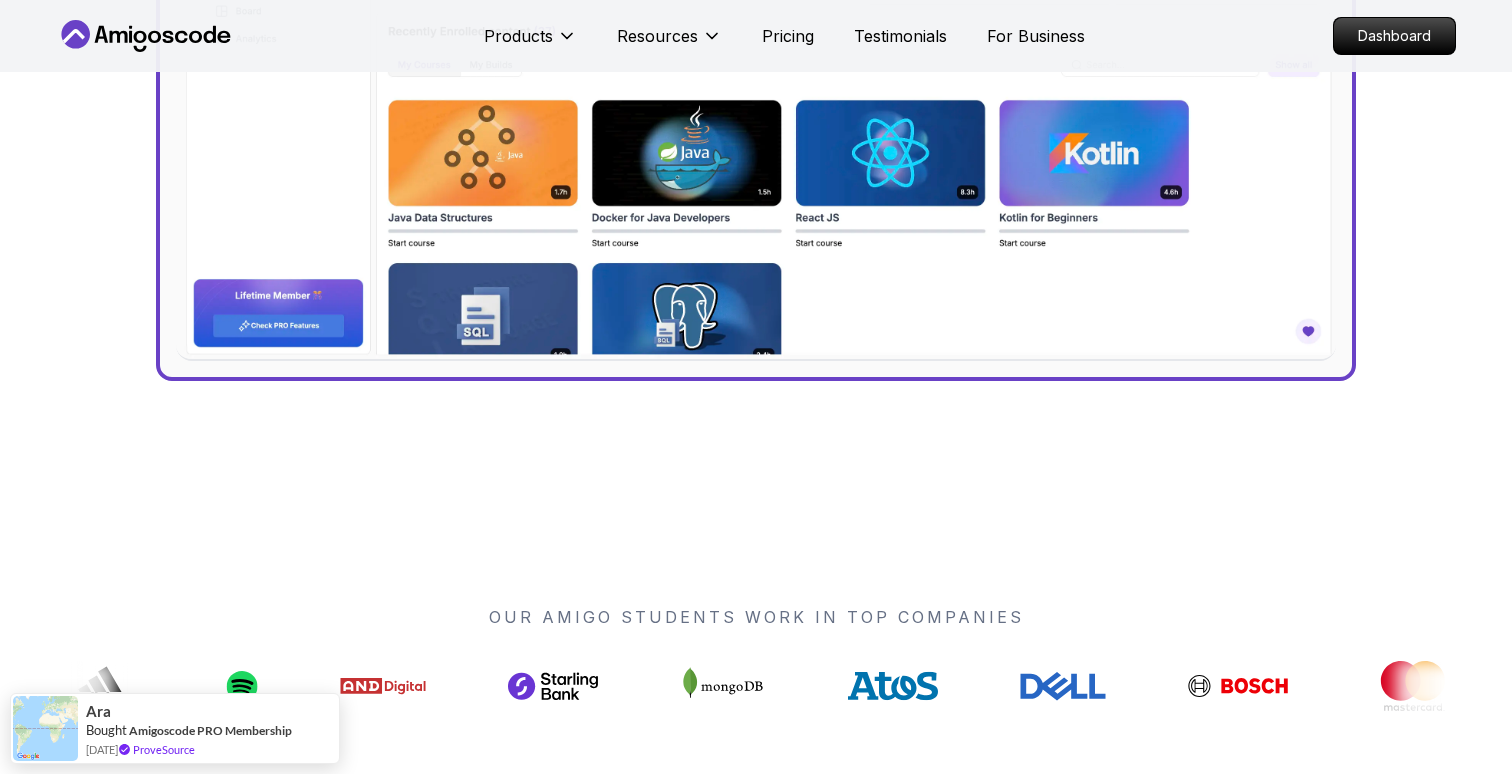 scroll, scrollTop: 0, scrollLeft: 0, axis: both 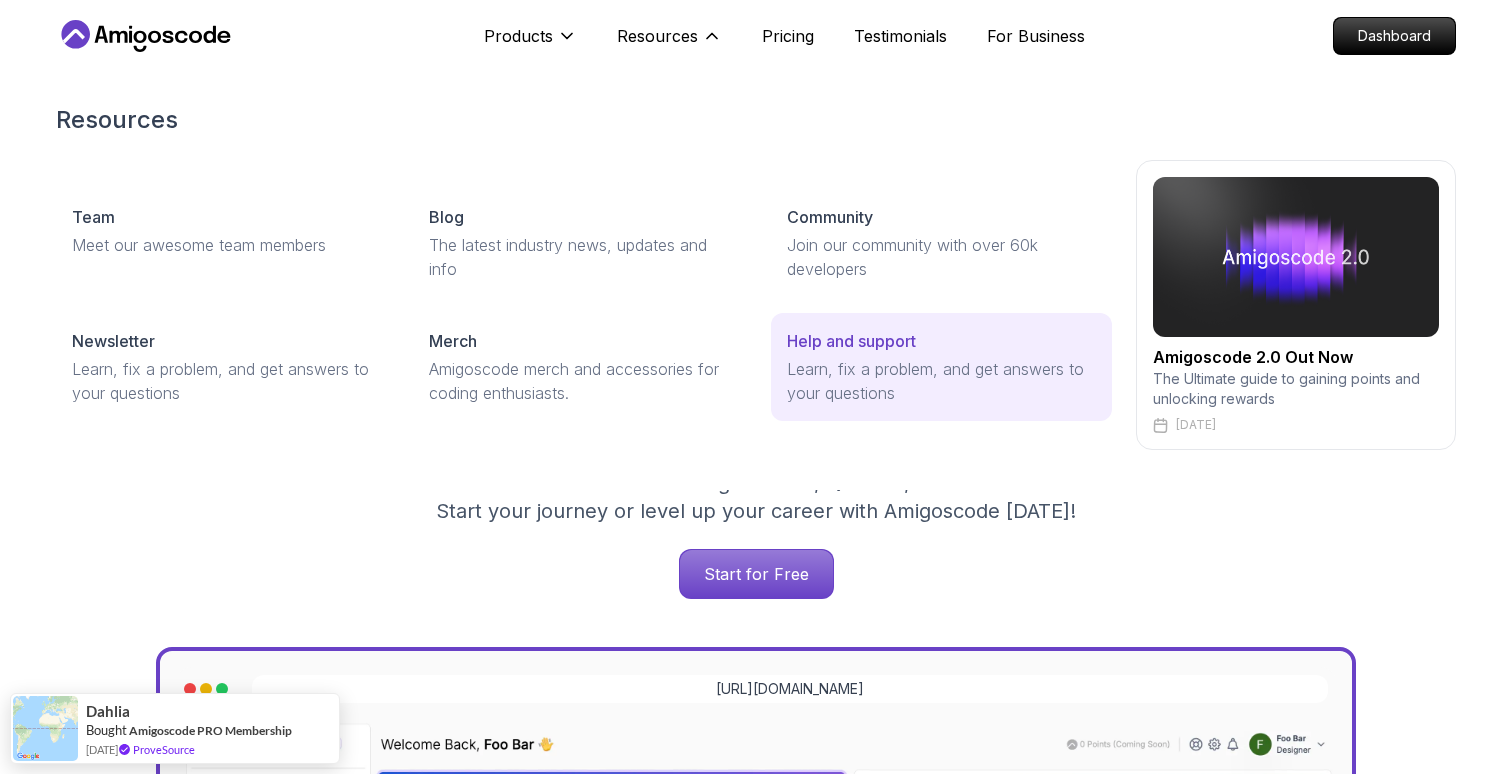 click on "Learn, fix a problem, and get answers to your questions" at bounding box center (941, 381) 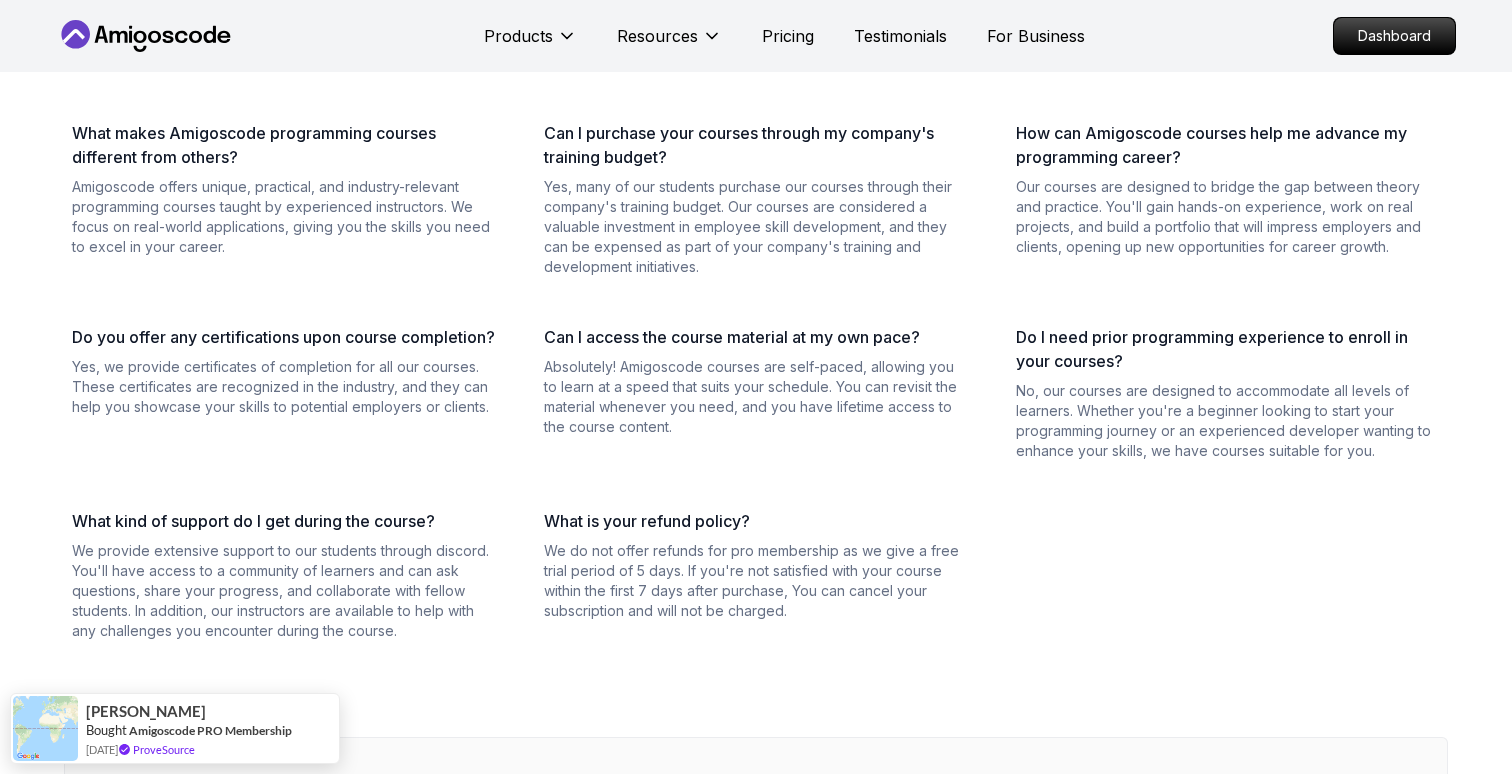 scroll, scrollTop: 0, scrollLeft: 0, axis: both 